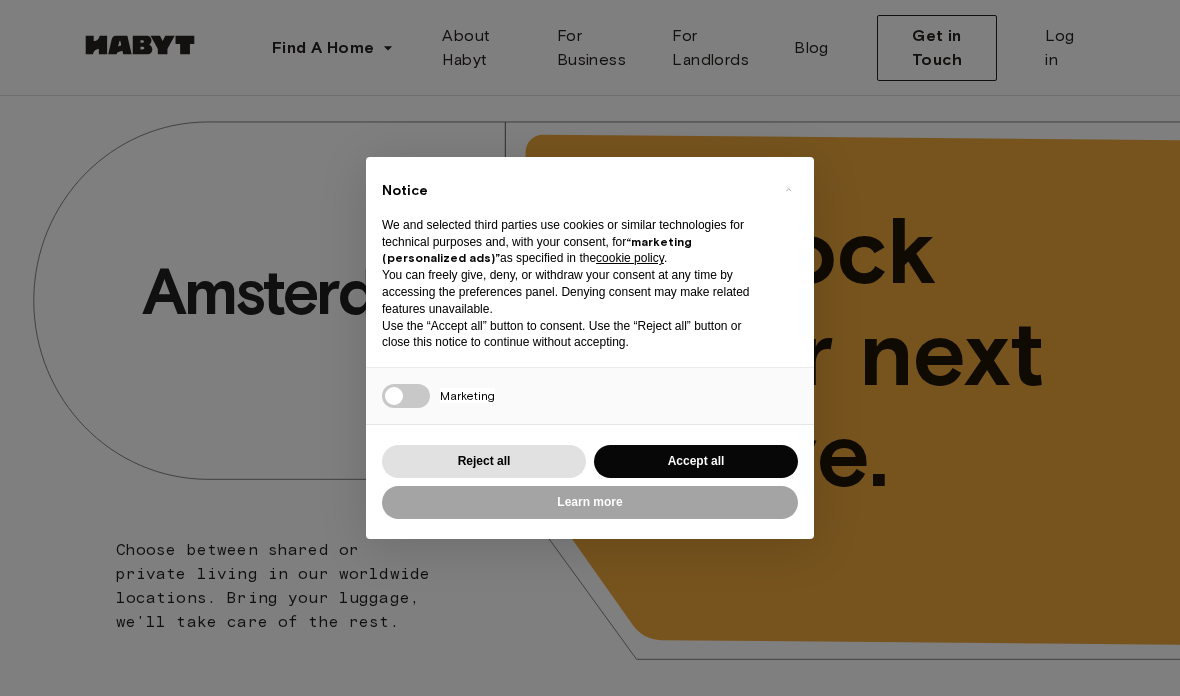 scroll, scrollTop: 0, scrollLeft: 0, axis: both 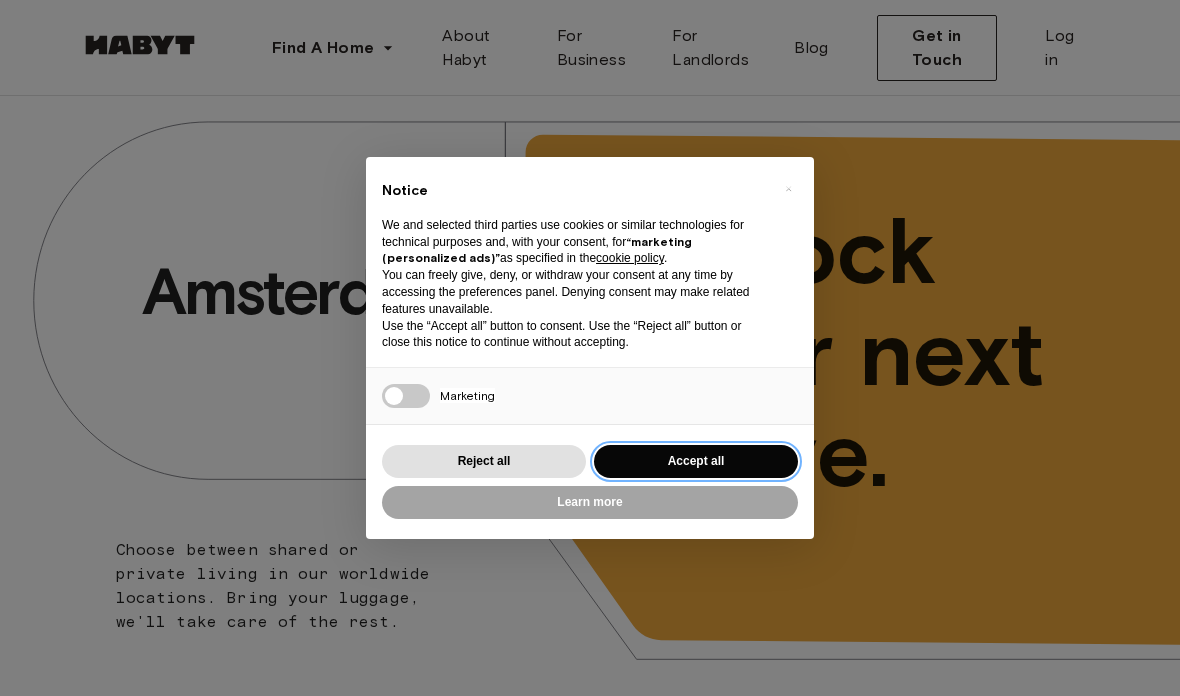 click on "Accept all" at bounding box center [696, 461] 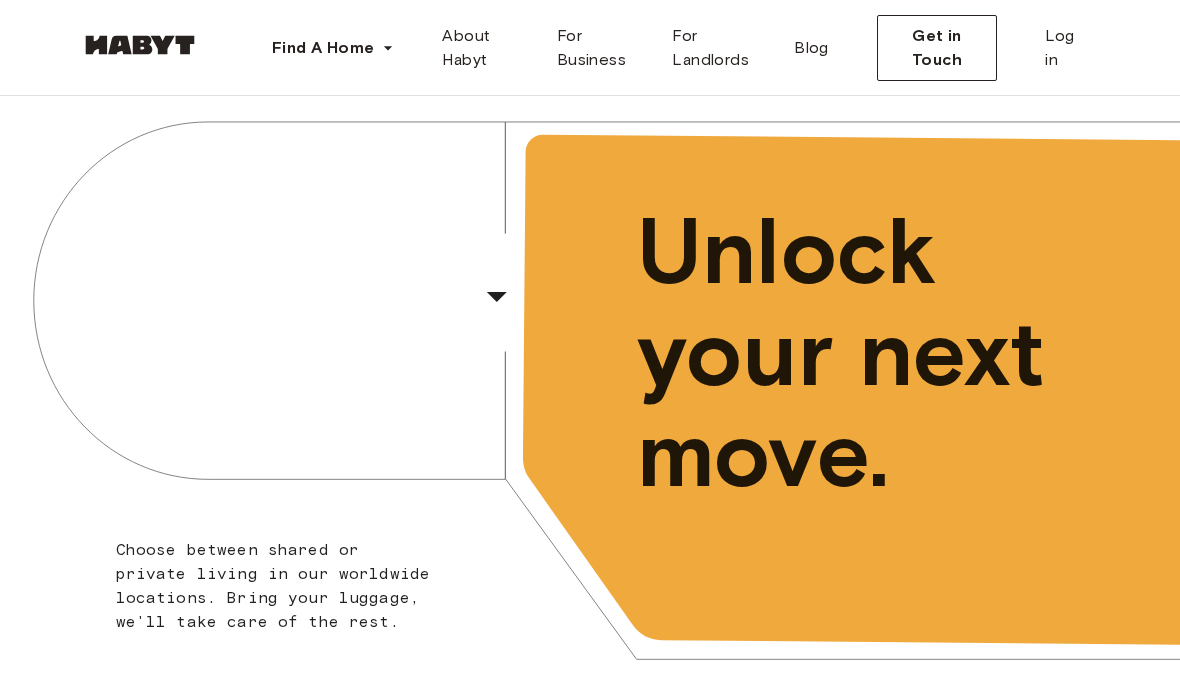 scroll, scrollTop: 0, scrollLeft: 0, axis: both 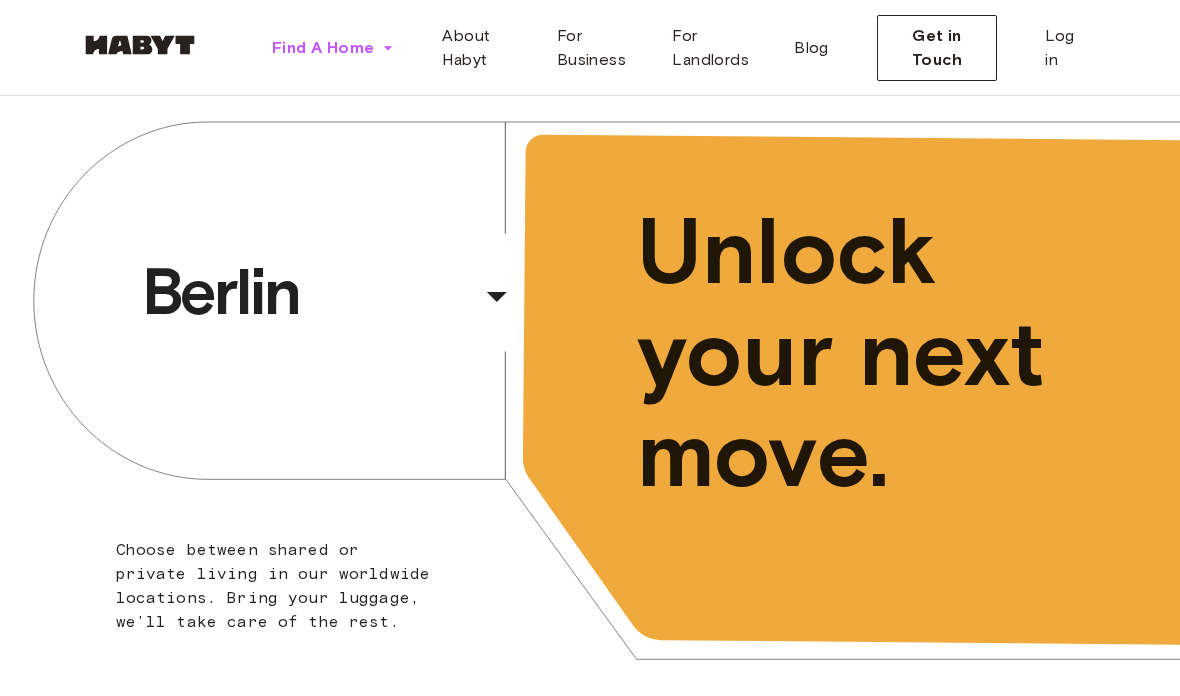 click 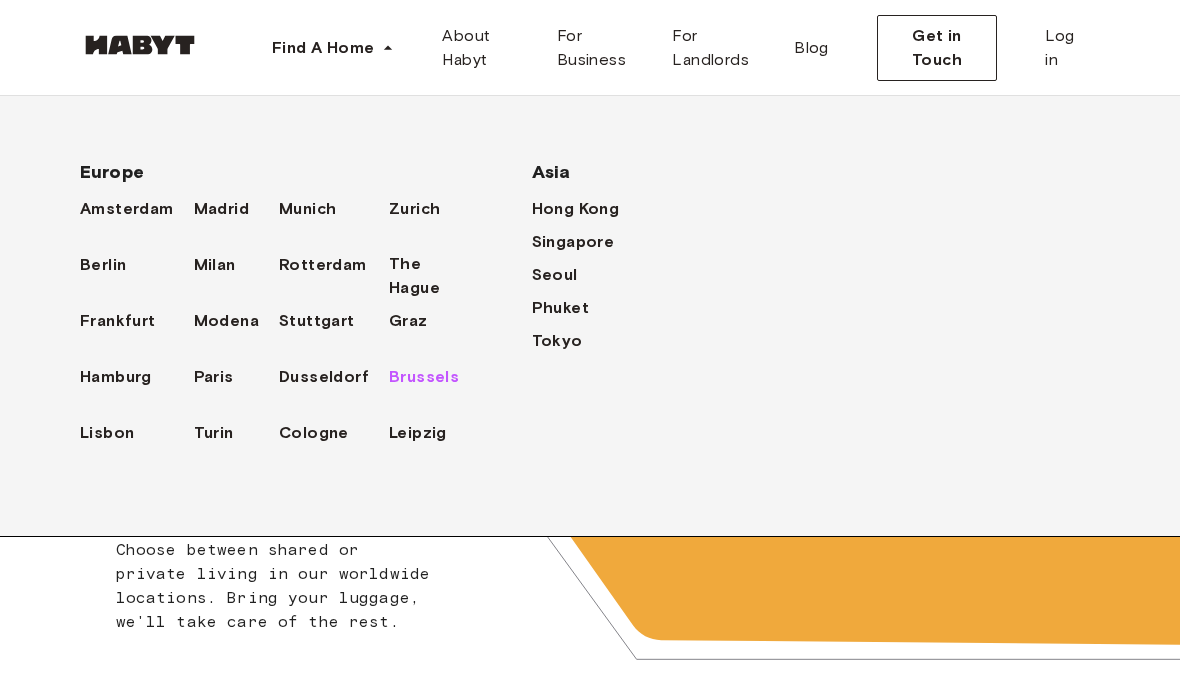 click on "Brussels" at bounding box center [424, 377] 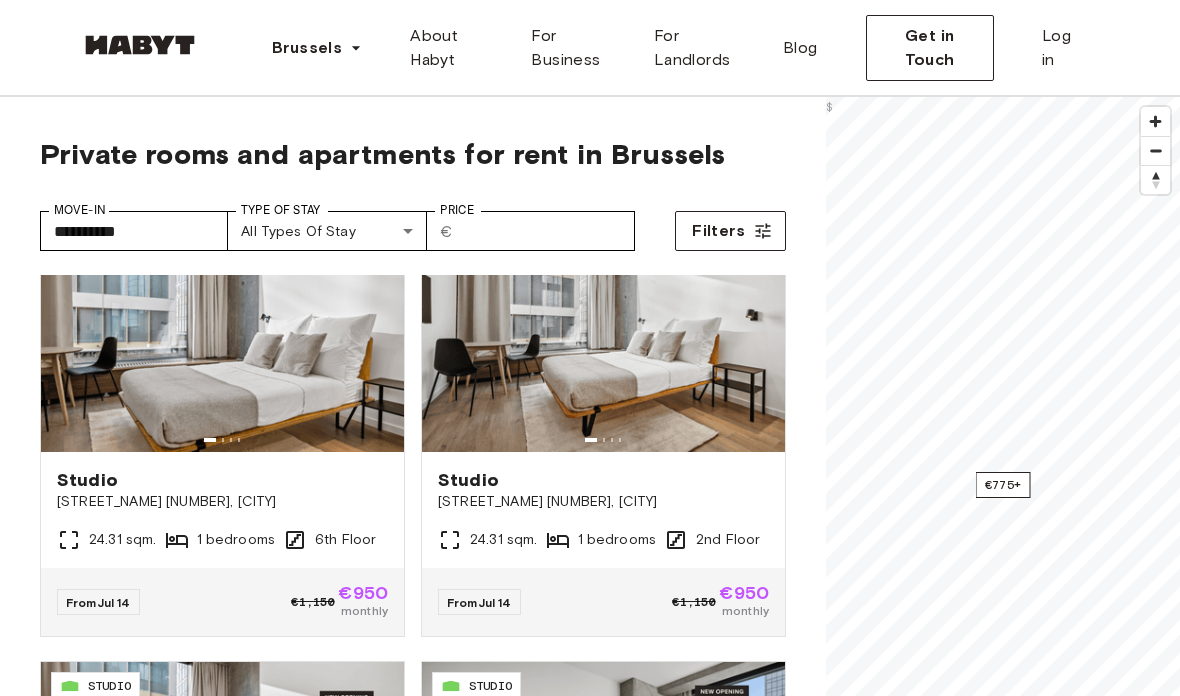 scroll, scrollTop: 58, scrollLeft: 0, axis: vertical 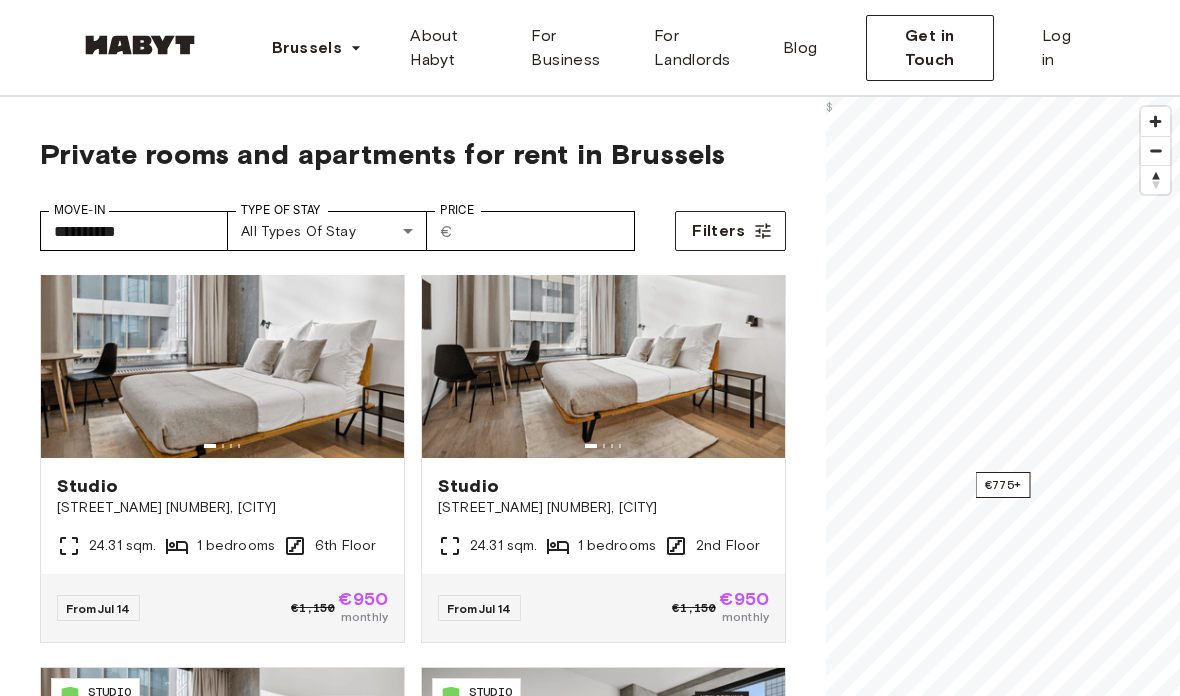 click on "[STREET] [NUMBER], [CITY]" at bounding box center [222, 508] 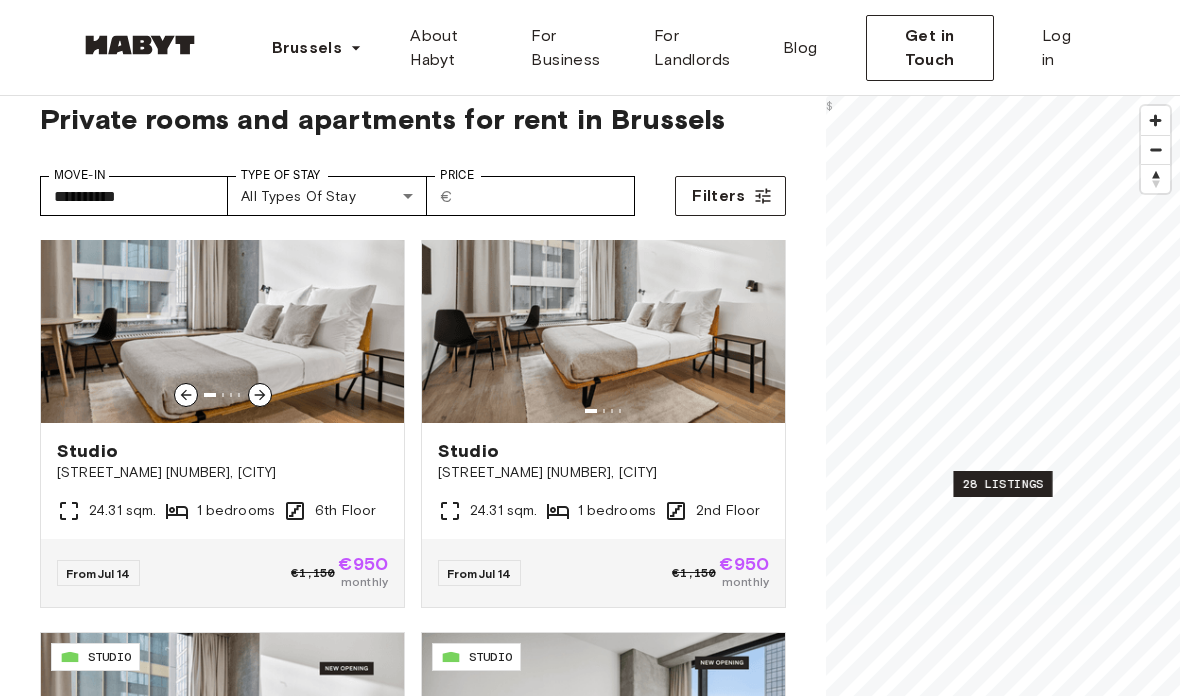 scroll, scrollTop: 35, scrollLeft: 0, axis: vertical 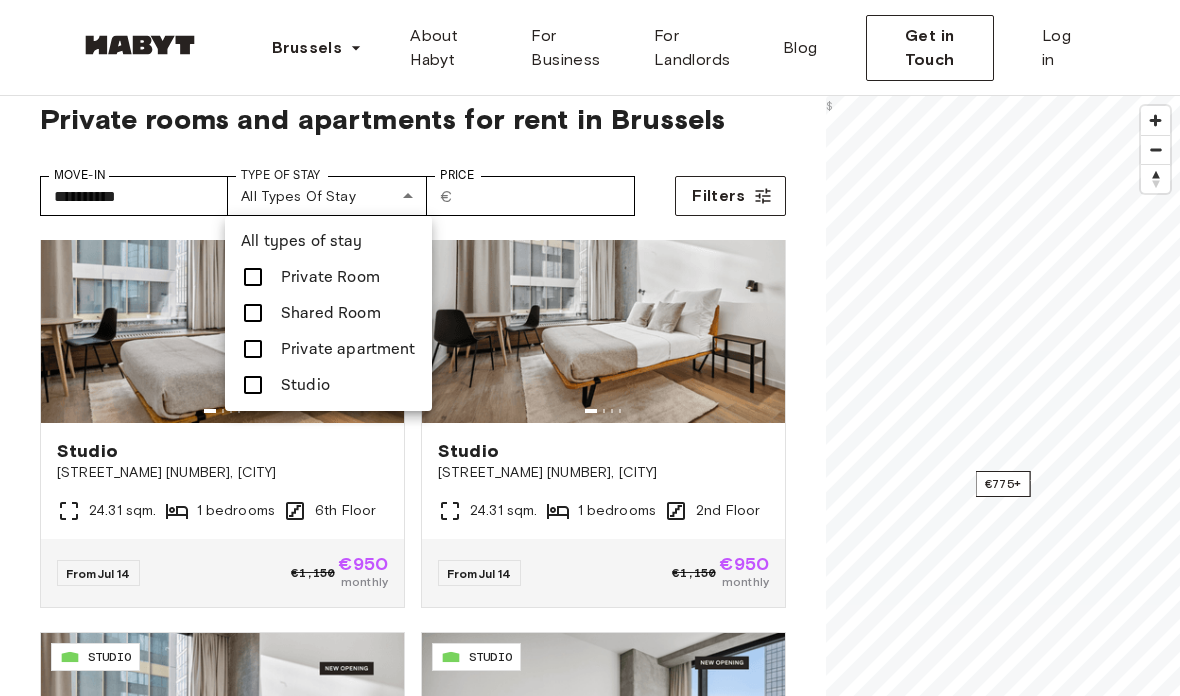 click on "Private apartment" at bounding box center (348, 349) 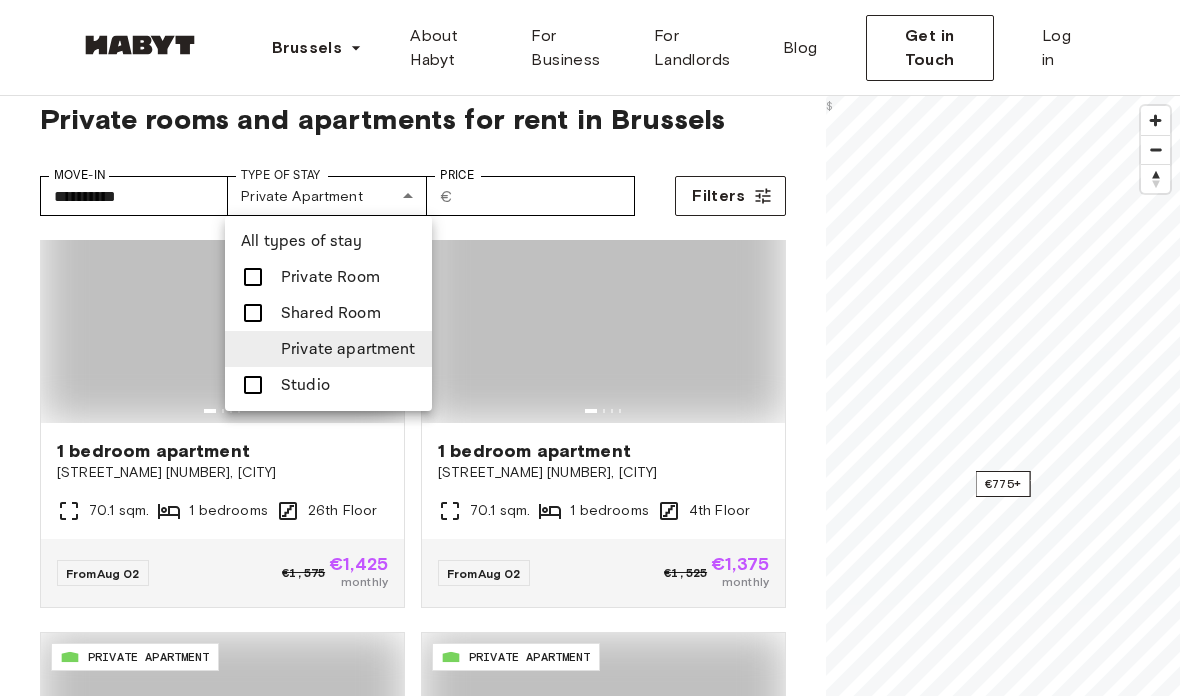 scroll, scrollTop: 115, scrollLeft: 0, axis: vertical 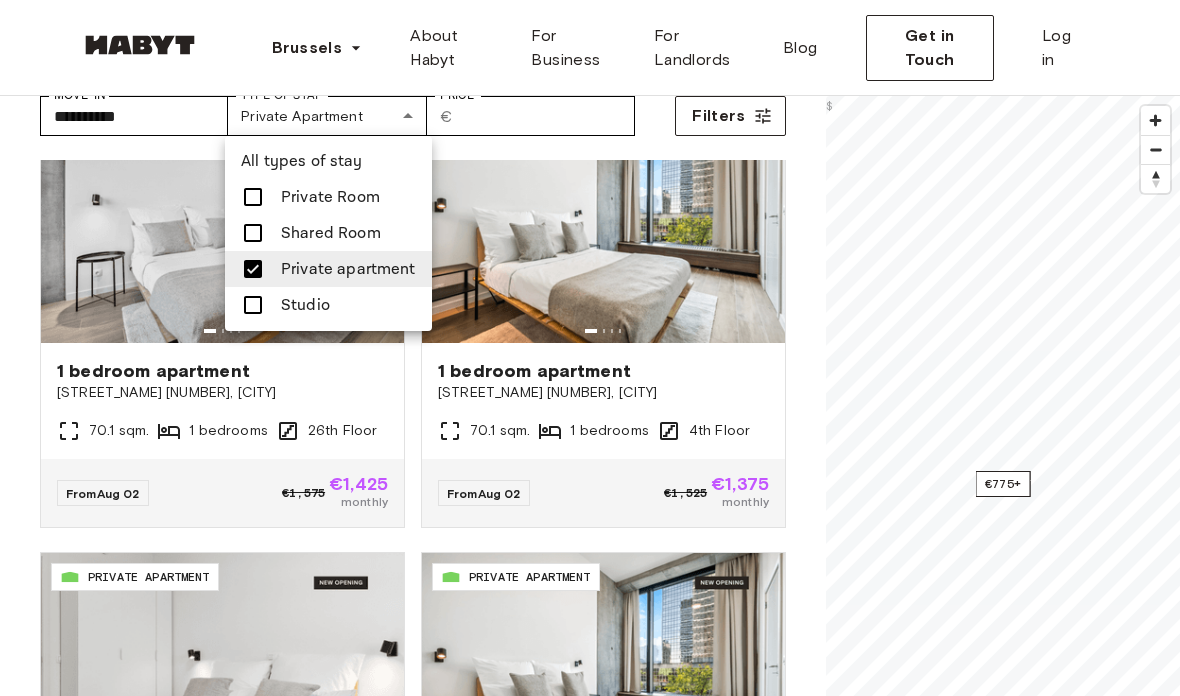 click on "Studio" at bounding box center (305, 305) 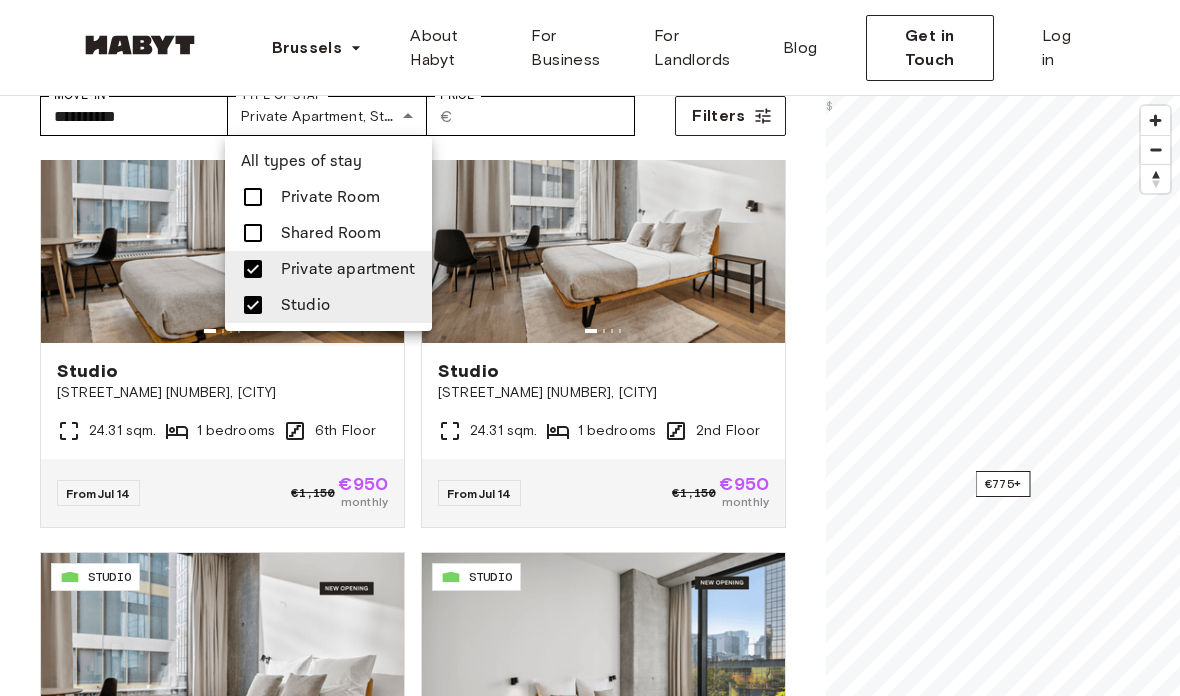 click at bounding box center (590, 348) 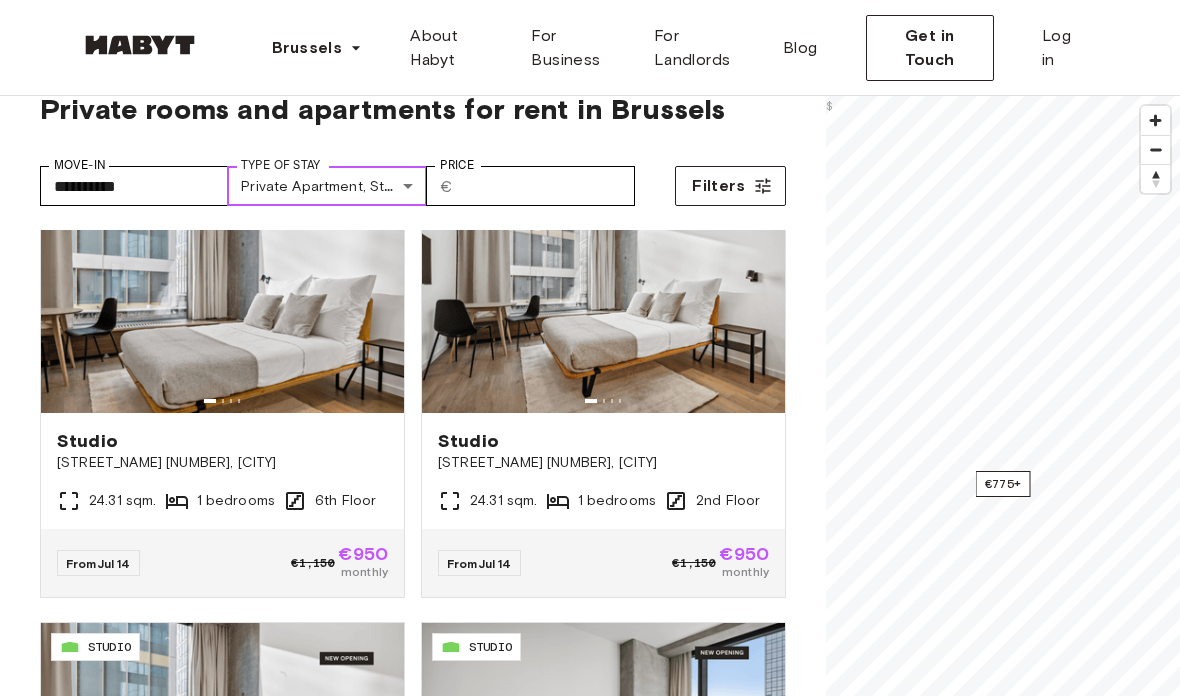 scroll, scrollTop: 46, scrollLeft: 0, axis: vertical 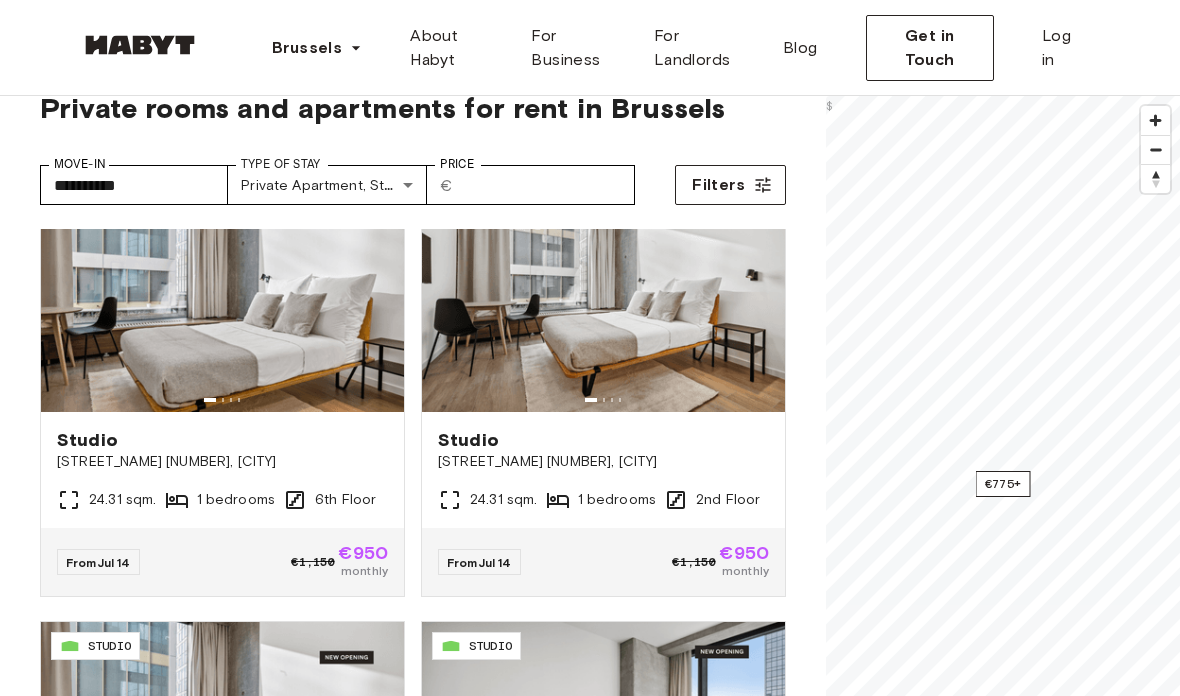 click on "**********" at bounding box center [590, 2467] 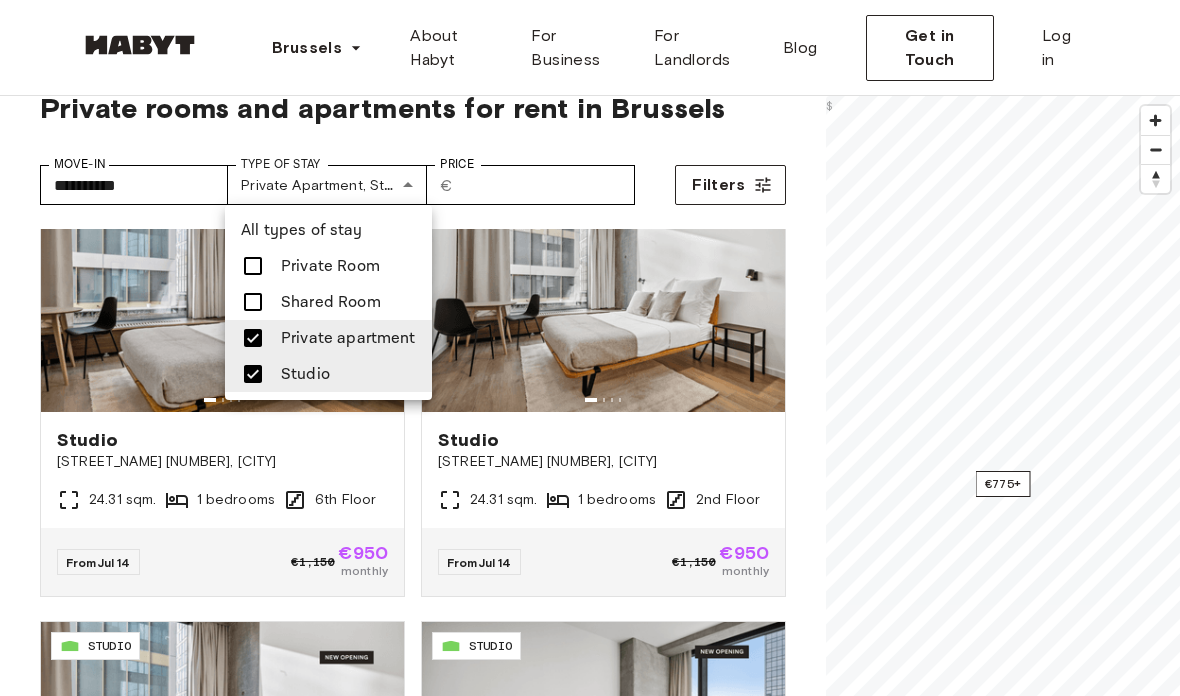 click on "Private apartment" at bounding box center (348, 338) 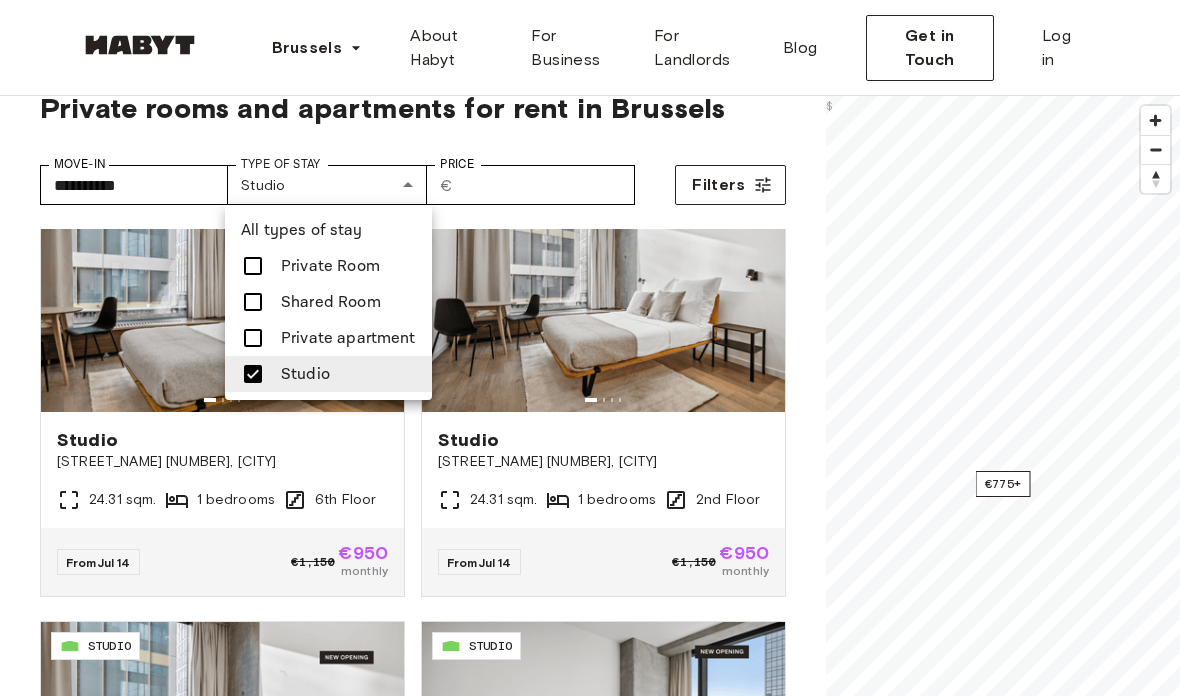 click at bounding box center (253, 374) 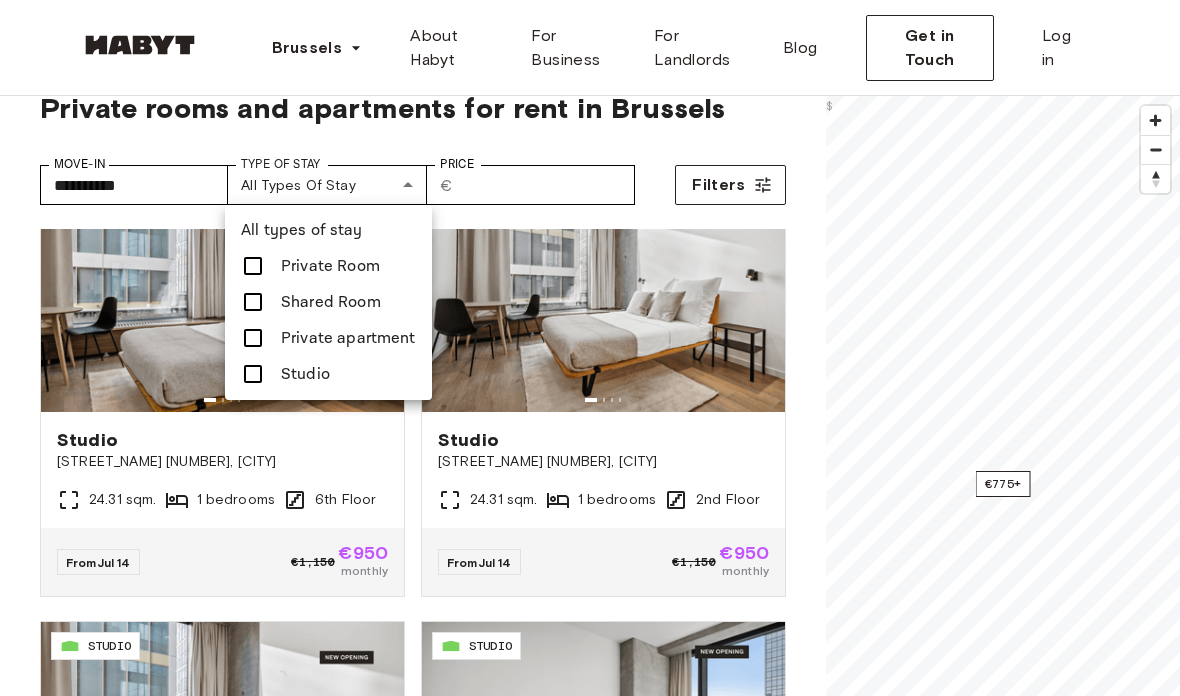 click on "Private Room" at bounding box center (330, 266) 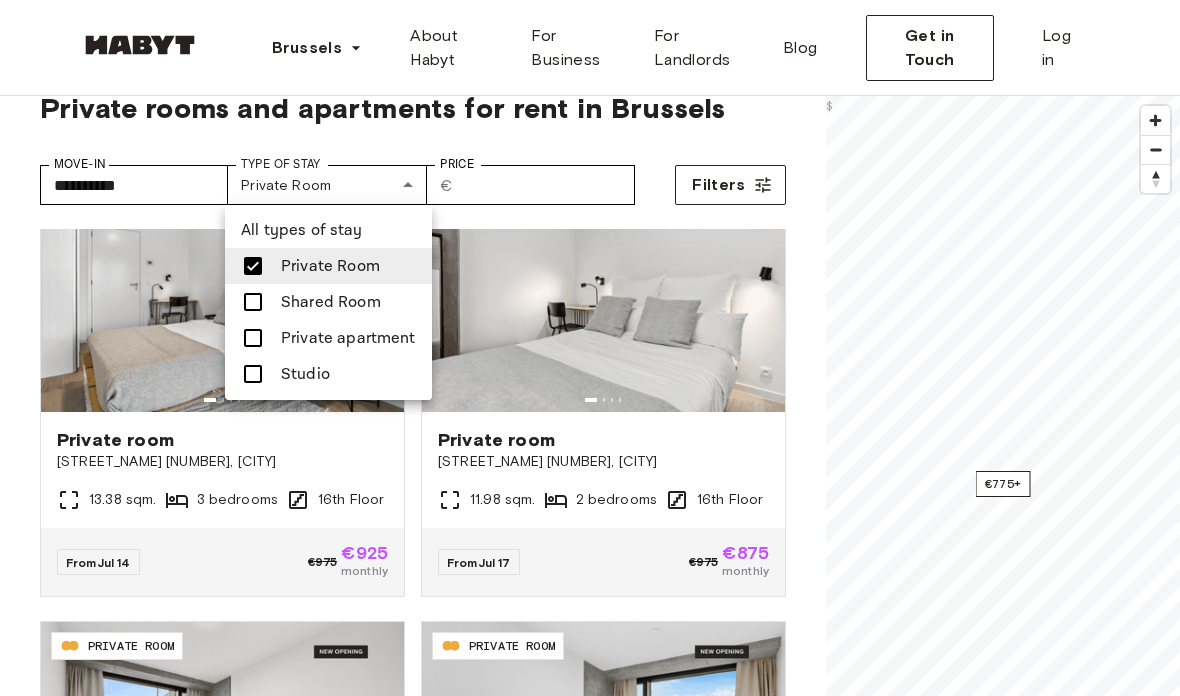click at bounding box center [590, 348] 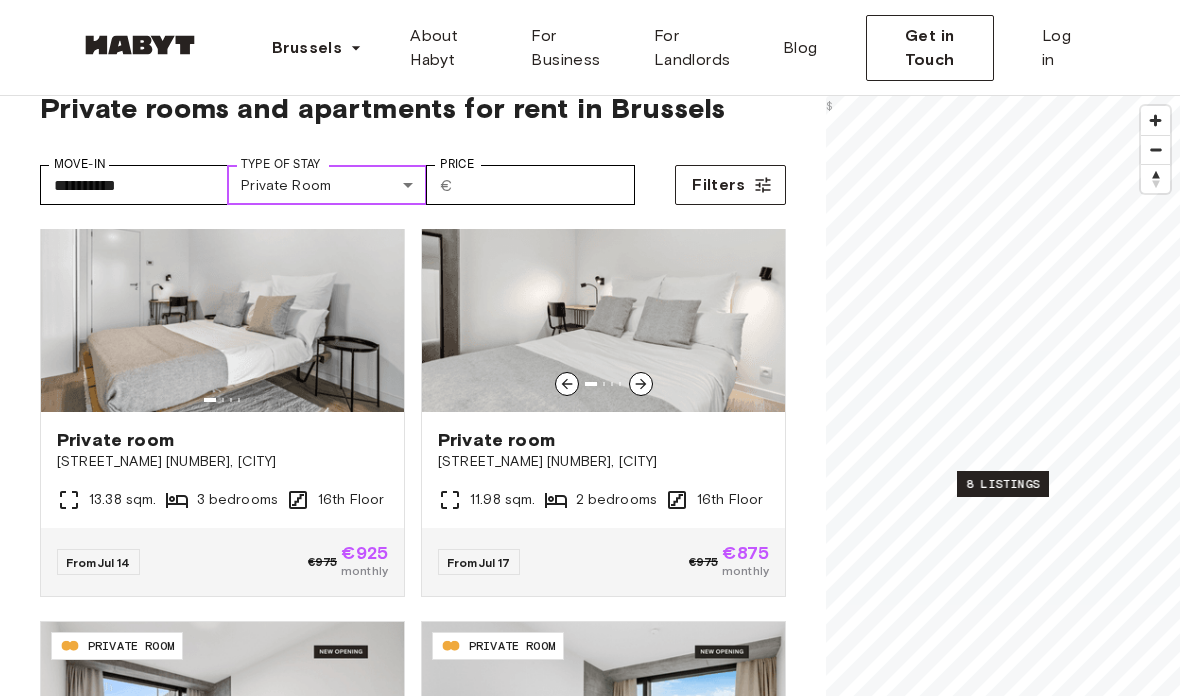 click at bounding box center (603, 292) 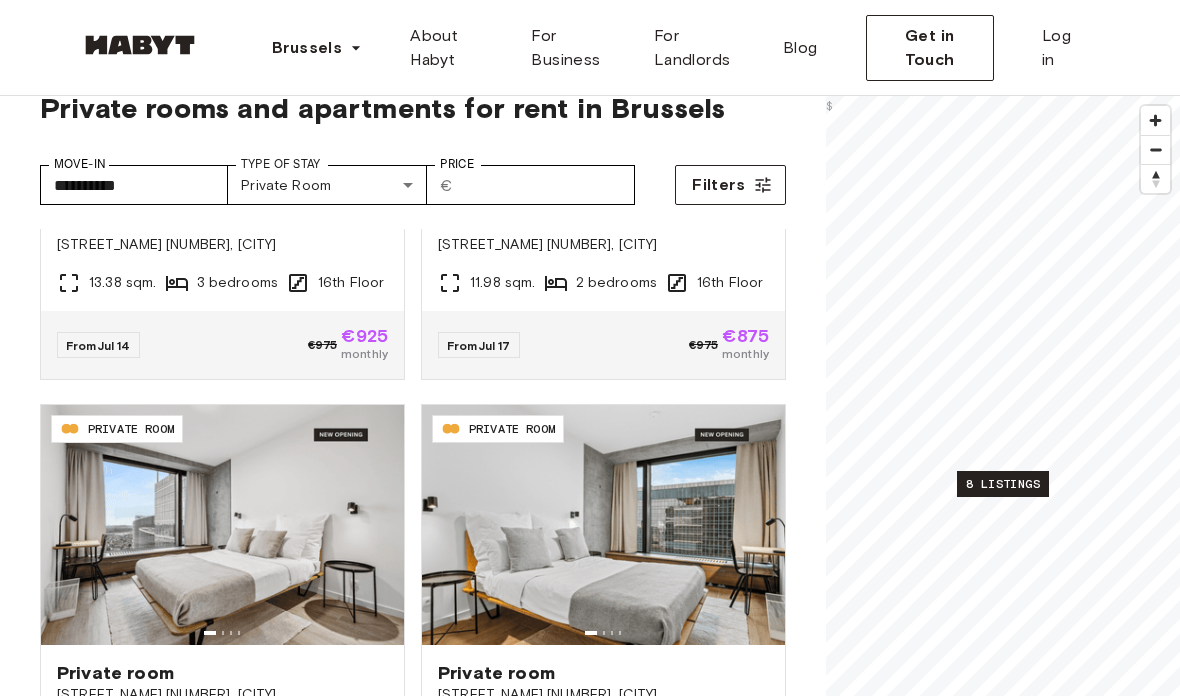 scroll, scrollTop: 287, scrollLeft: 0, axis: vertical 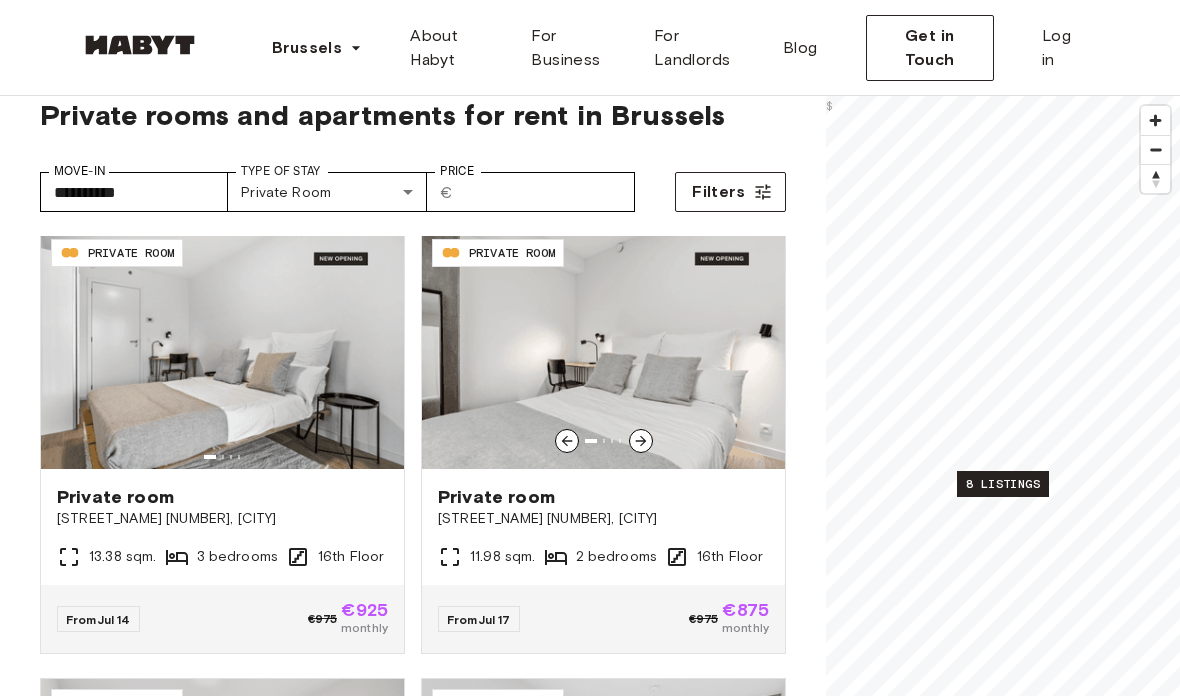 click 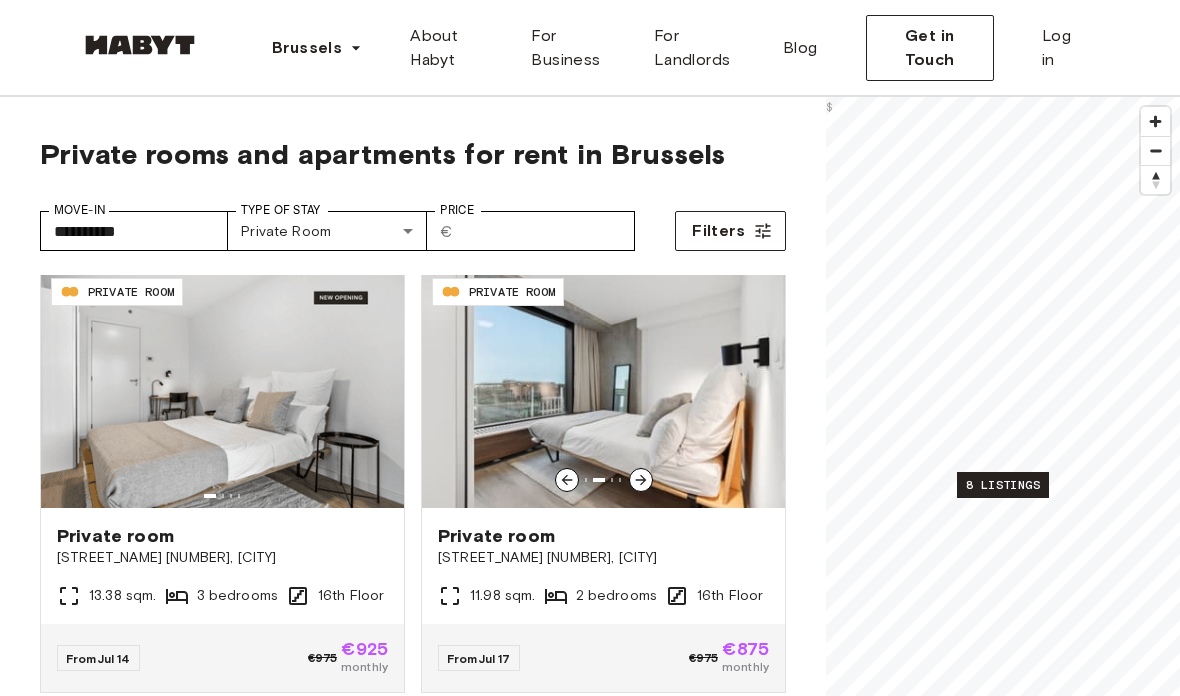 click on "**********" at bounding box center (590, 2513) 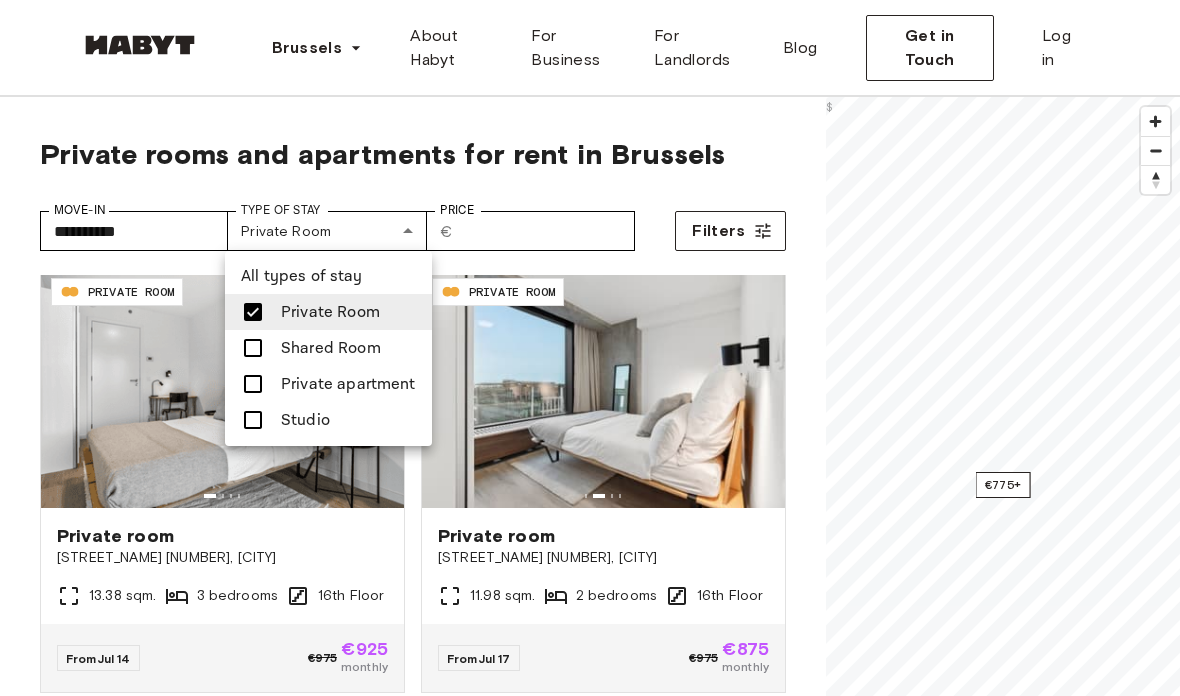 click on "Private Room" at bounding box center [330, 312] 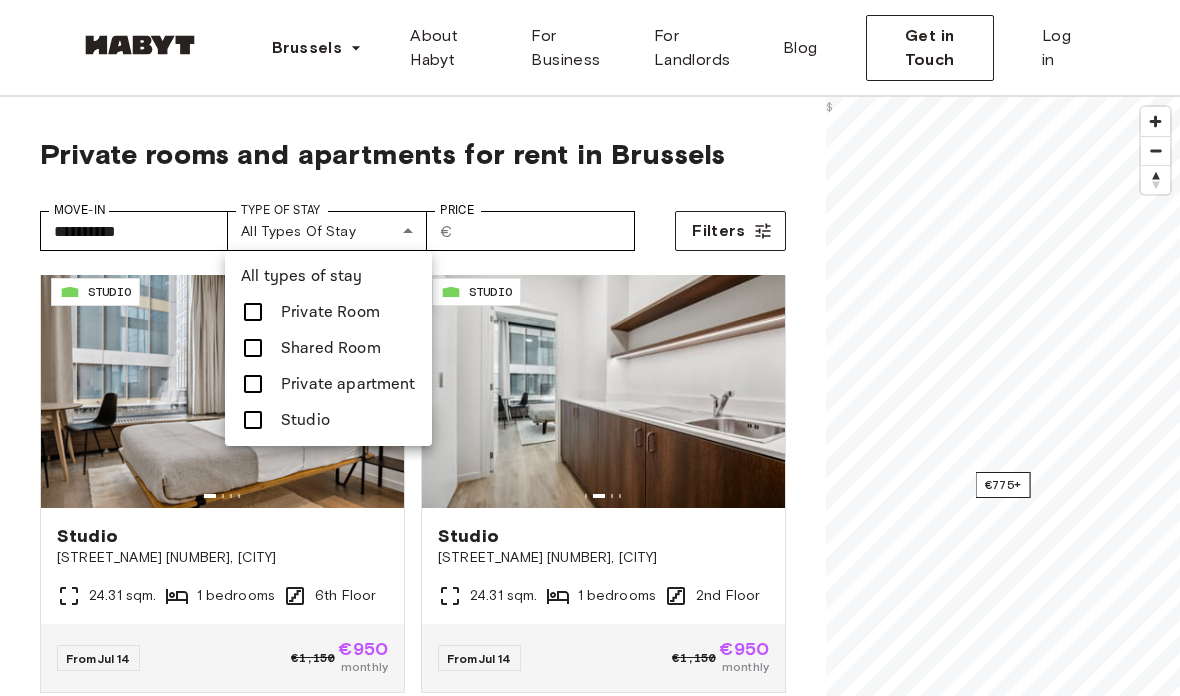 click at bounding box center [253, 384] 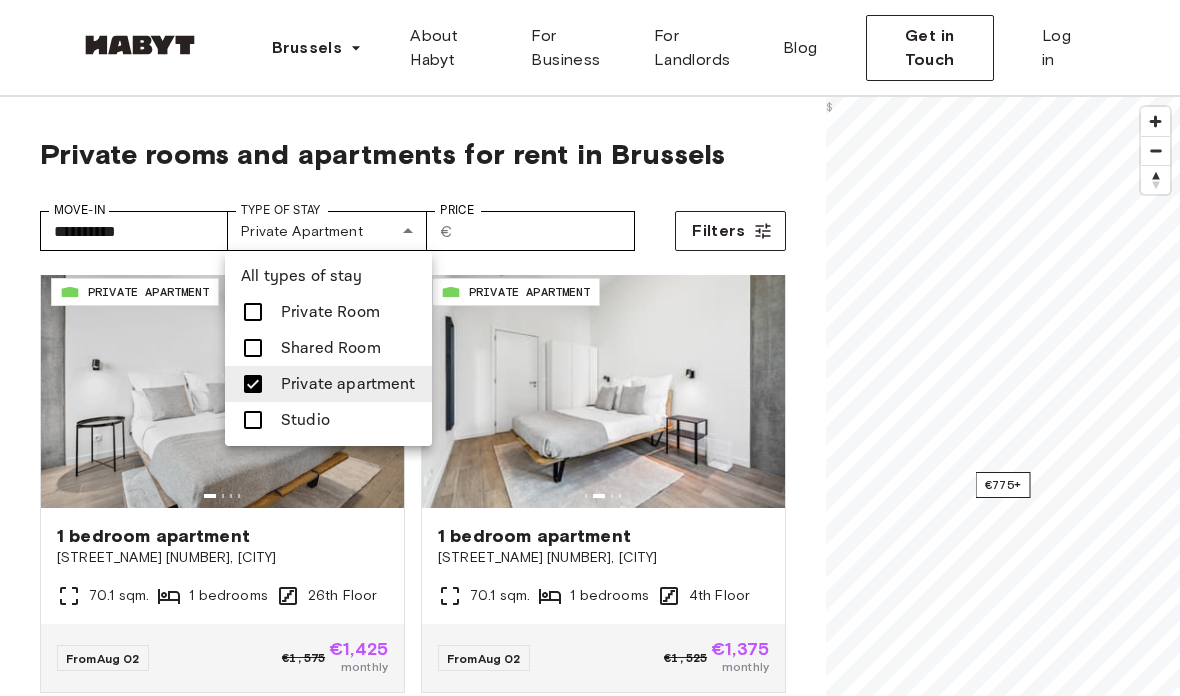 click at bounding box center [590, 348] 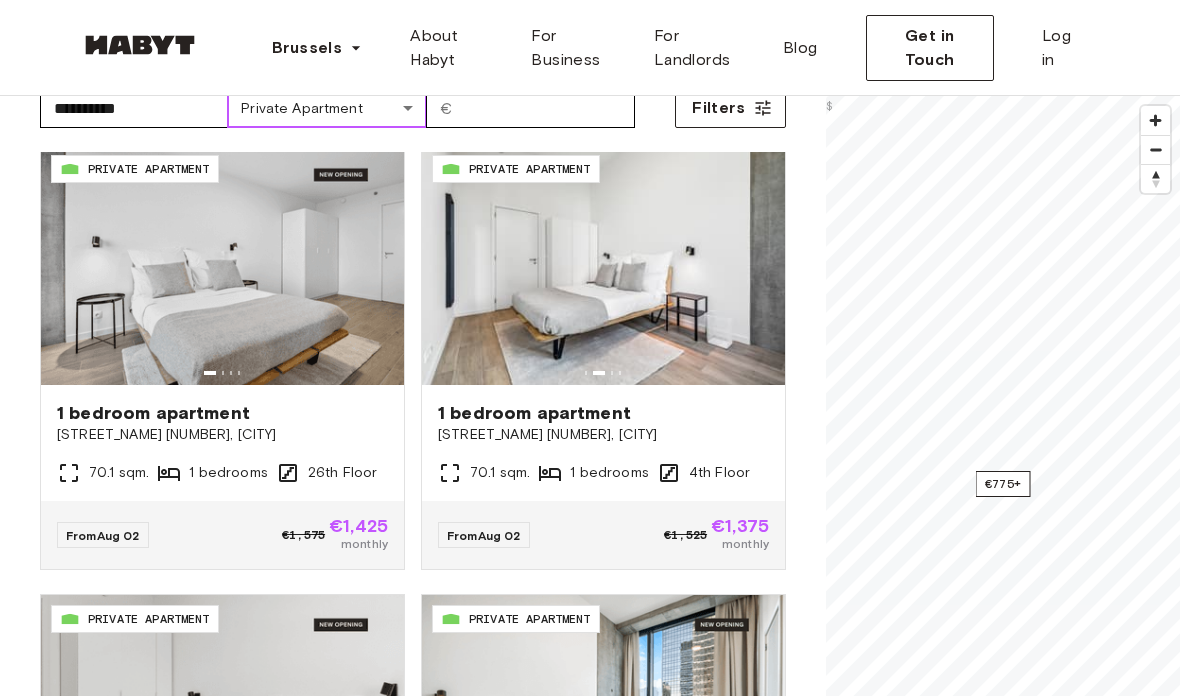 scroll, scrollTop: 139, scrollLeft: 0, axis: vertical 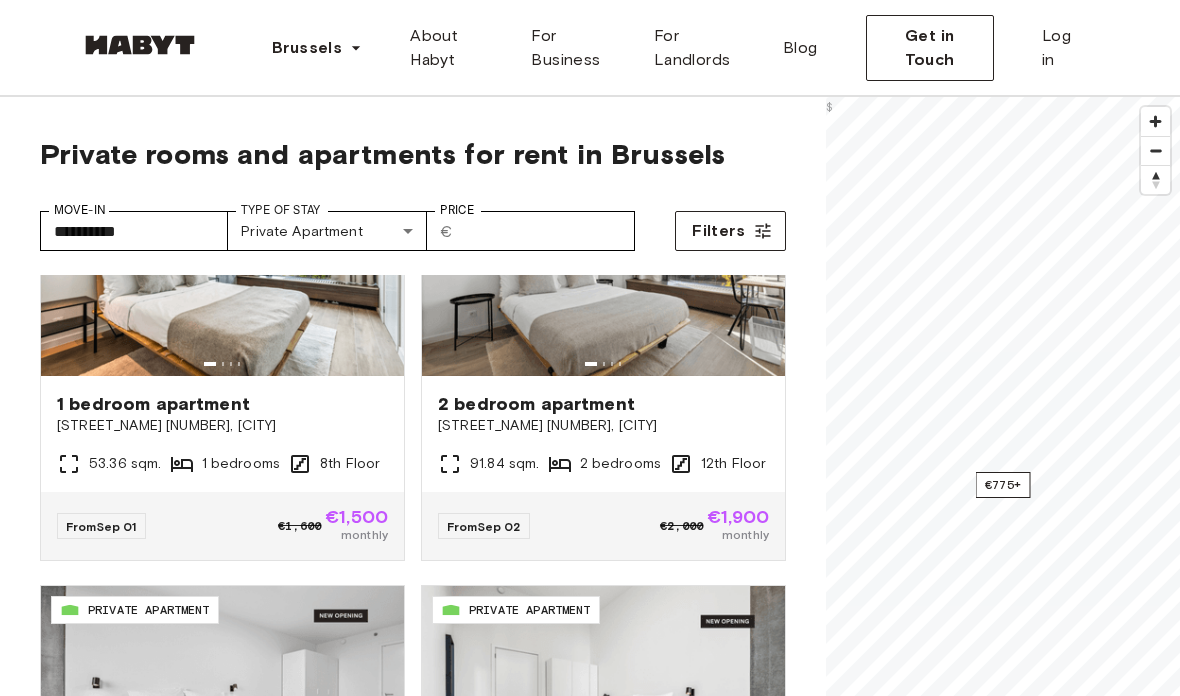 click on "**********" at bounding box center (590, 2513) 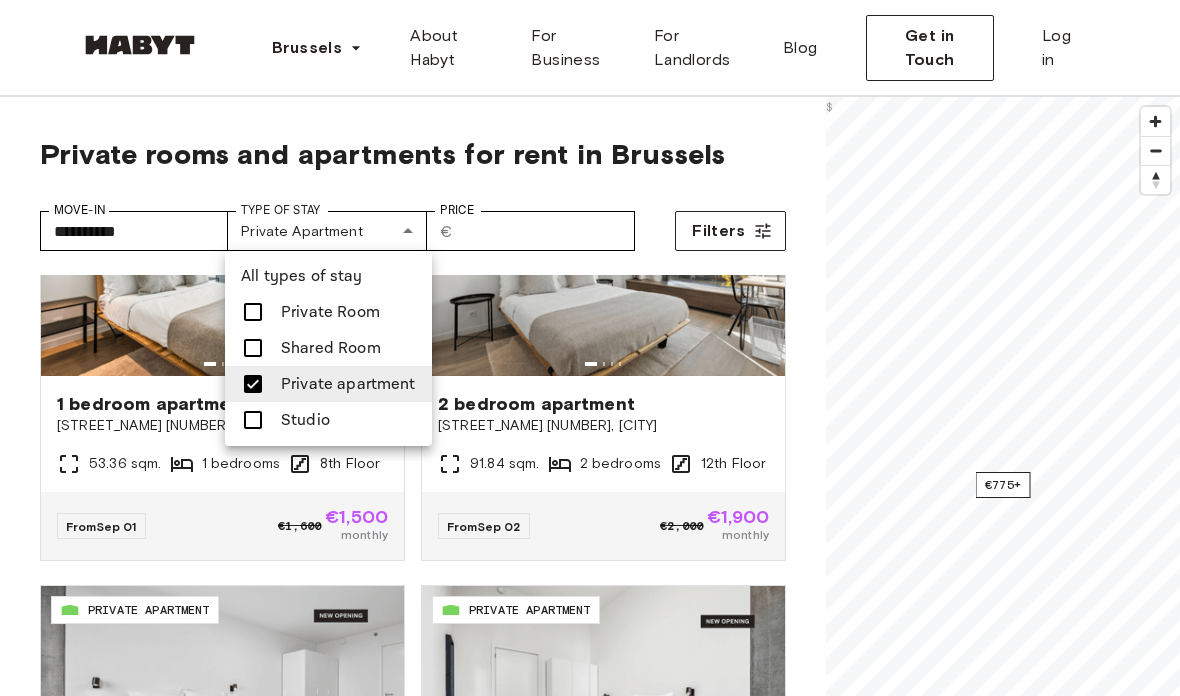 click on "Studio" at bounding box center (328, 420) 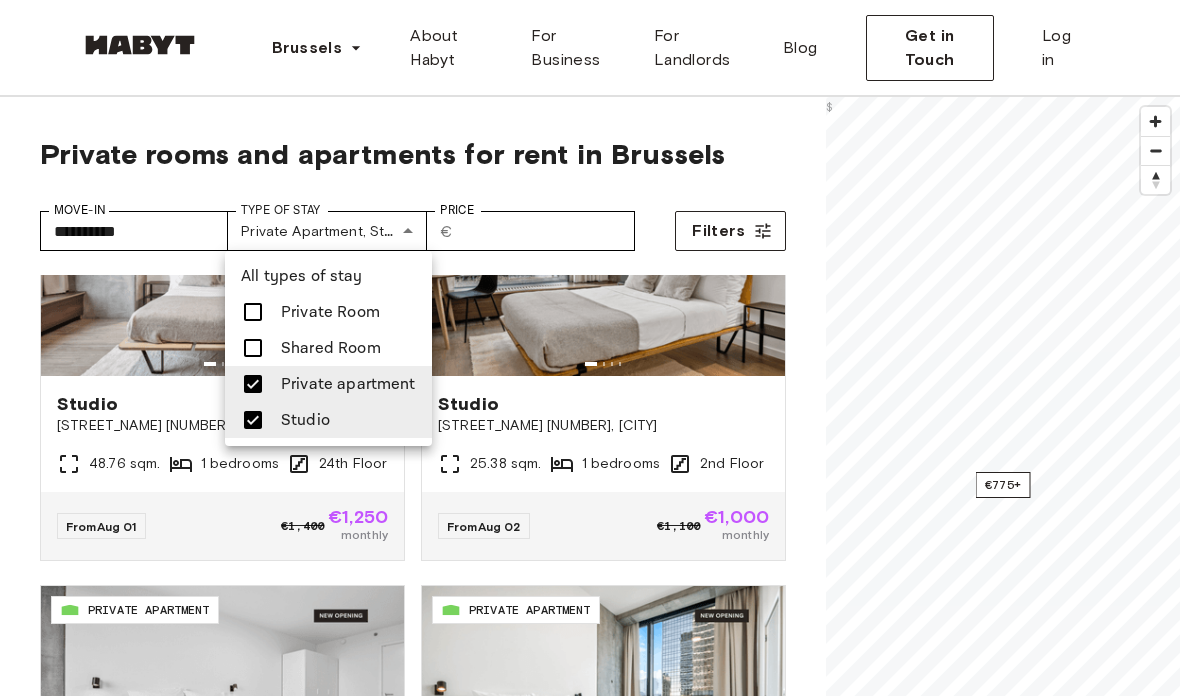 click at bounding box center [253, 384] 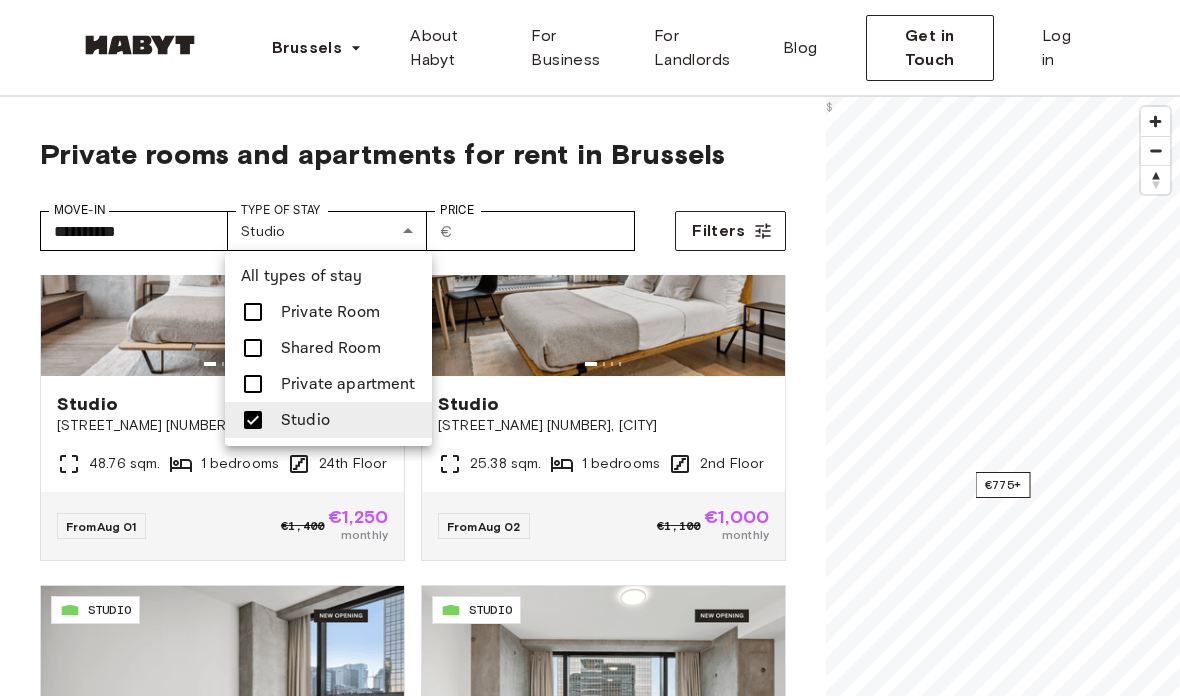 click at bounding box center [590, 348] 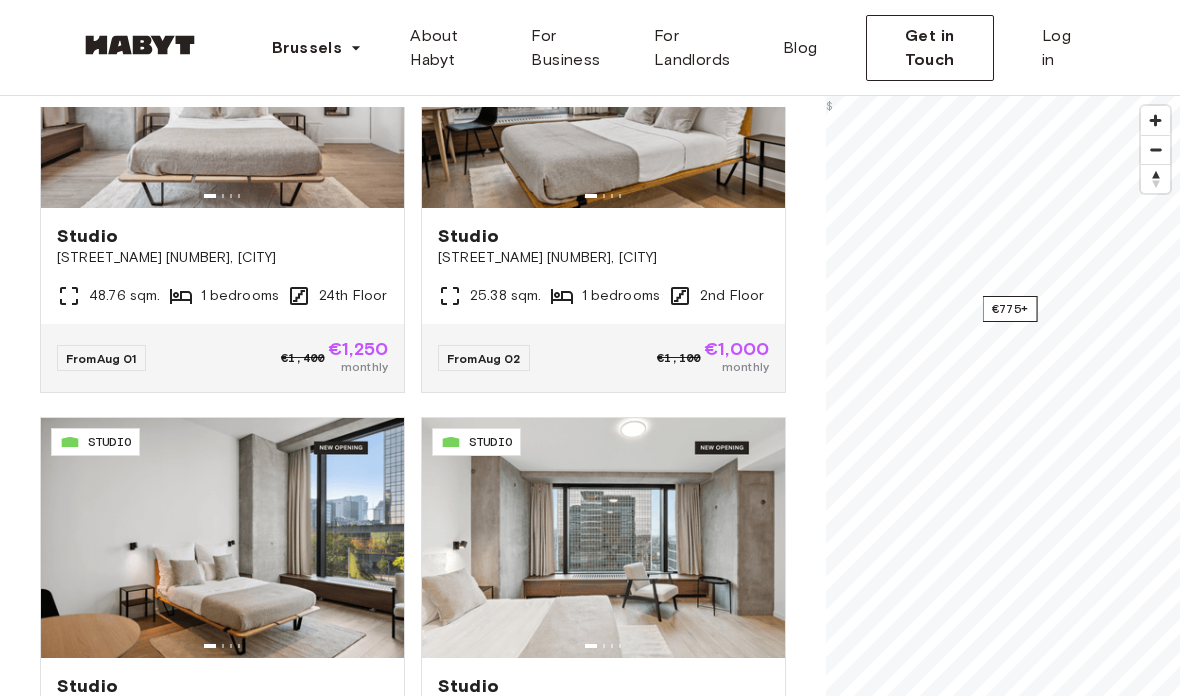 scroll, scrollTop: 0, scrollLeft: 0, axis: both 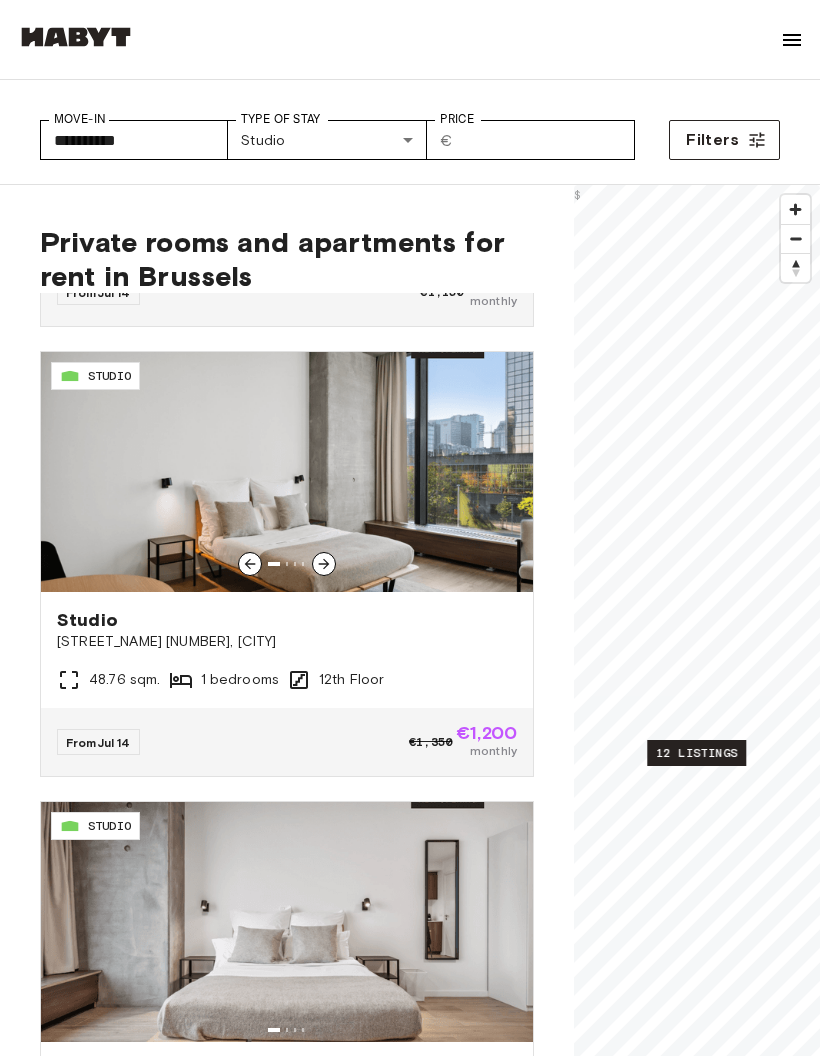 click at bounding box center [287, 472] 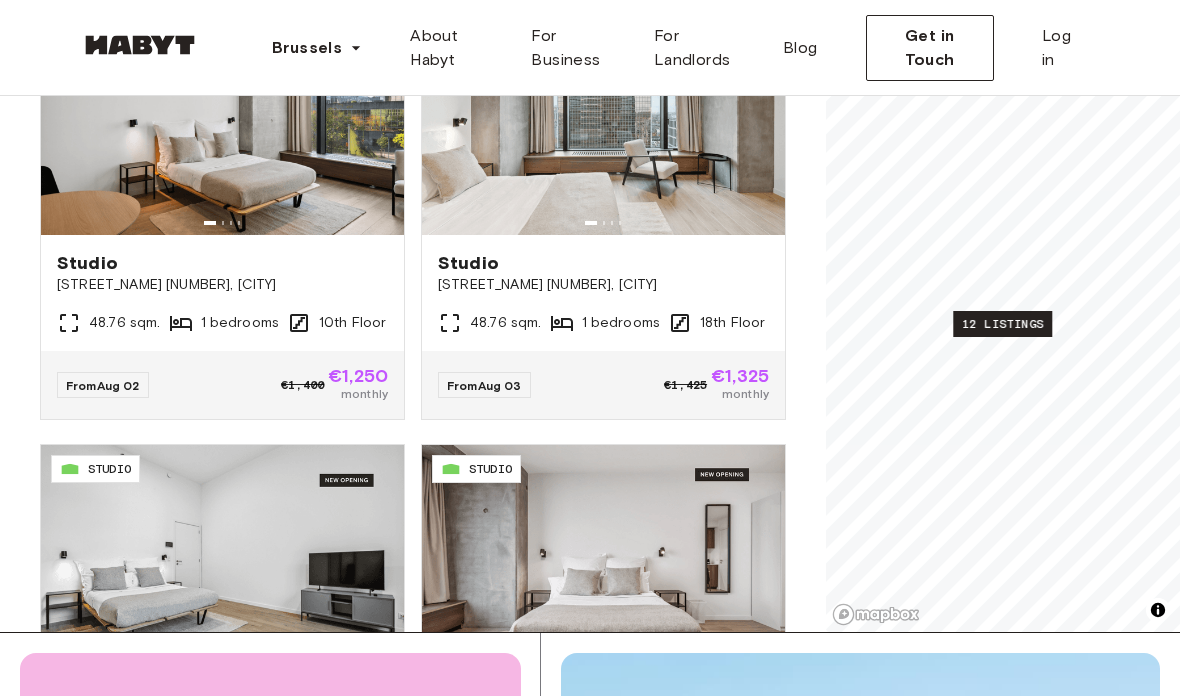 scroll, scrollTop: 340, scrollLeft: 0, axis: vertical 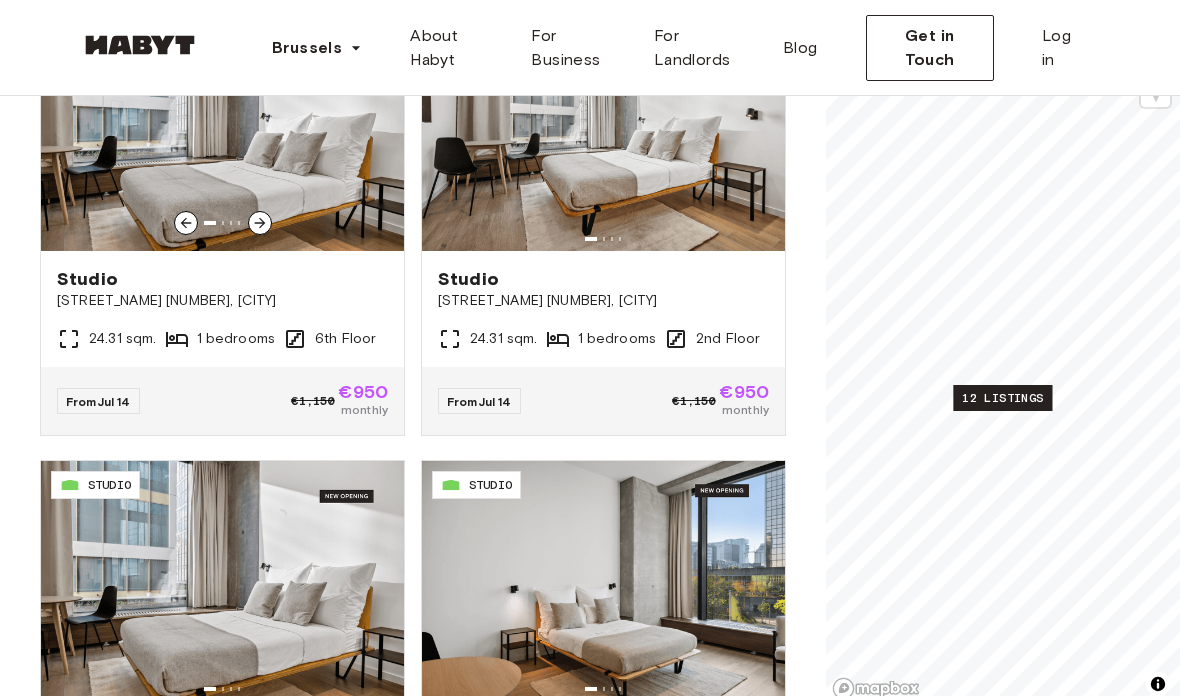 click at bounding box center [222, 131] 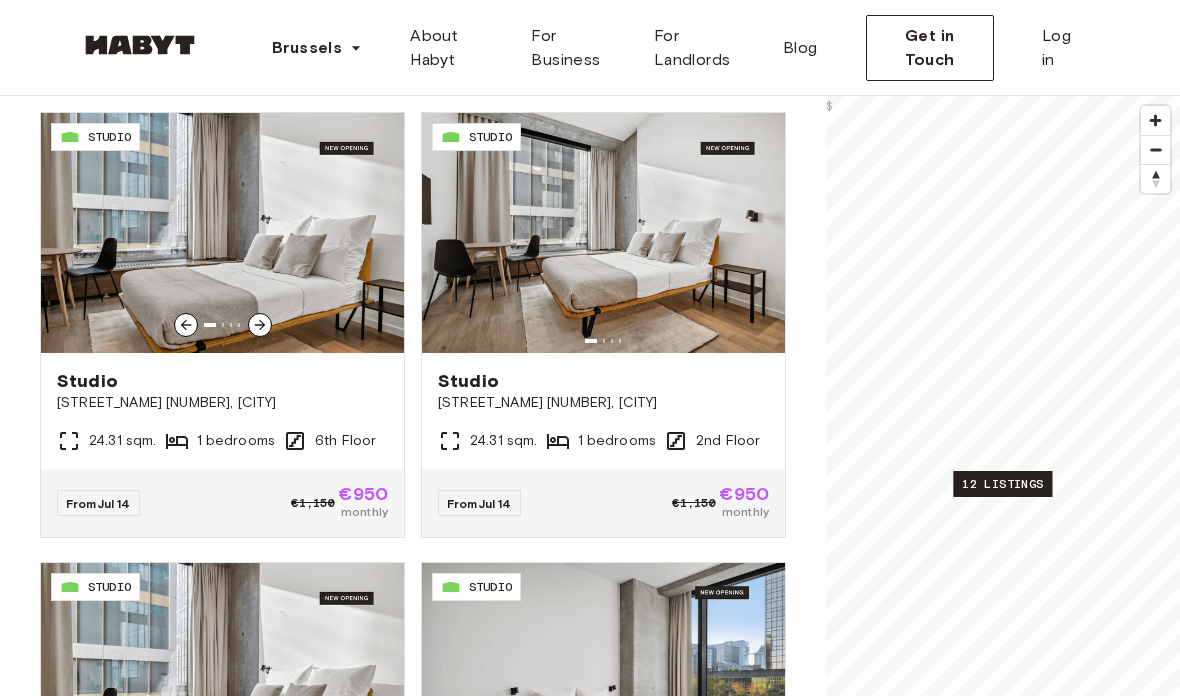 scroll, scrollTop: 163, scrollLeft: 0, axis: vertical 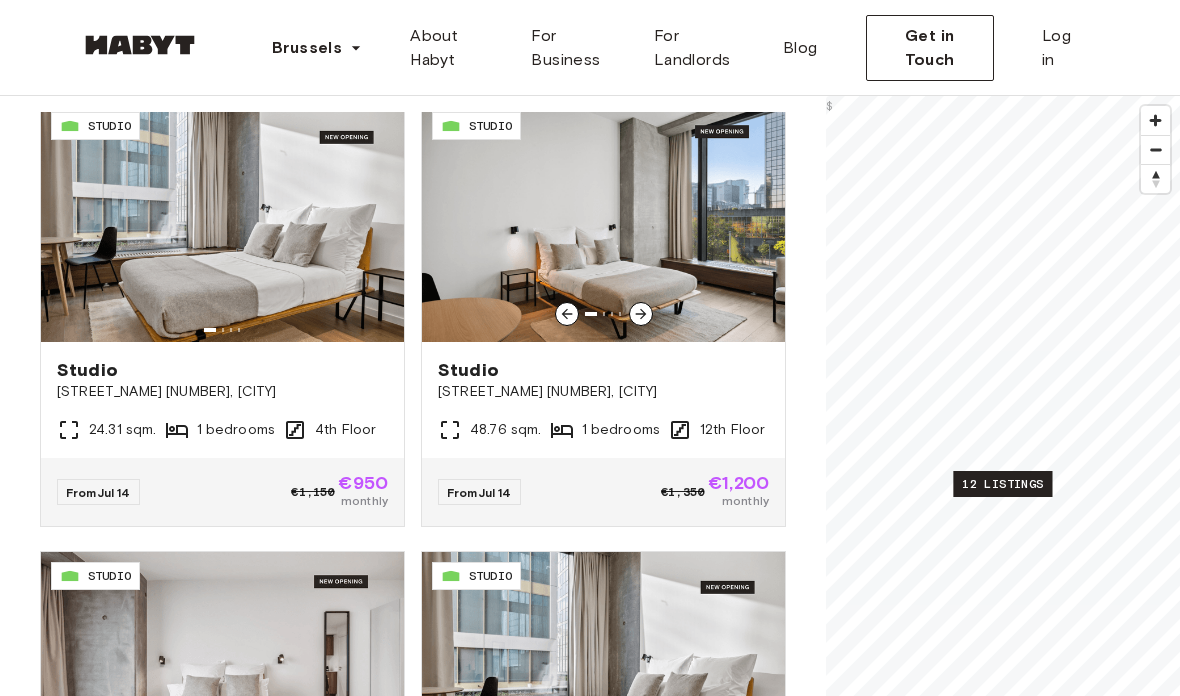 click at bounding box center [603, 222] 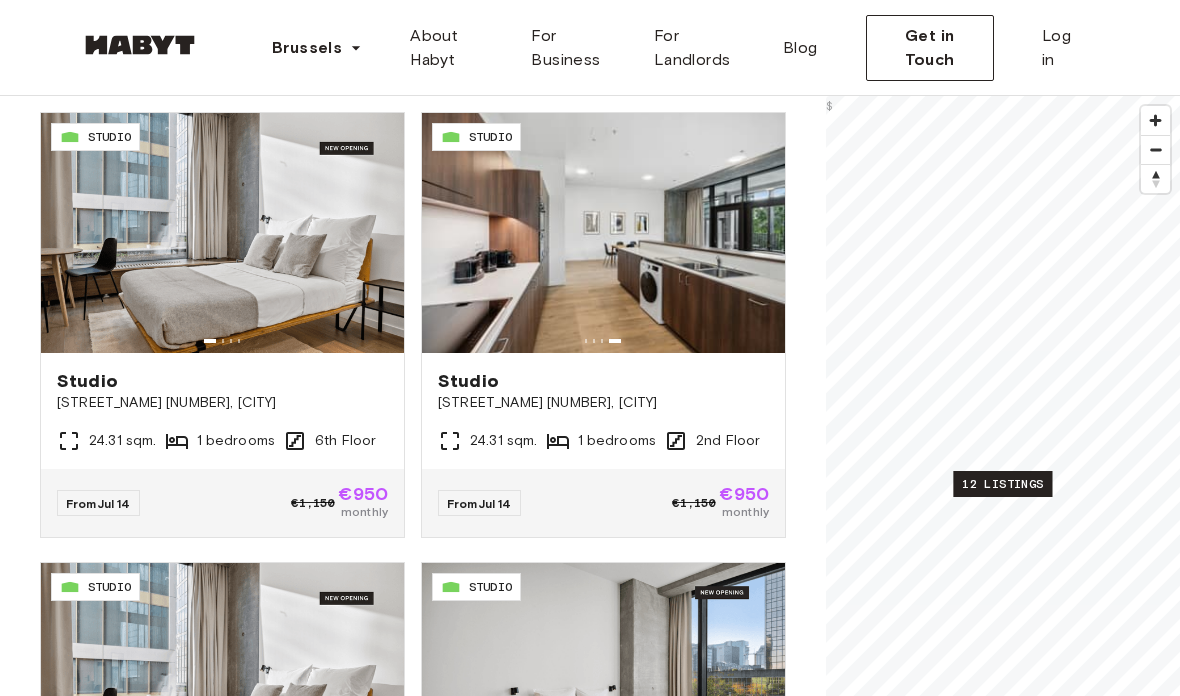 scroll, scrollTop: 0, scrollLeft: 0, axis: both 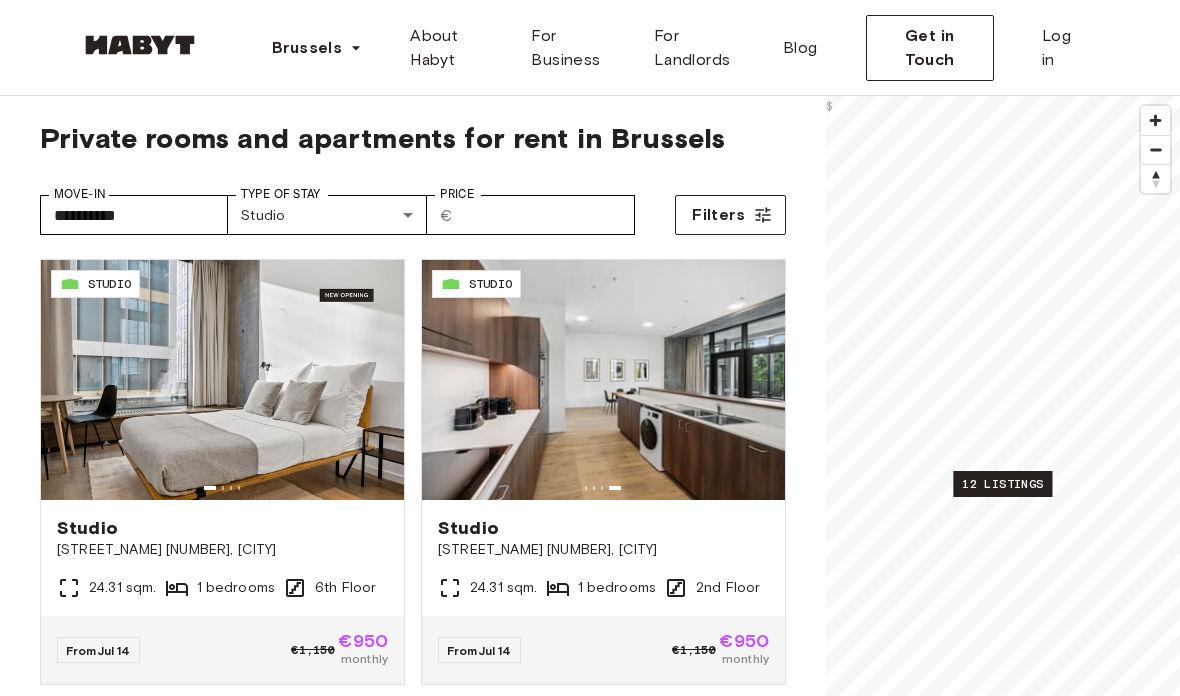 click on "**********" at bounding box center [590, 2497] 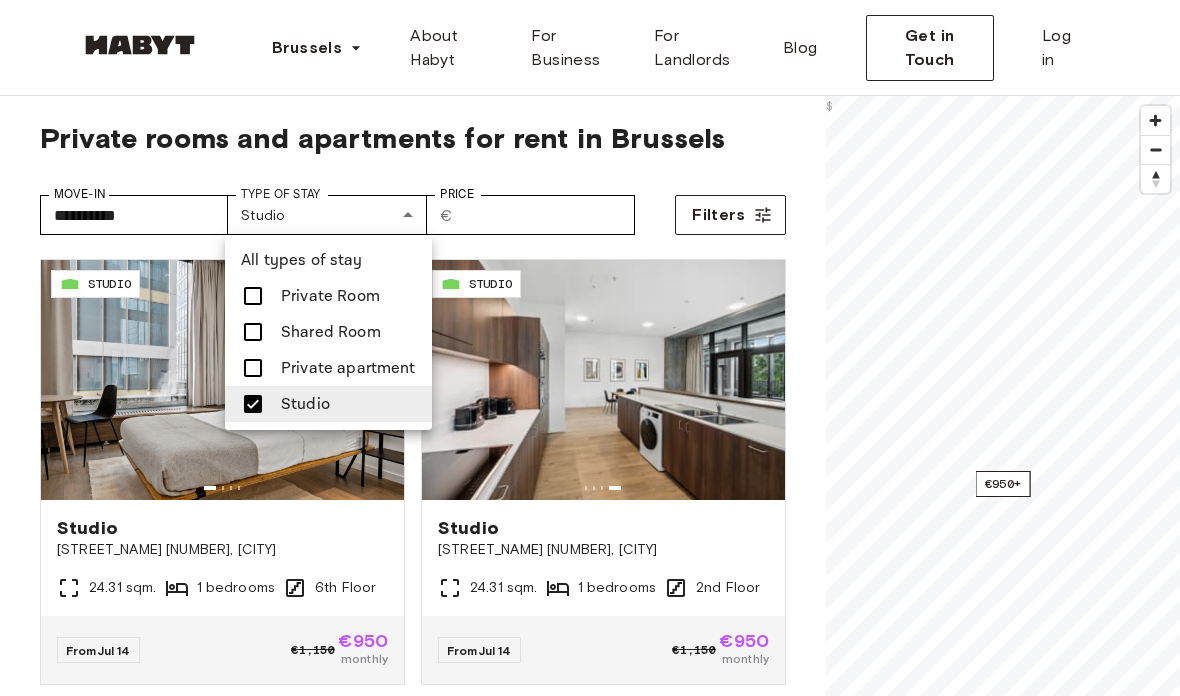 click on "Private Room" at bounding box center (330, 296) 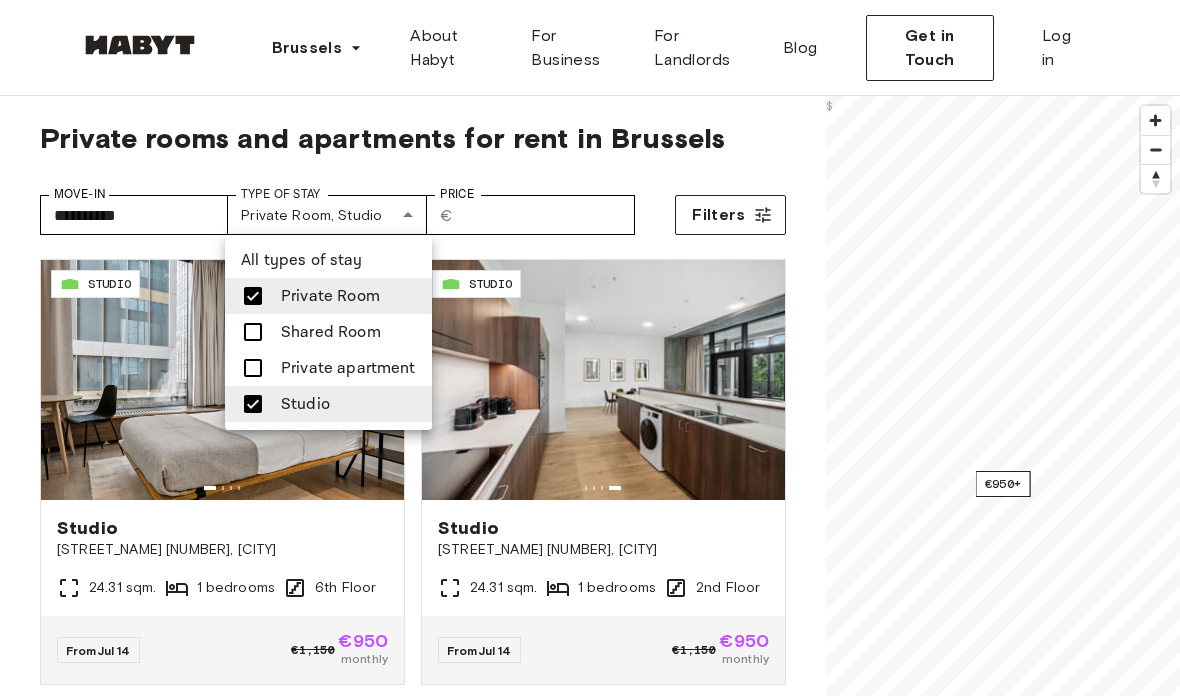 click at bounding box center [253, 404] 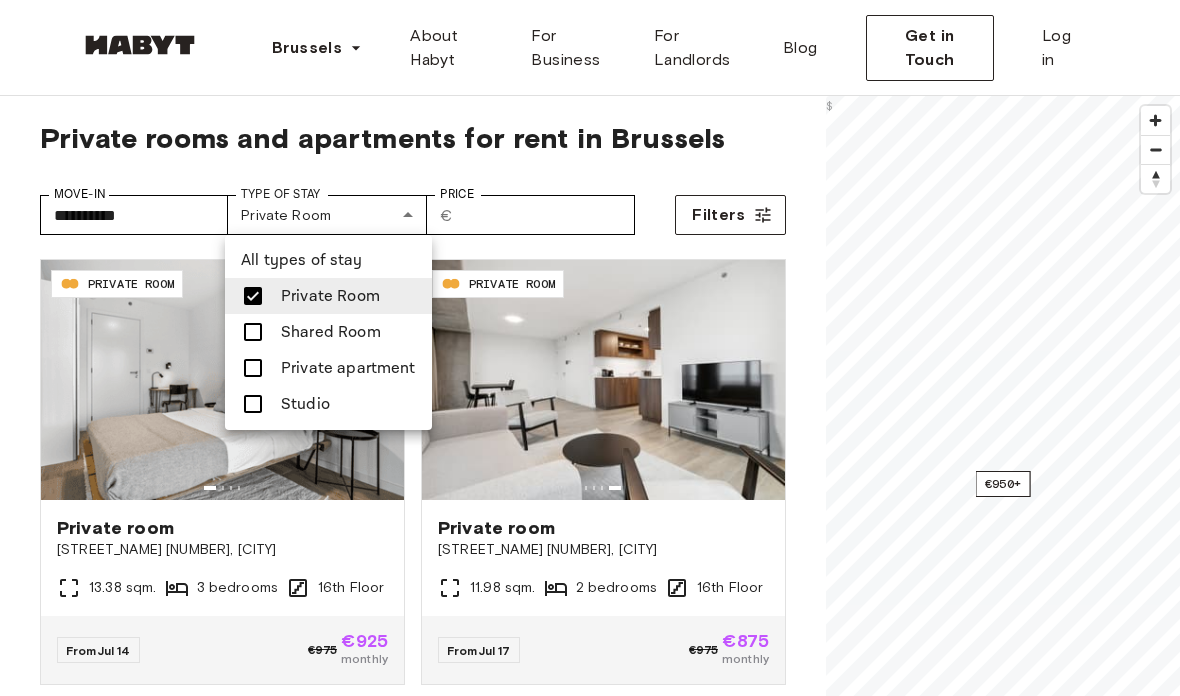click at bounding box center [590, 348] 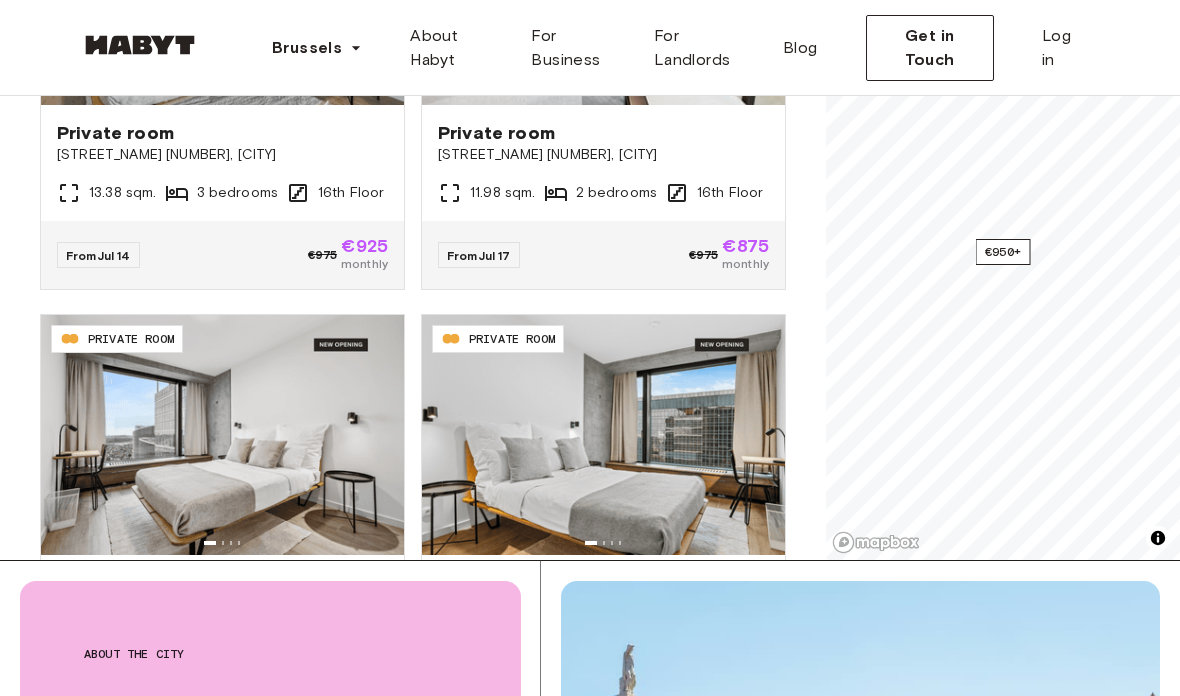 scroll, scrollTop: 404, scrollLeft: 0, axis: vertical 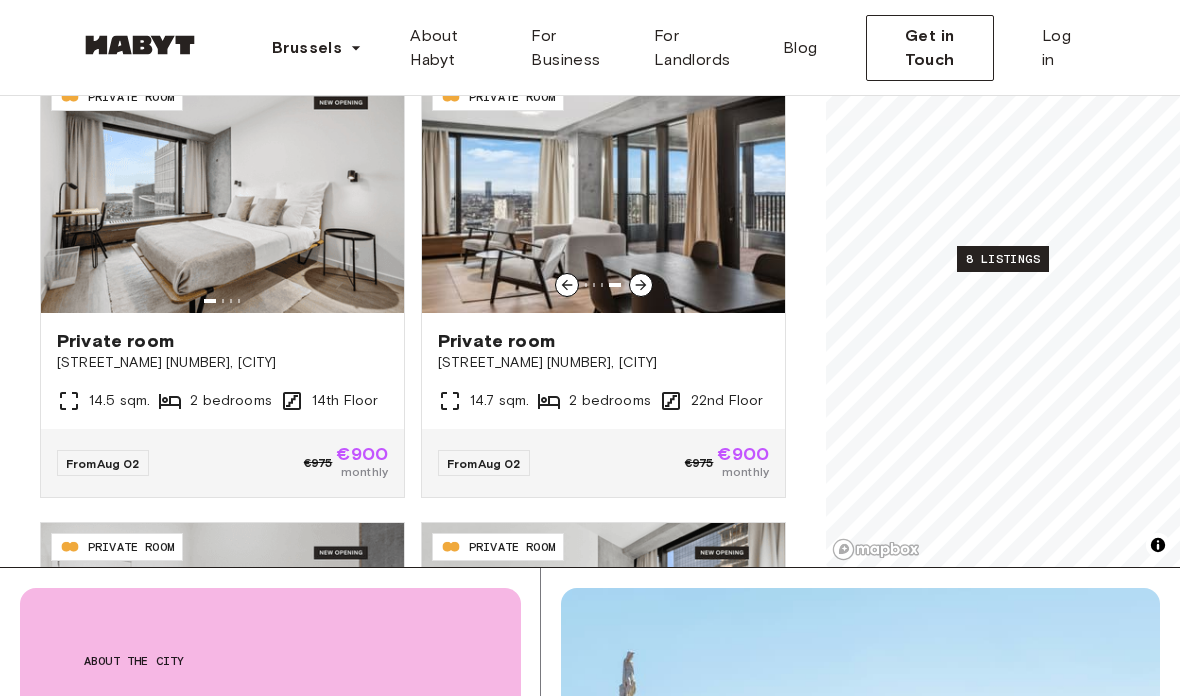 click at bounding box center (603, 193) 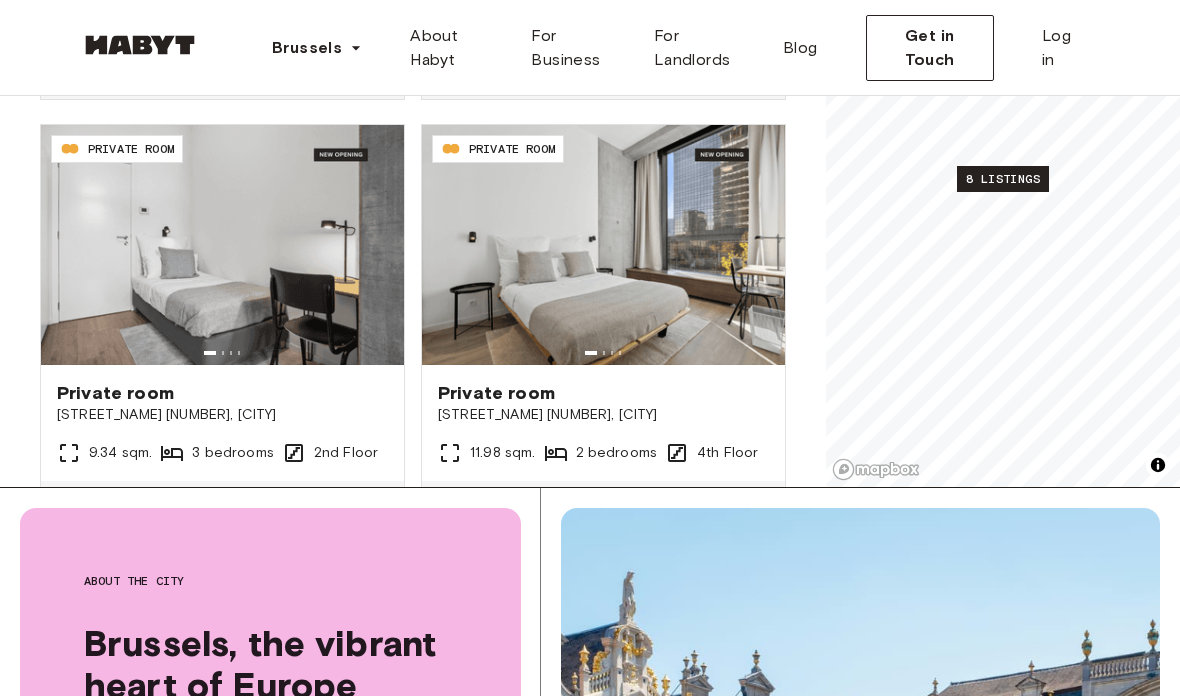 scroll, scrollTop: 568, scrollLeft: 0, axis: vertical 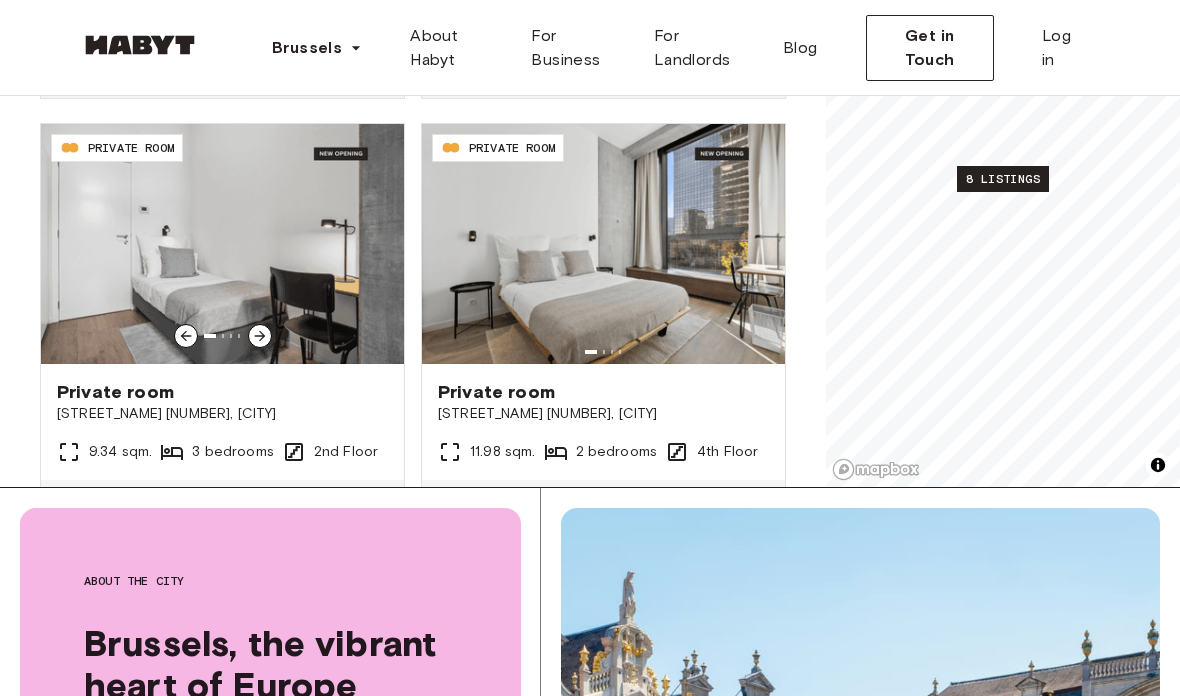 click on "Private room" at bounding box center [222, 392] 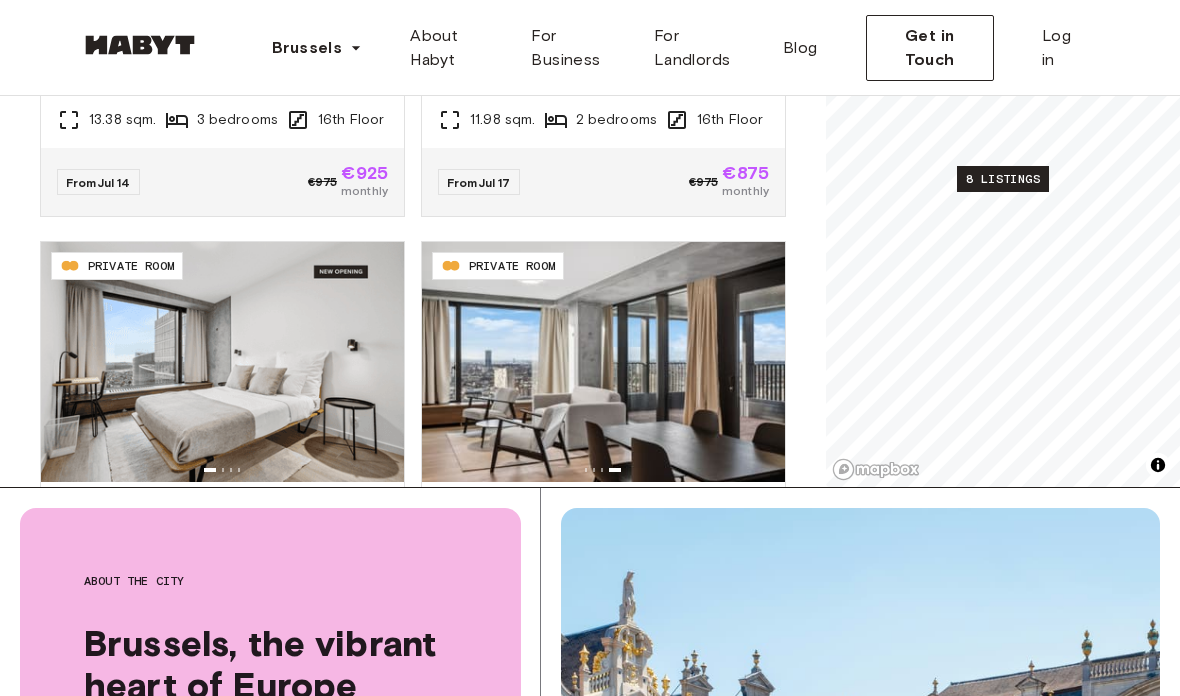 scroll, scrollTop: 0, scrollLeft: 0, axis: both 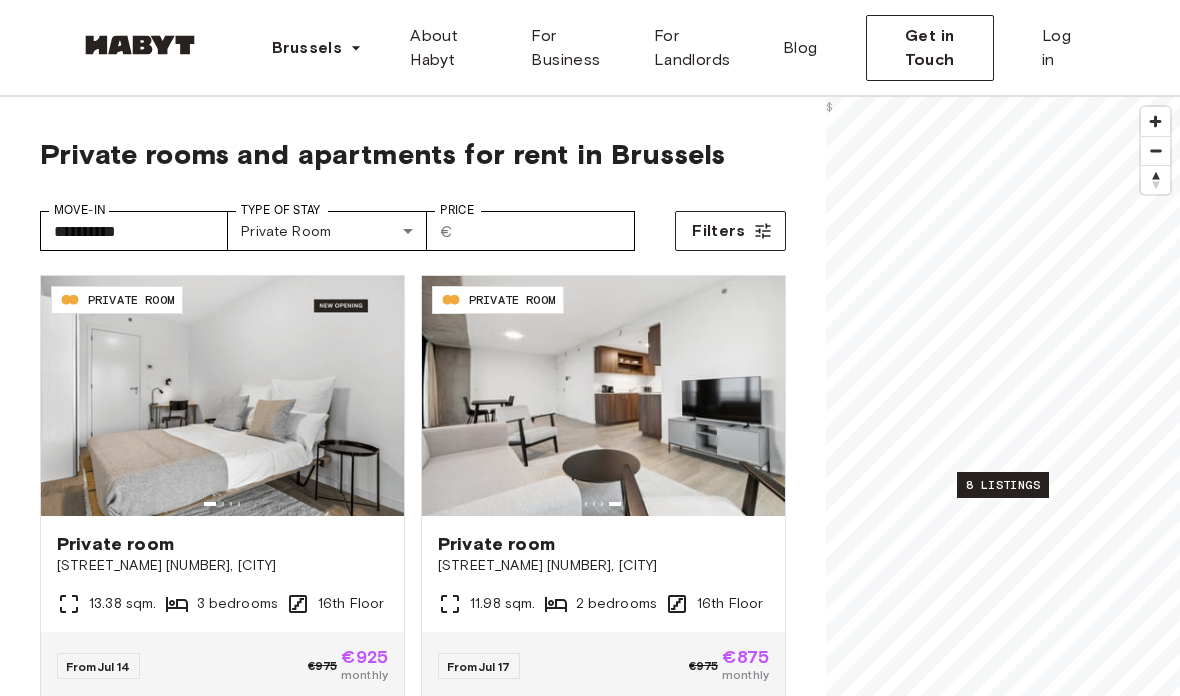 click on "**********" at bounding box center (590, 2513) 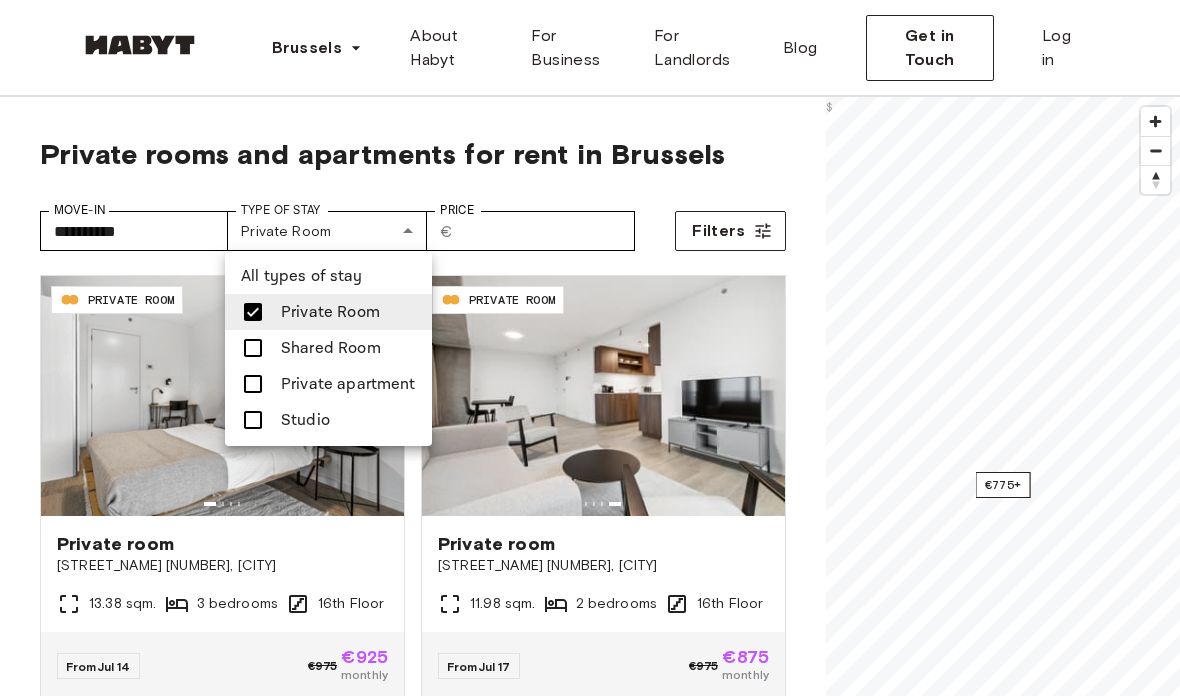 click on "Private Room" at bounding box center (328, 312) 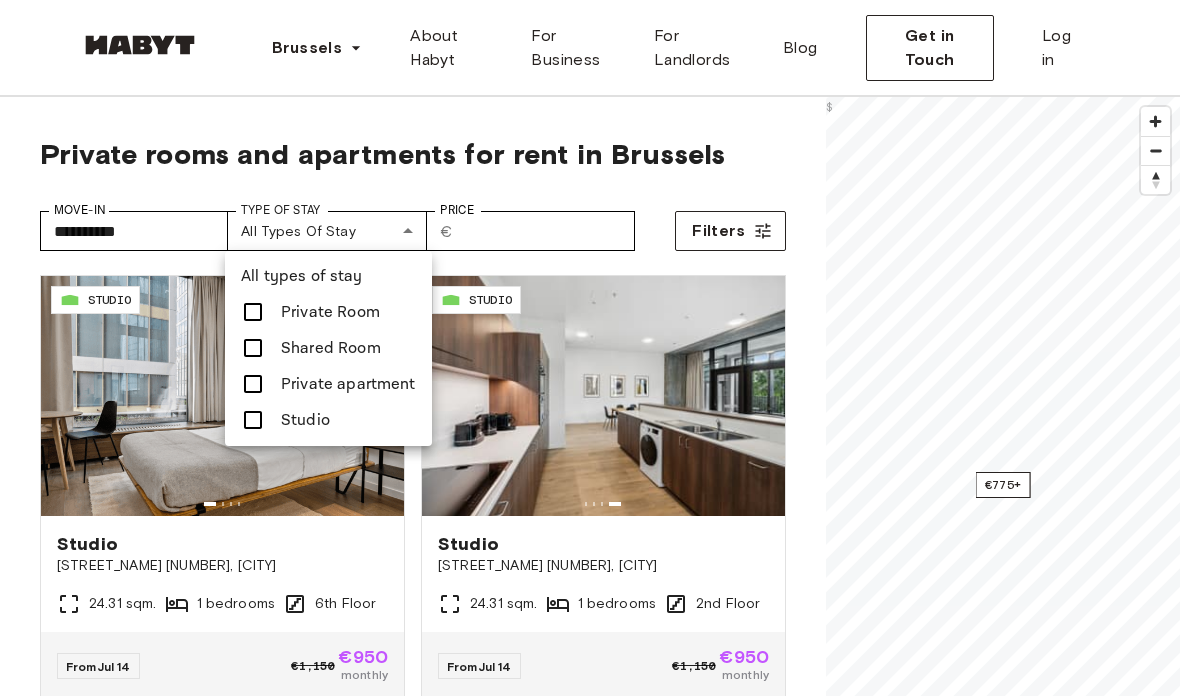 click on "Studio" at bounding box center [305, 420] 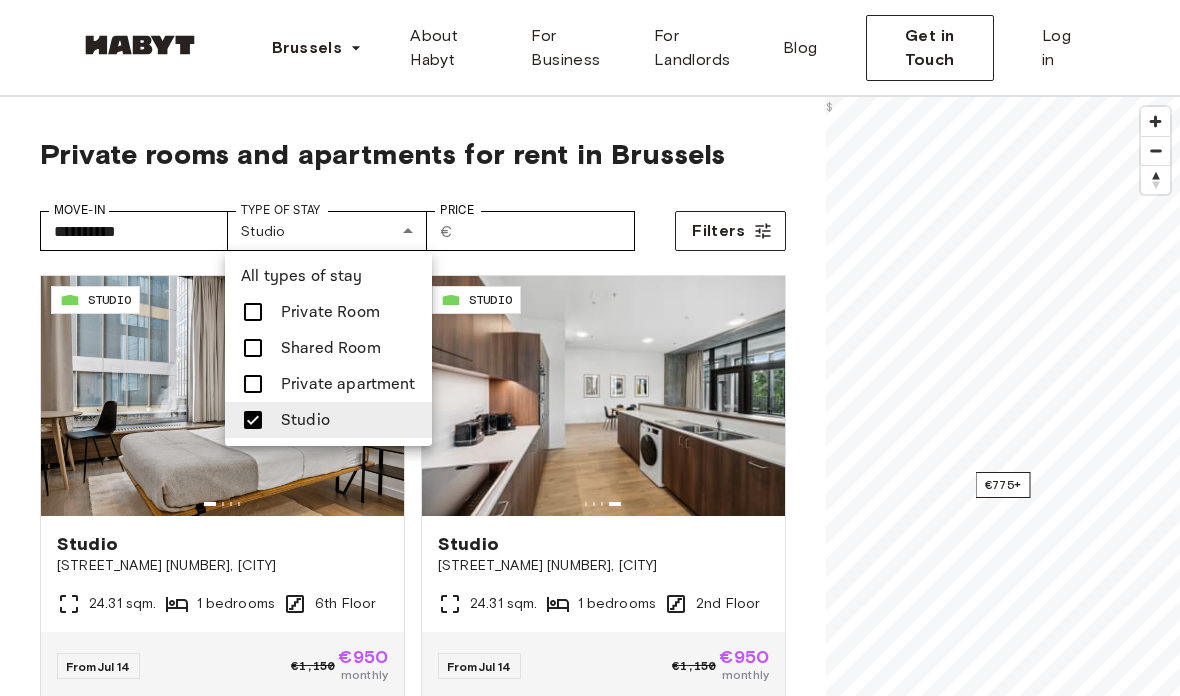 click at bounding box center (590, 348) 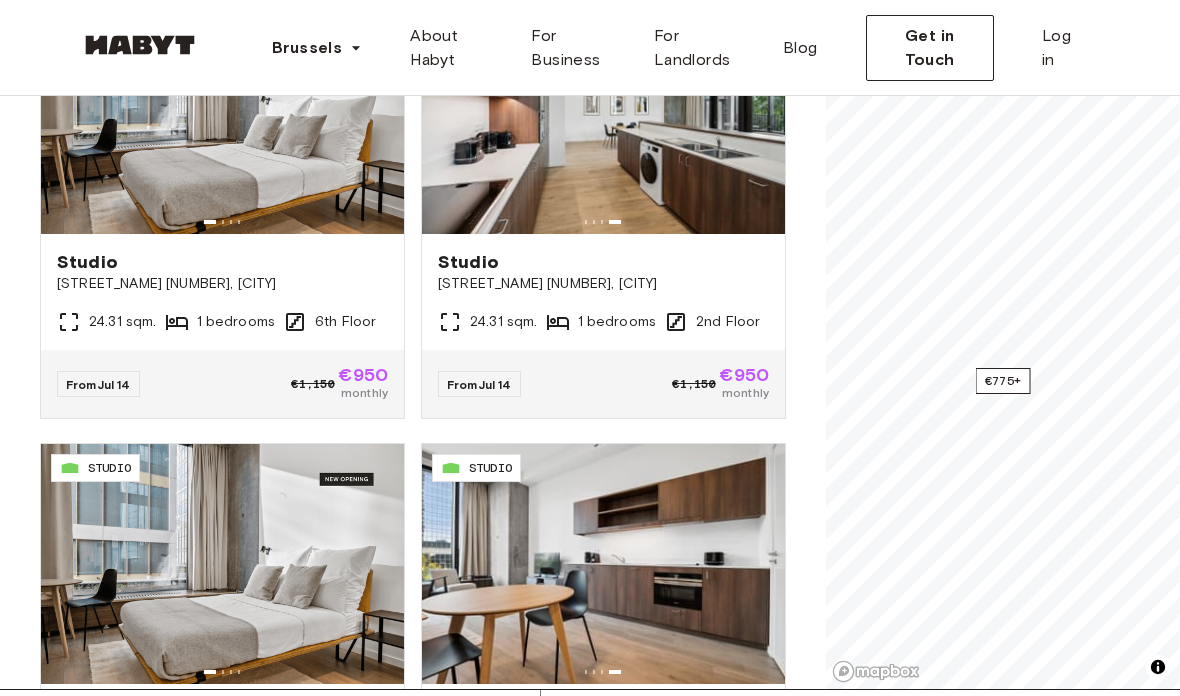 scroll, scrollTop: 282, scrollLeft: 0, axis: vertical 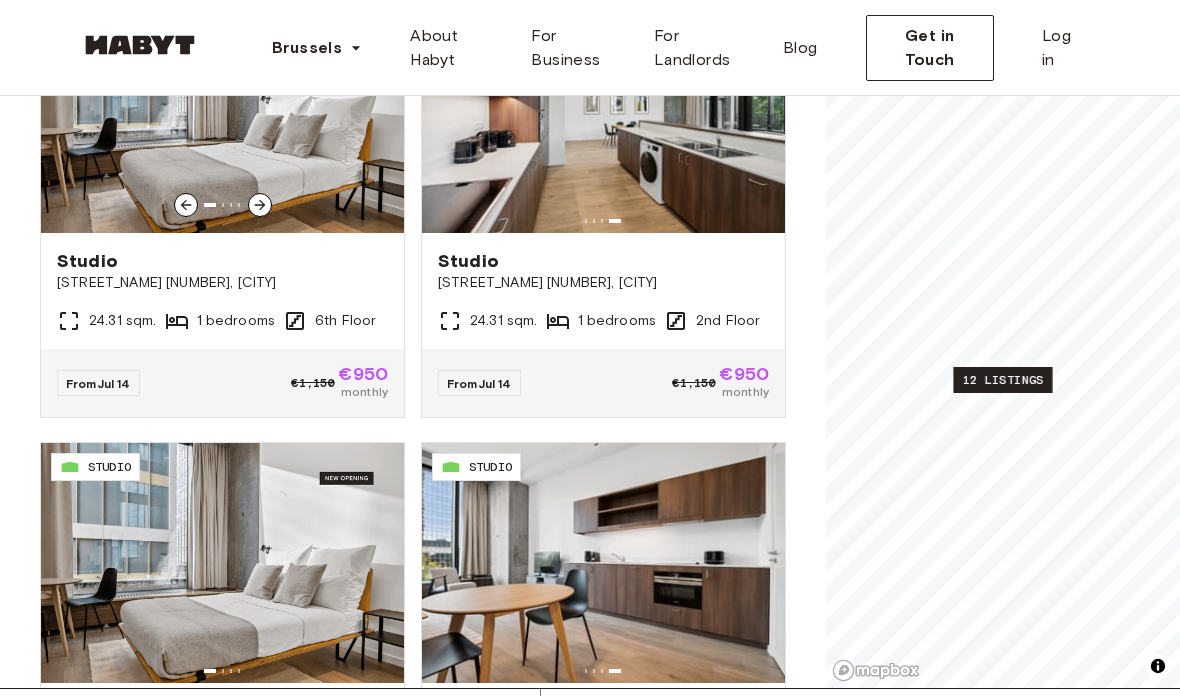 click at bounding box center (222, 113) 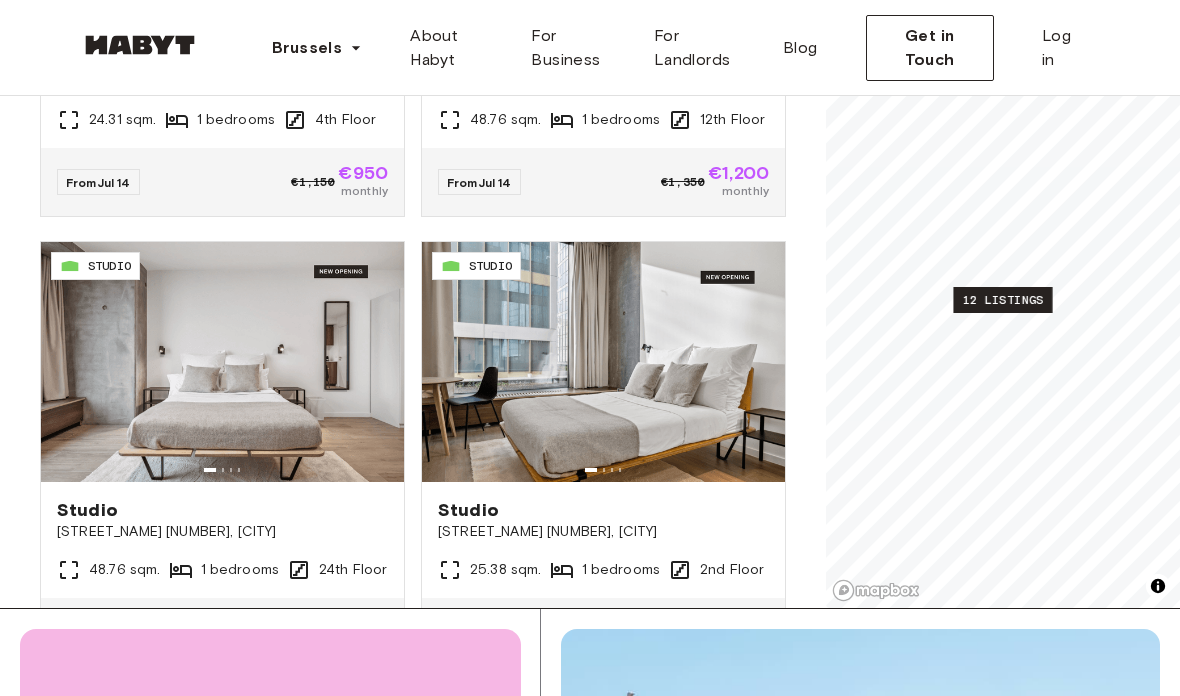 scroll, scrollTop: 575, scrollLeft: 0, axis: vertical 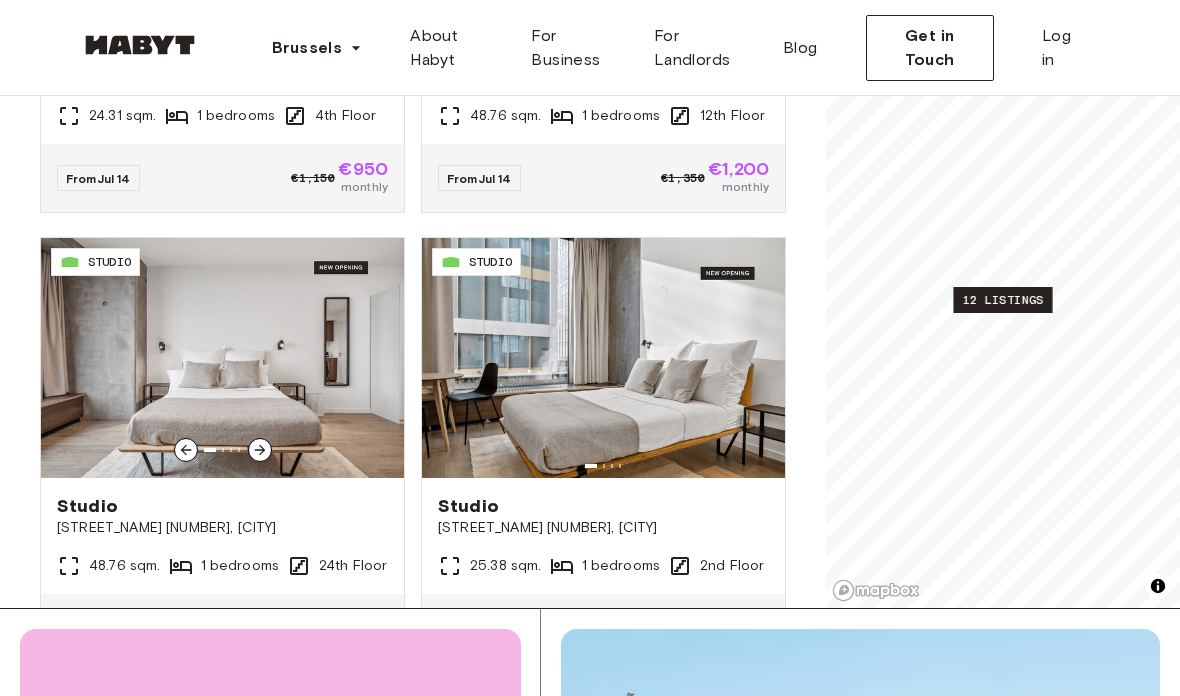 click at bounding box center [222, 358] 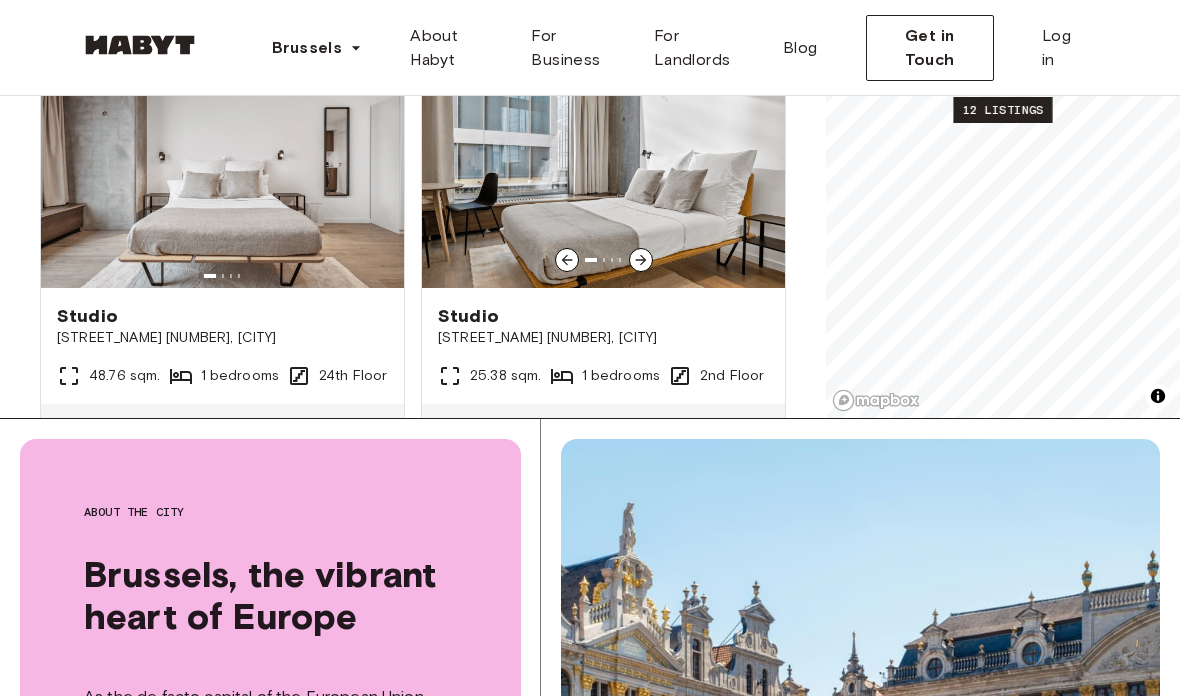 scroll, scrollTop: 563, scrollLeft: 0, axis: vertical 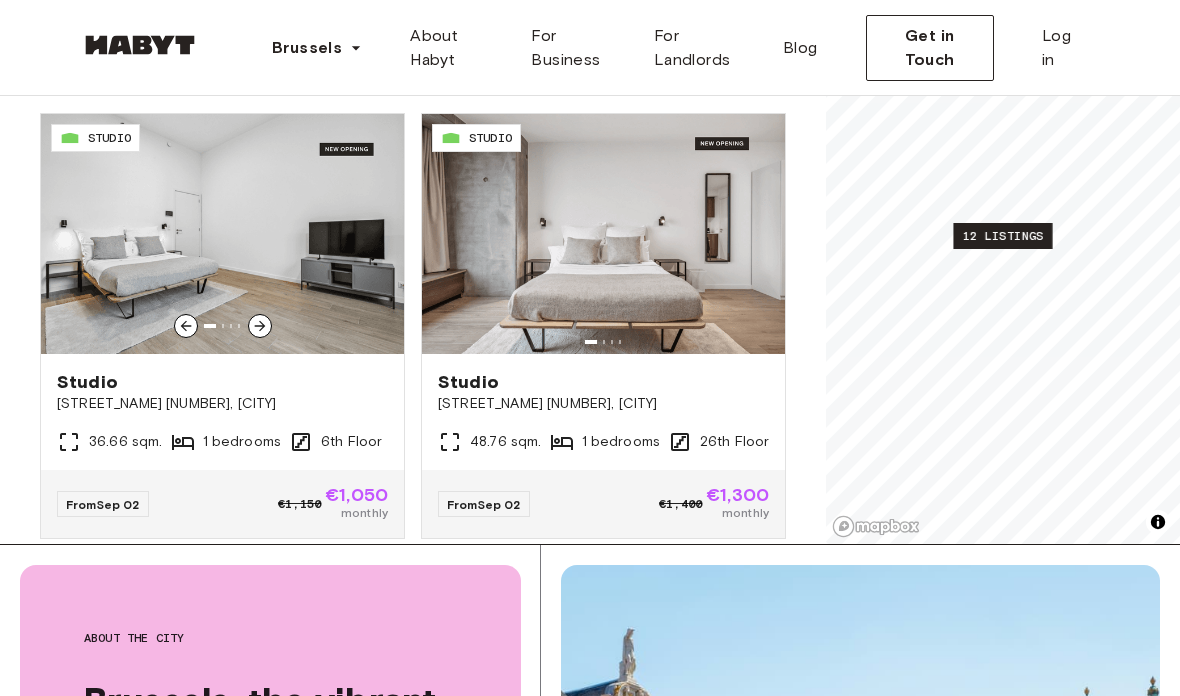 click at bounding box center [222, 234] 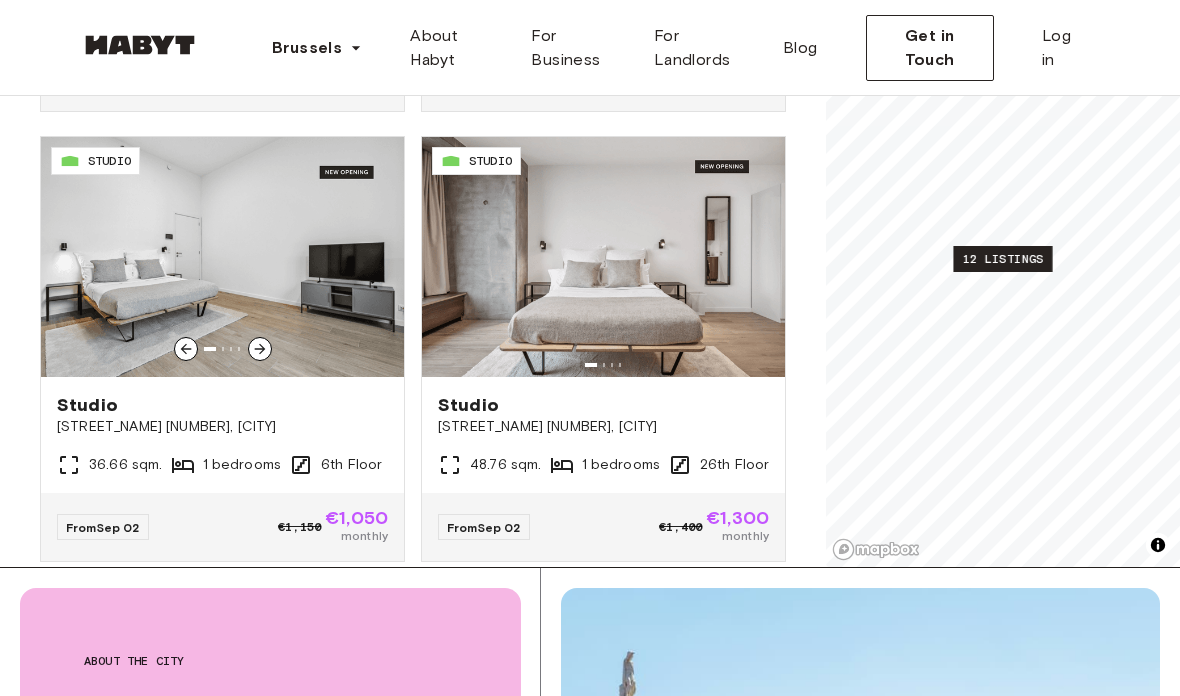 scroll, scrollTop: 399, scrollLeft: 0, axis: vertical 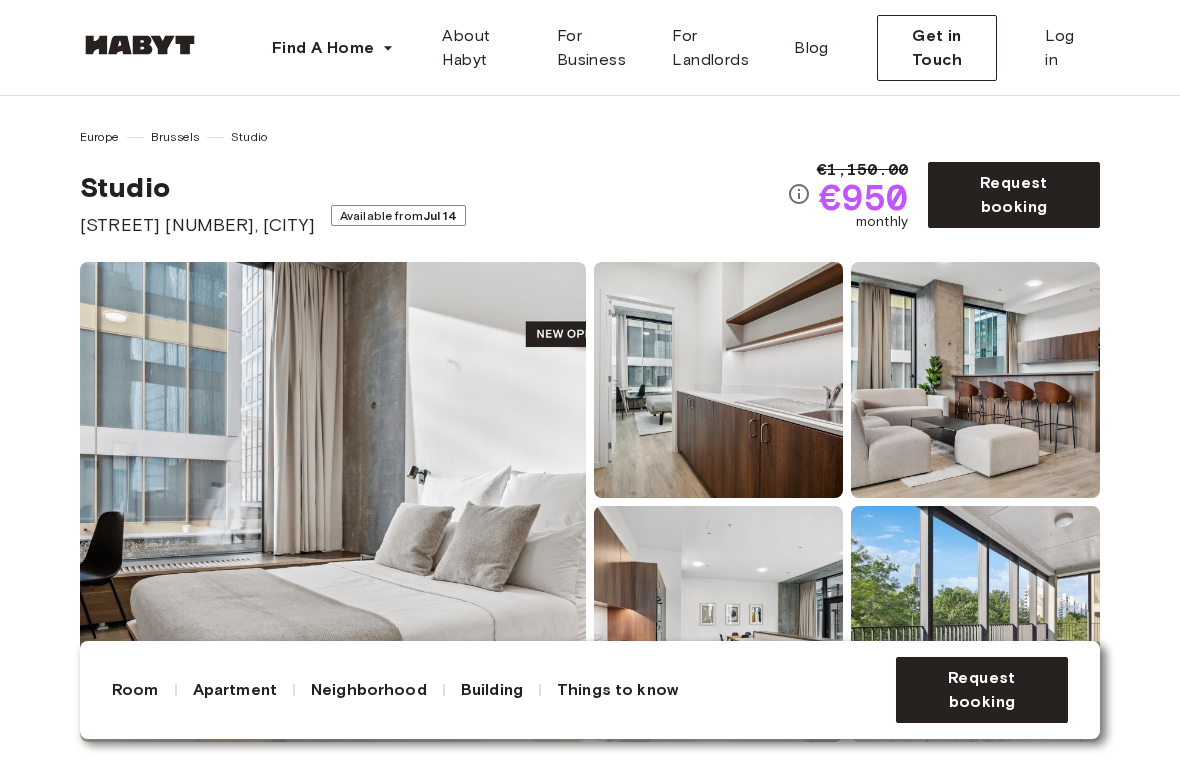 click at bounding box center [333, 502] 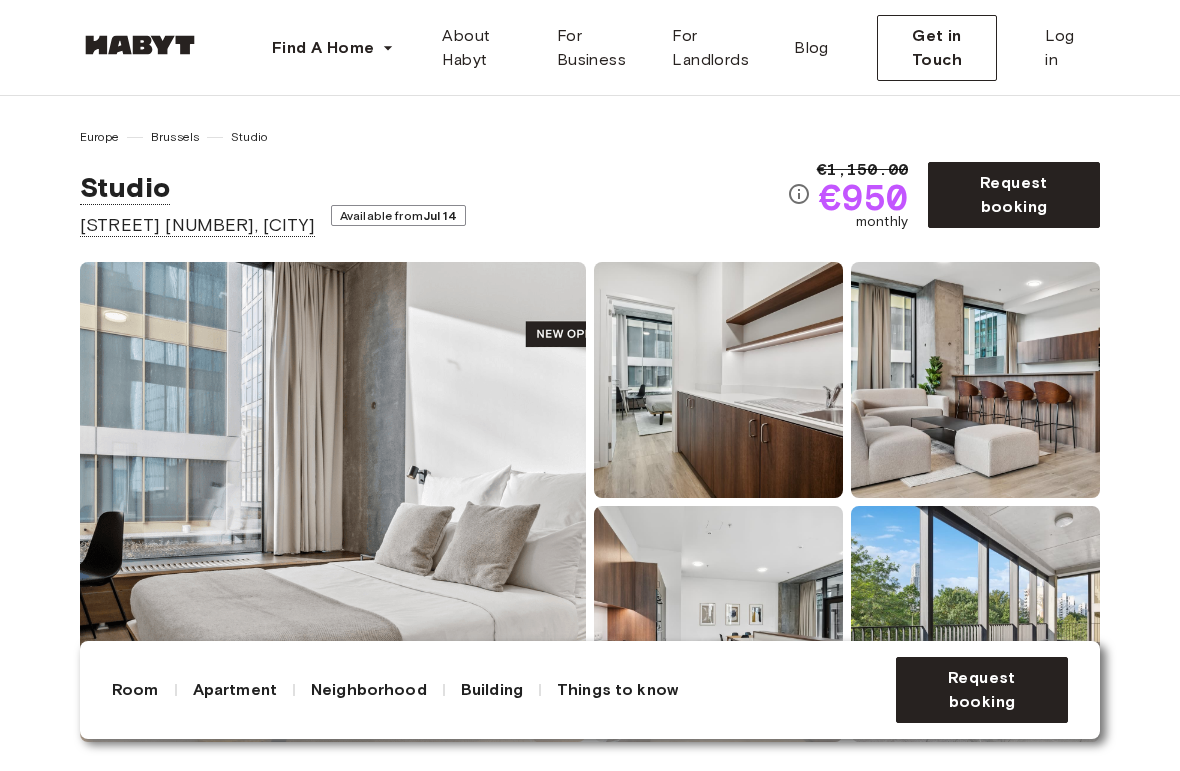 click at bounding box center (333, 502) 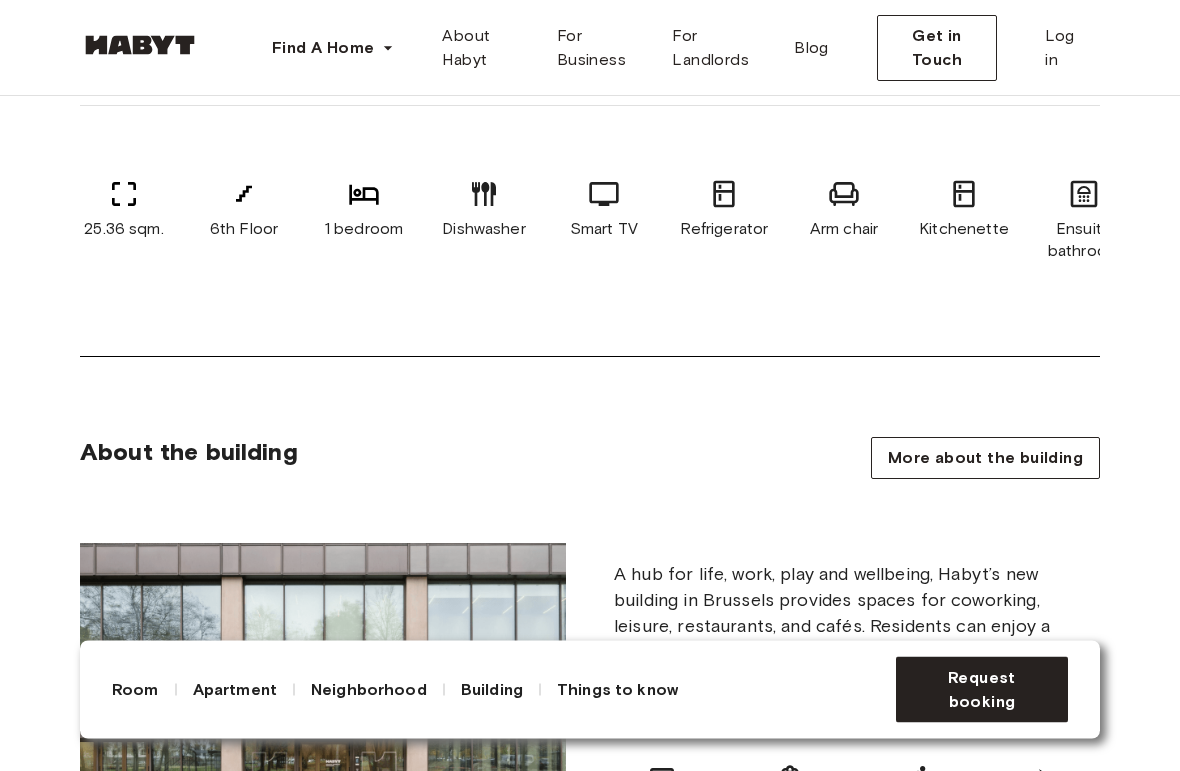 scroll, scrollTop: 913, scrollLeft: 0, axis: vertical 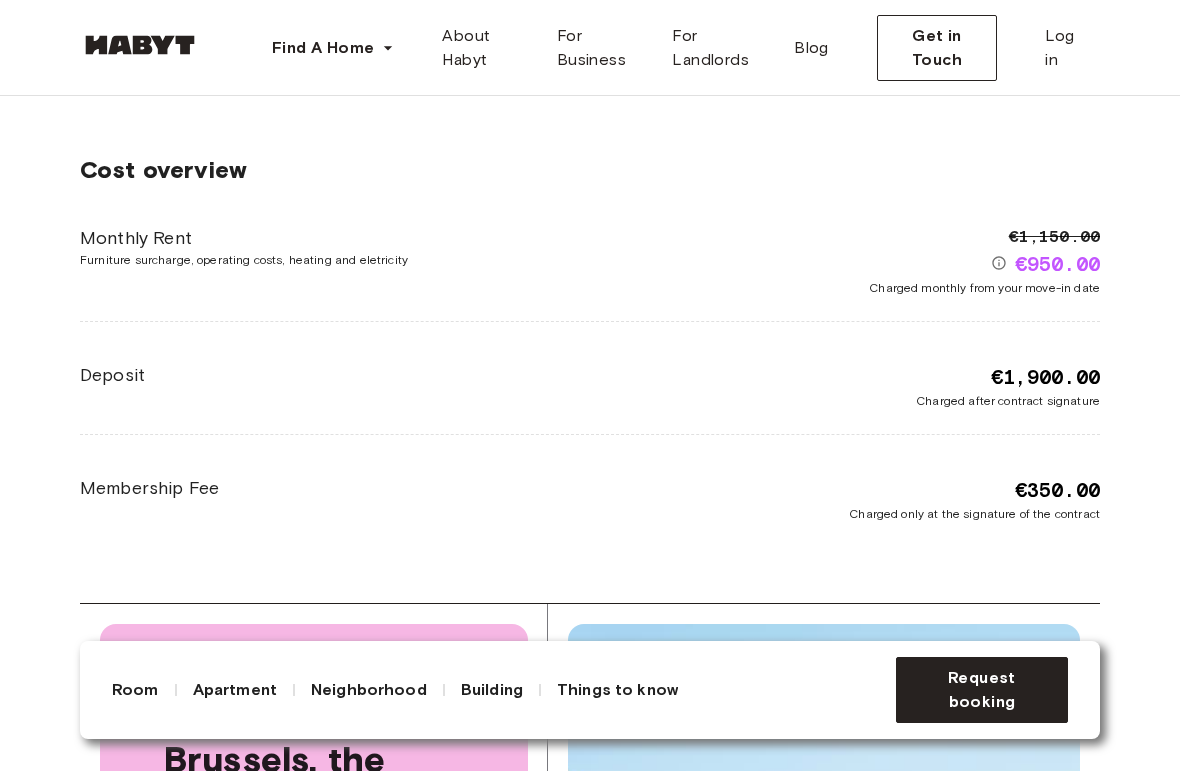 click 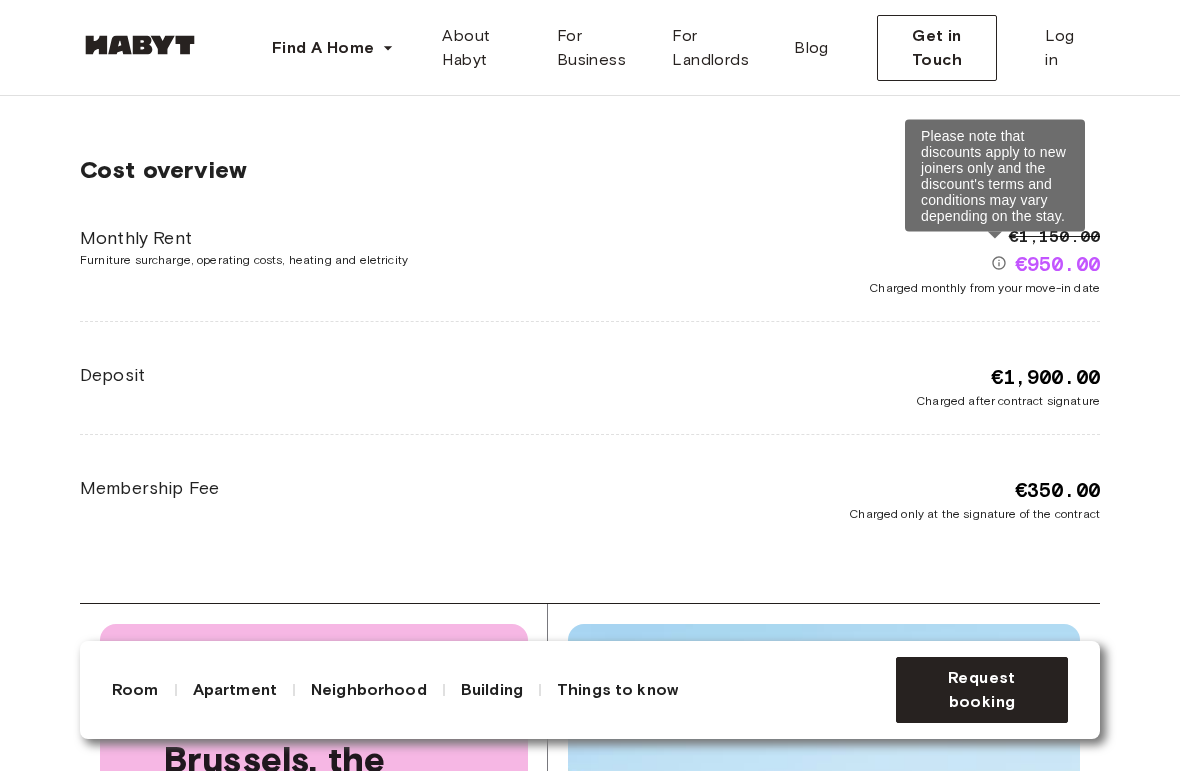 click 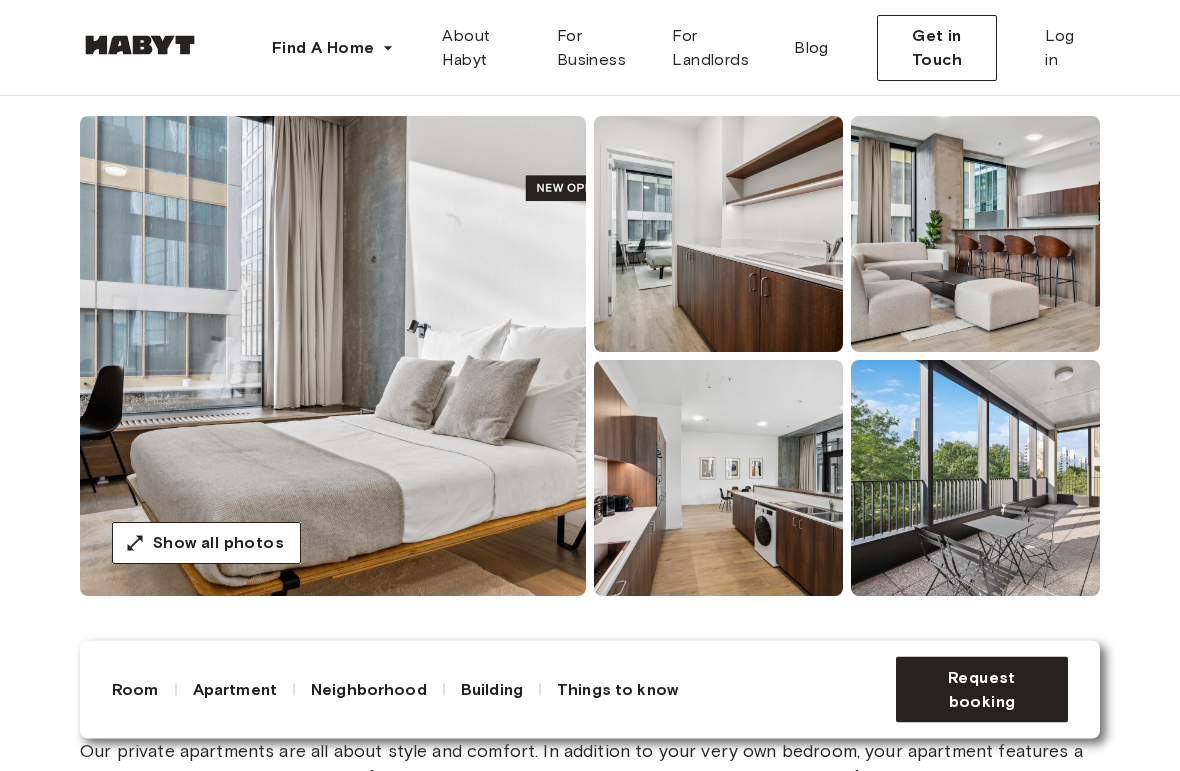 scroll, scrollTop: 0, scrollLeft: 0, axis: both 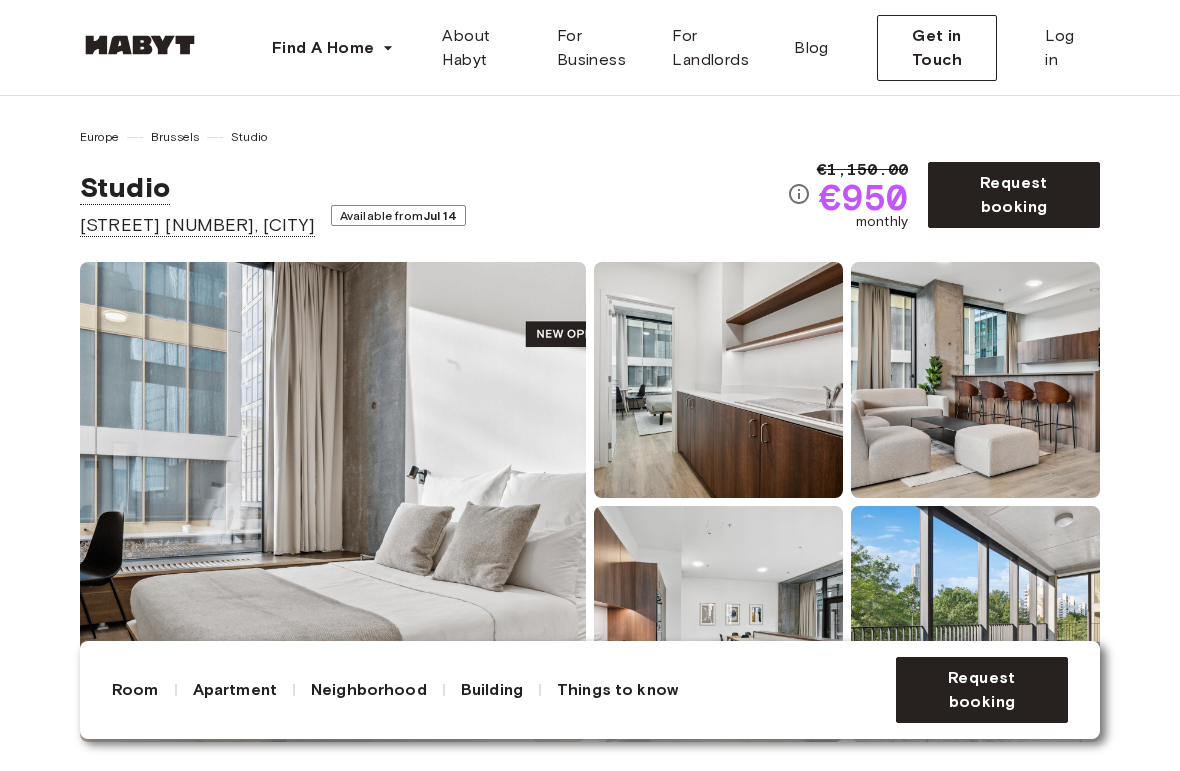 click at bounding box center (333, 502) 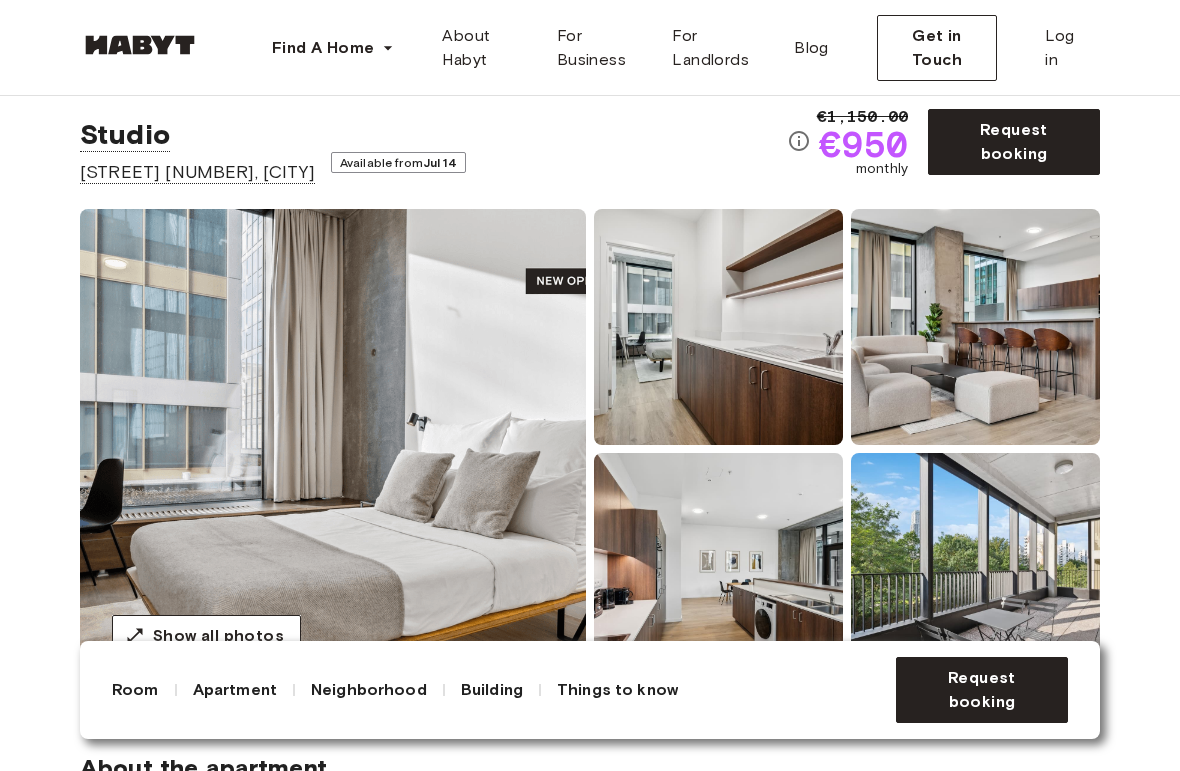 scroll, scrollTop: 59, scrollLeft: 0, axis: vertical 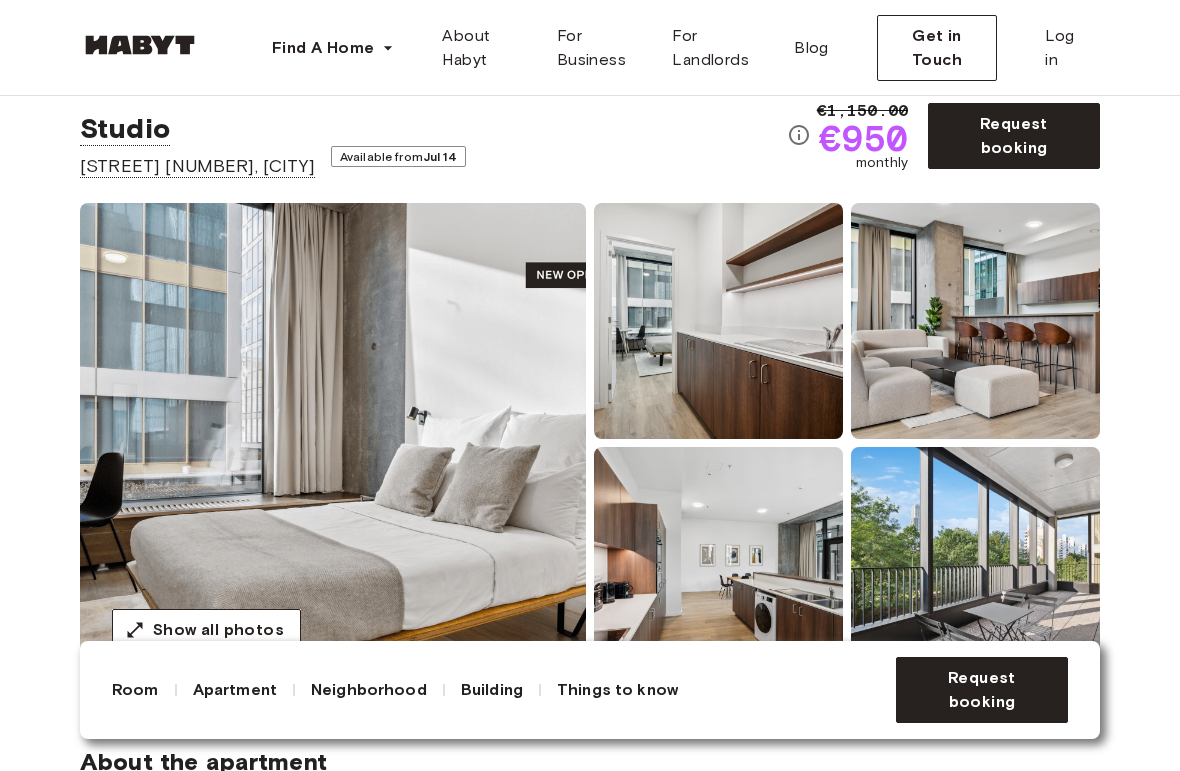 click at bounding box center (718, 321) 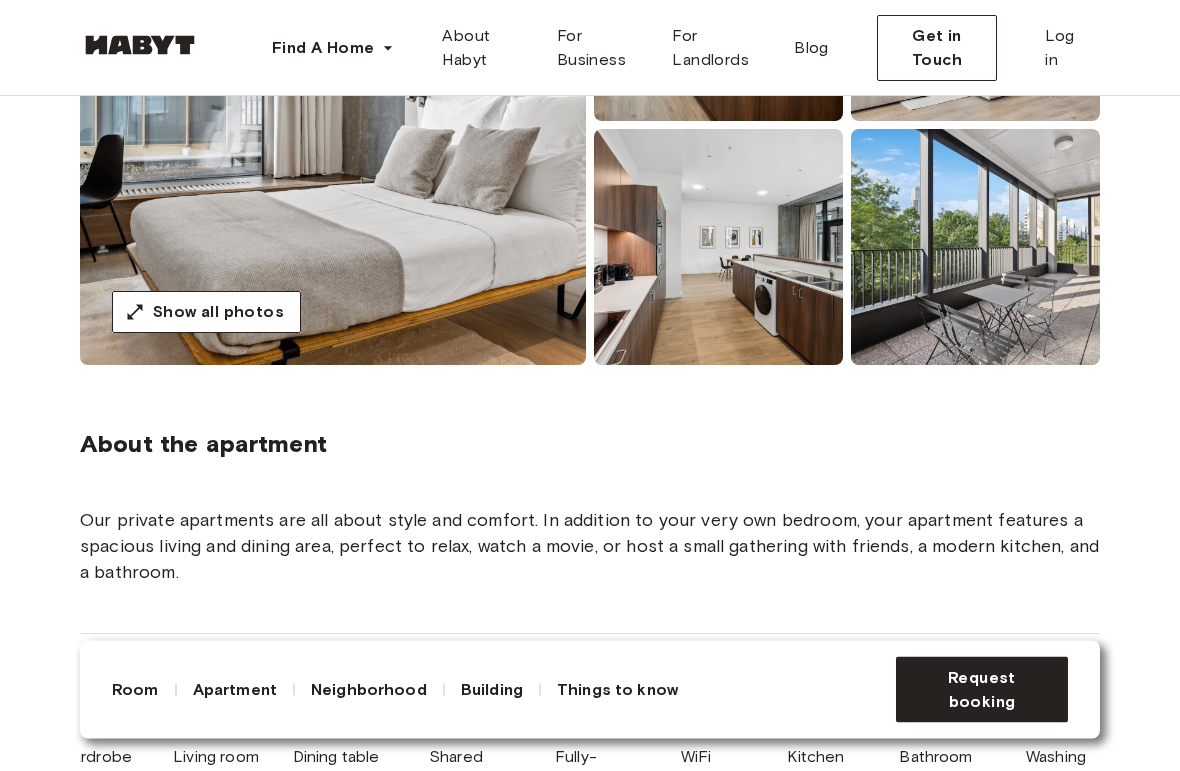 scroll, scrollTop: 391, scrollLeft: 0, axis: vertical 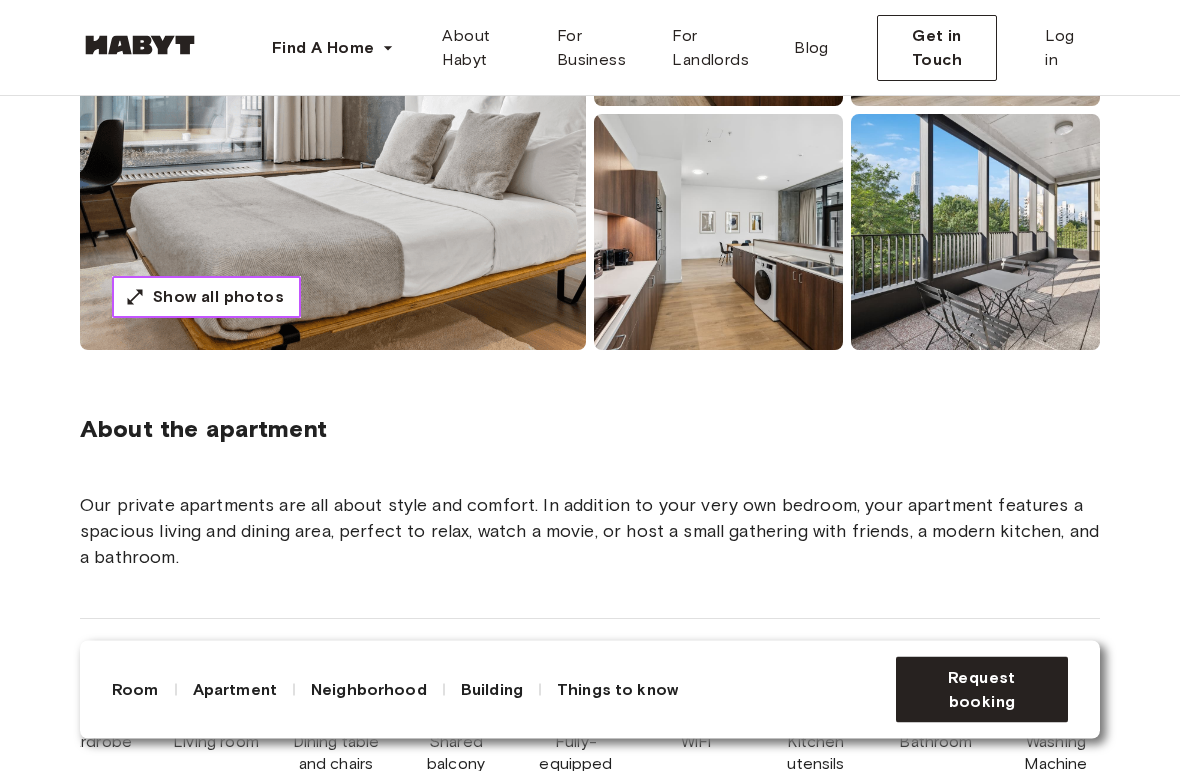click on "Show all photos" at bounding box center [218, 298] 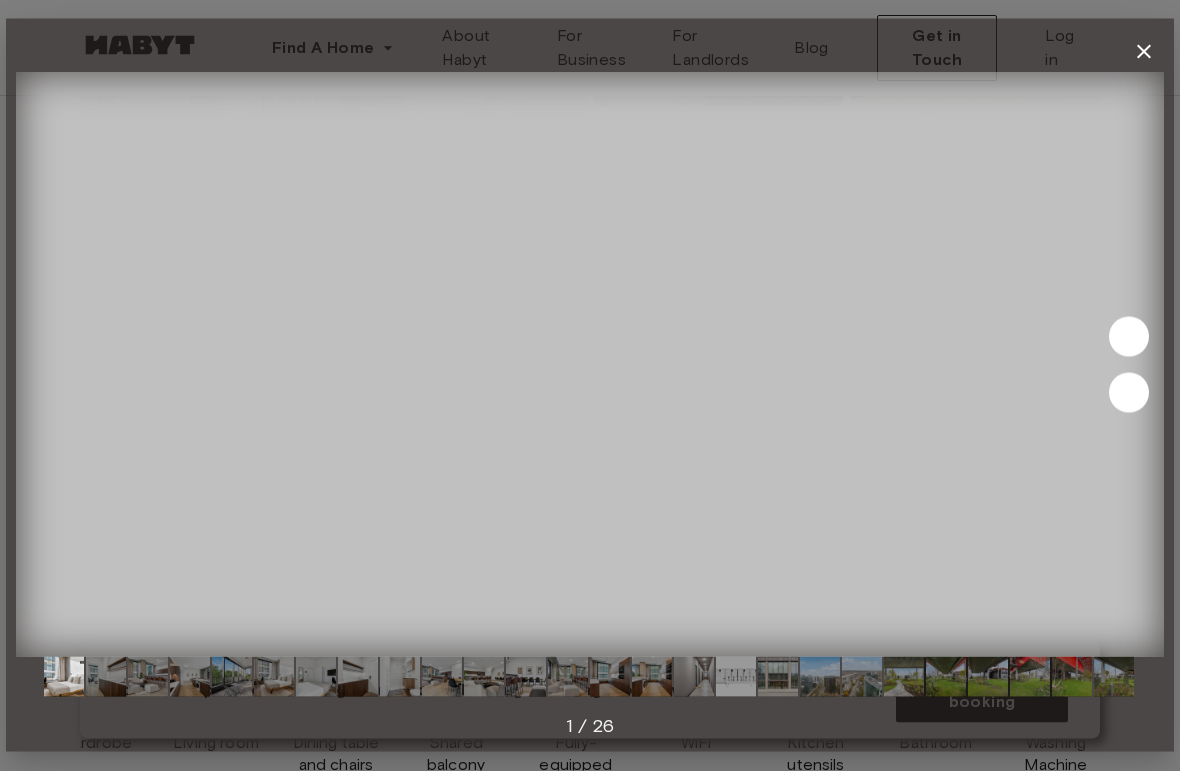 scroll, scrollTop: 392, scrollLeft: 0, axis: vertical 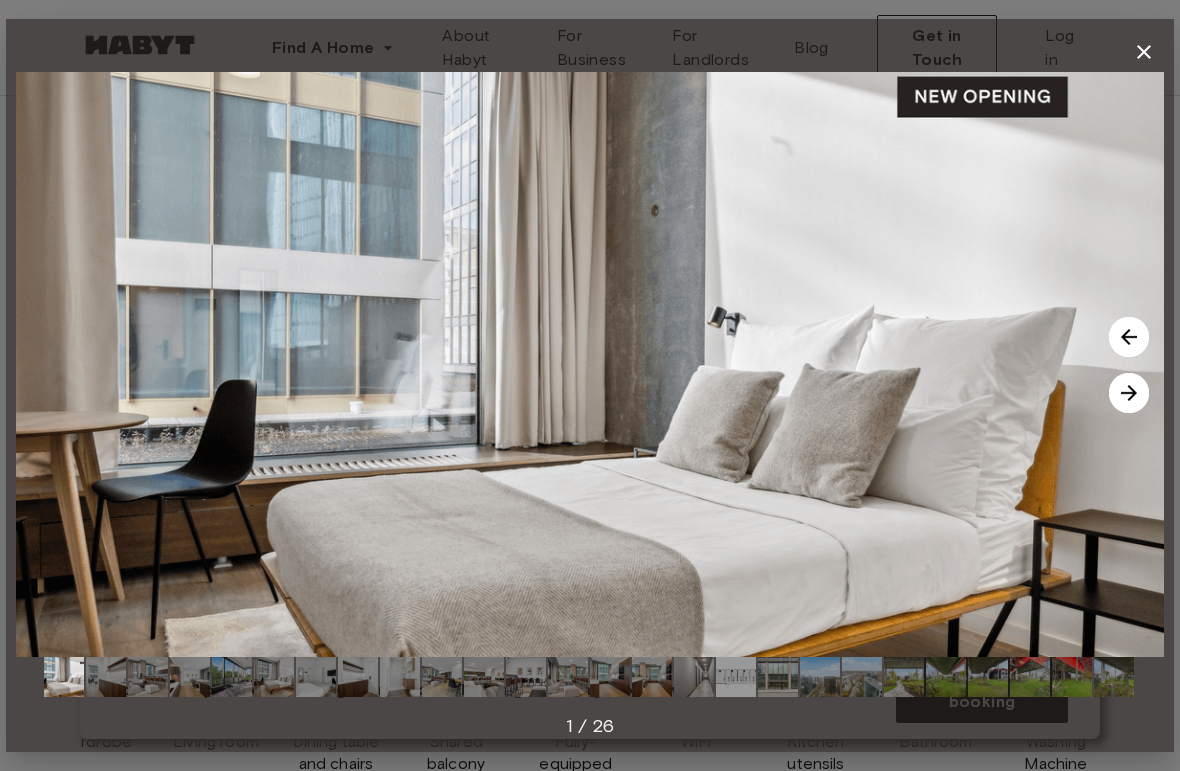 click at bounding box center [1129, 393] 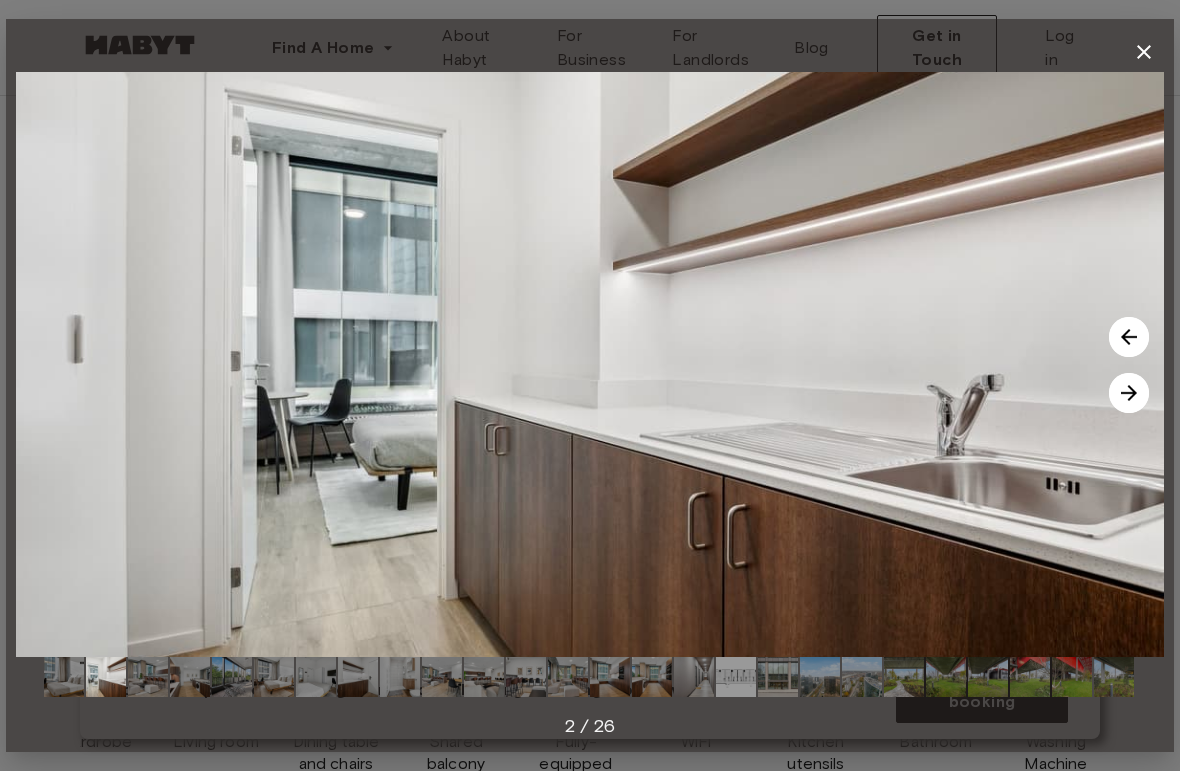 click at bounding box center [1129, 393] 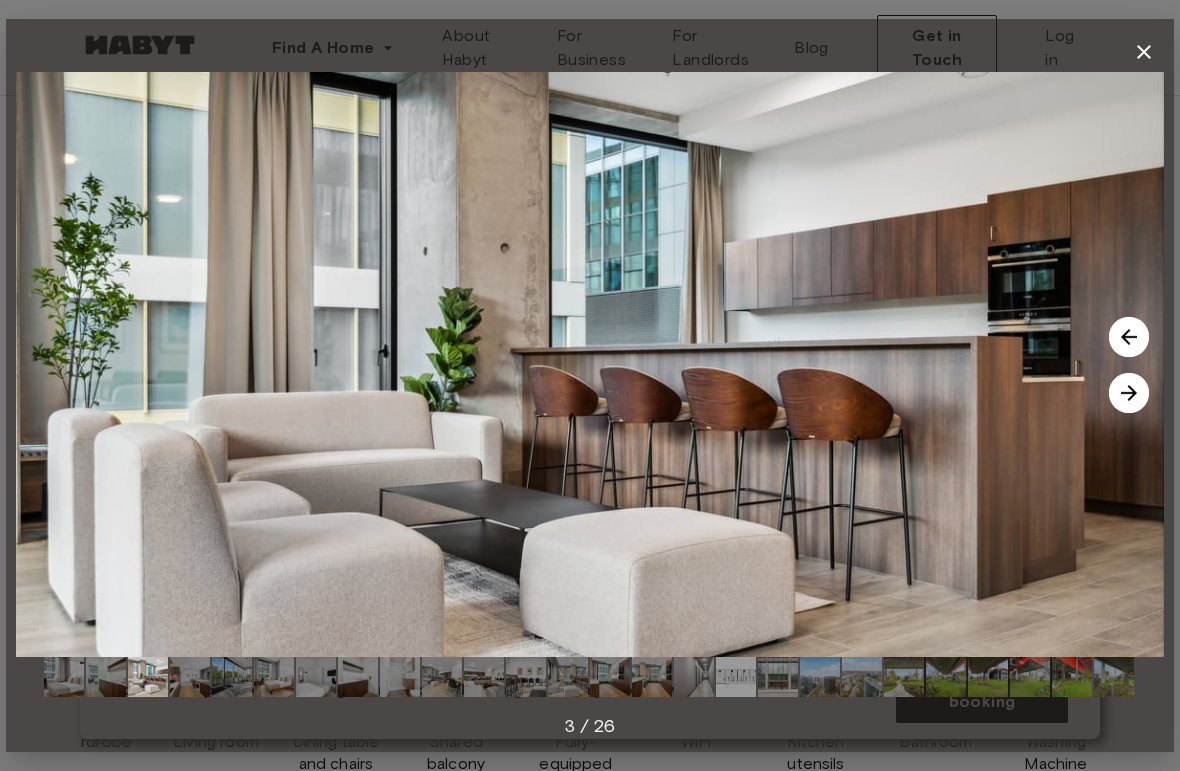 click at bounding box center (1129, 393) 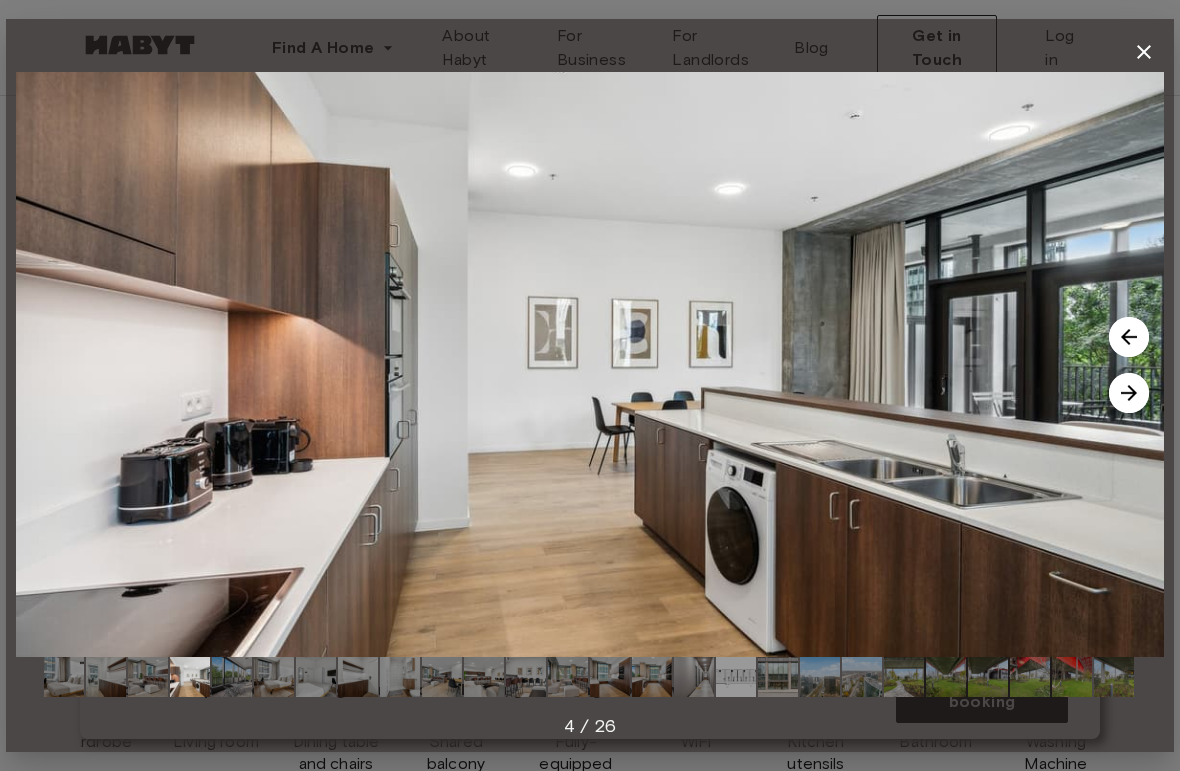 click at bounding box center (1129, 393) 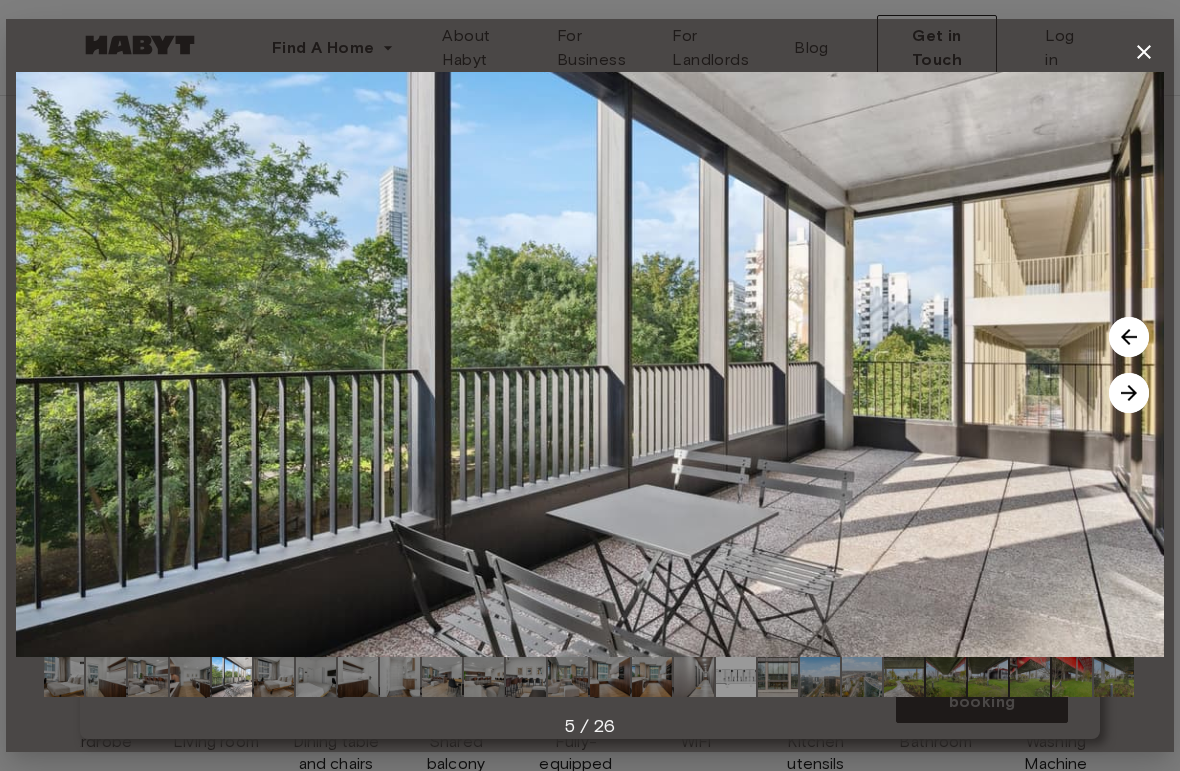 click at bounding box center (1129, 393) 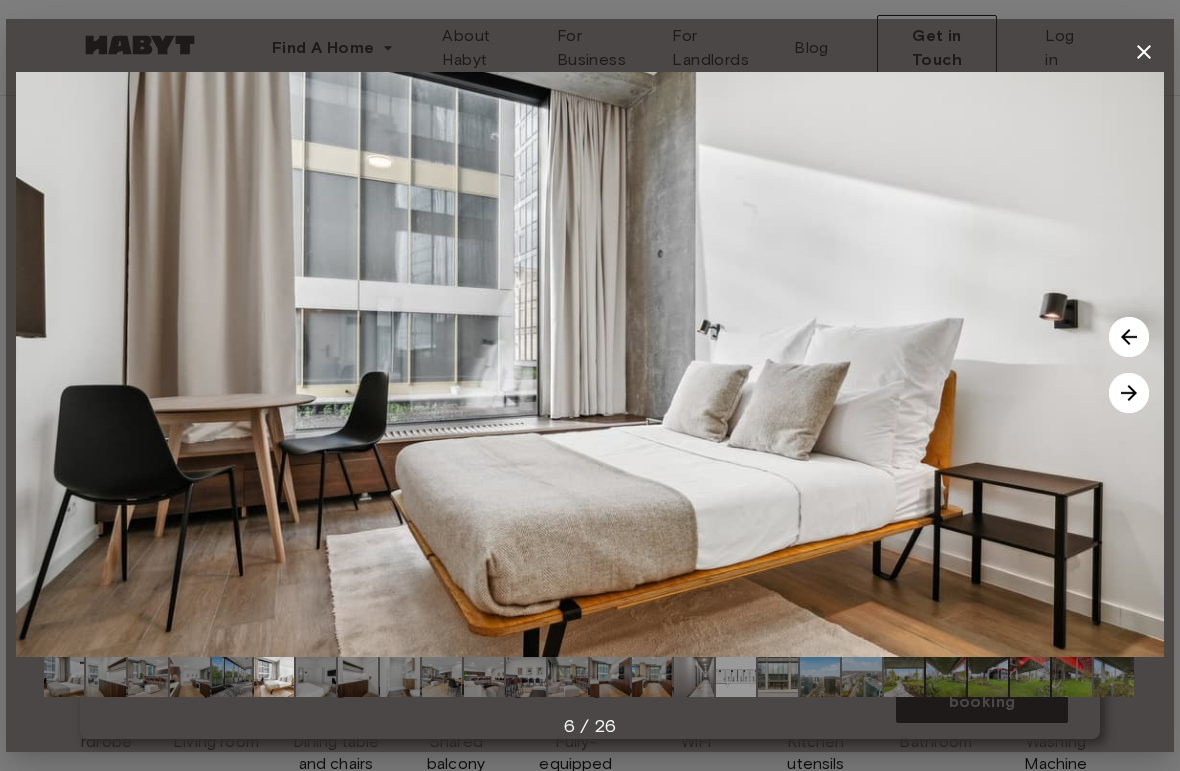 click at bounding box center [1129, 393] 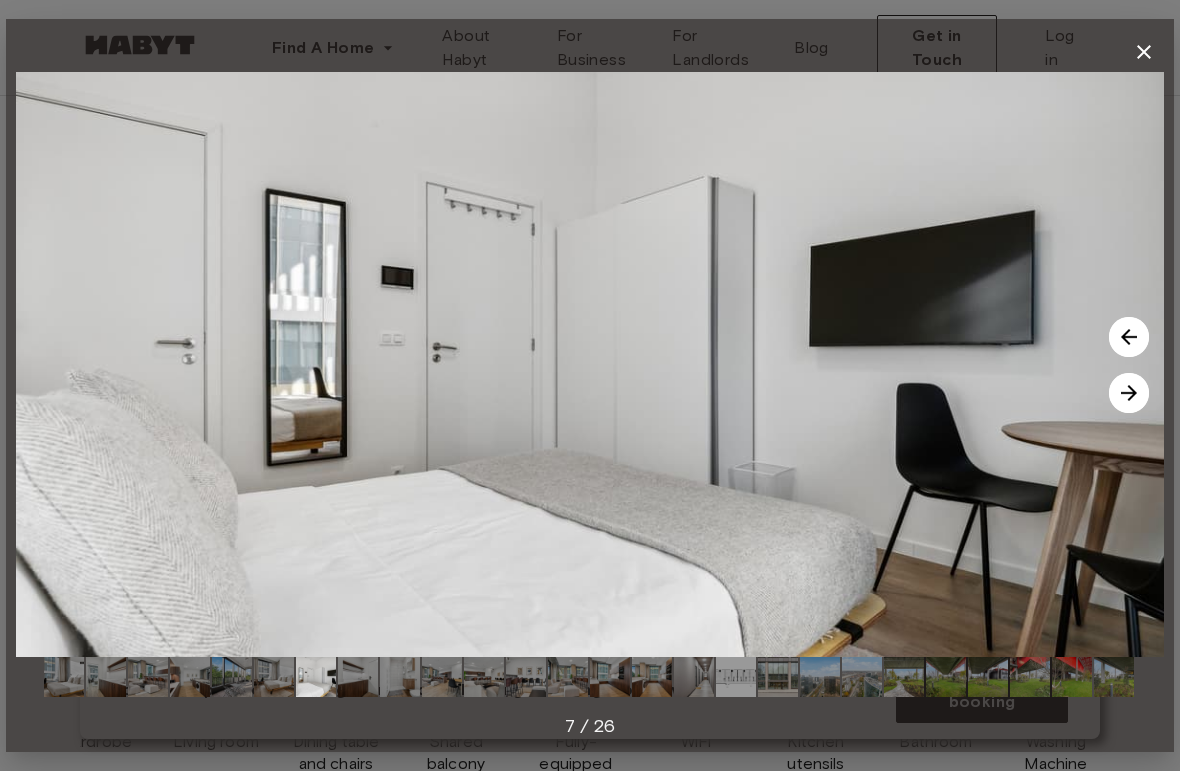 click at bounding box center [1129, 393] 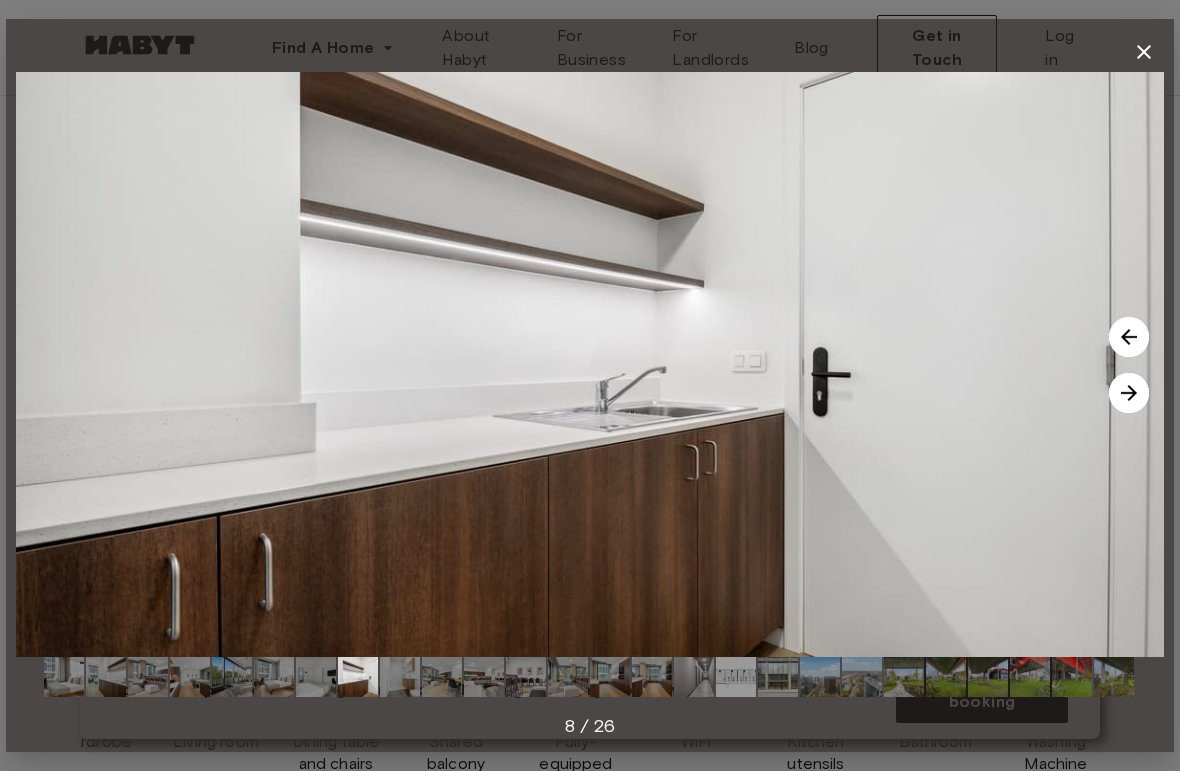click at bounding box center [1129, 393] 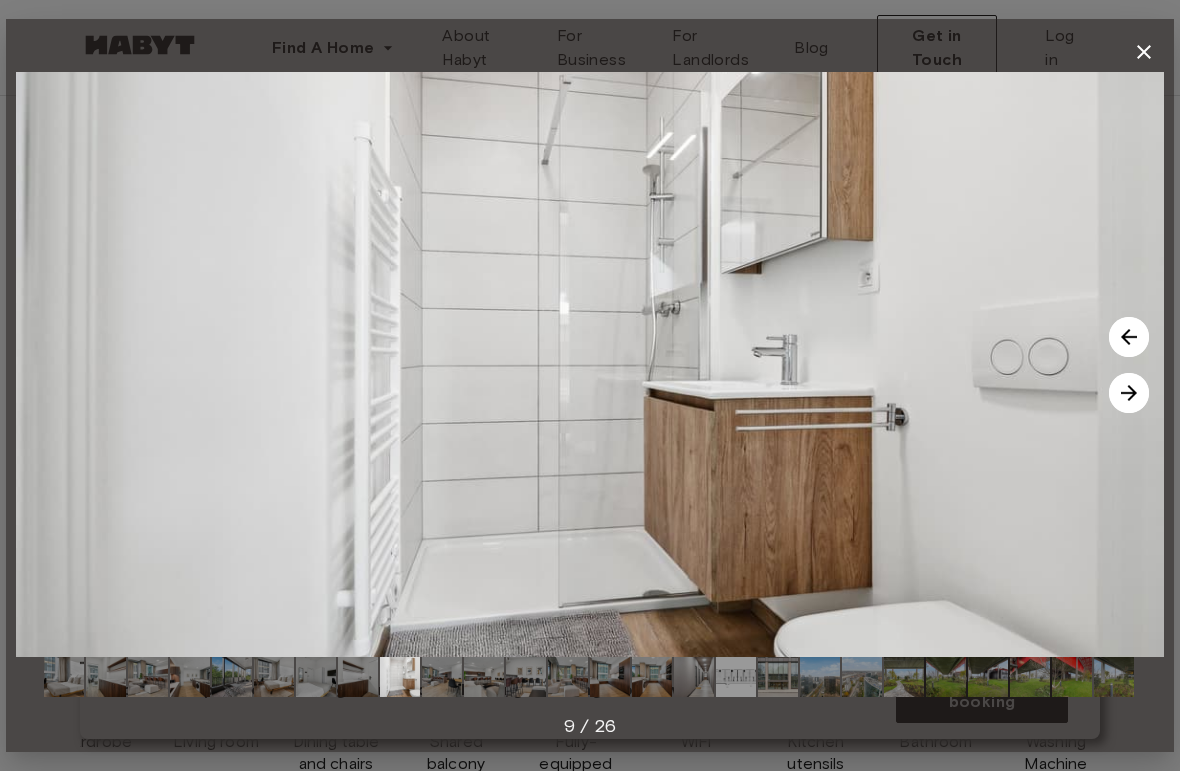 click at bounding box center [1129, 393] 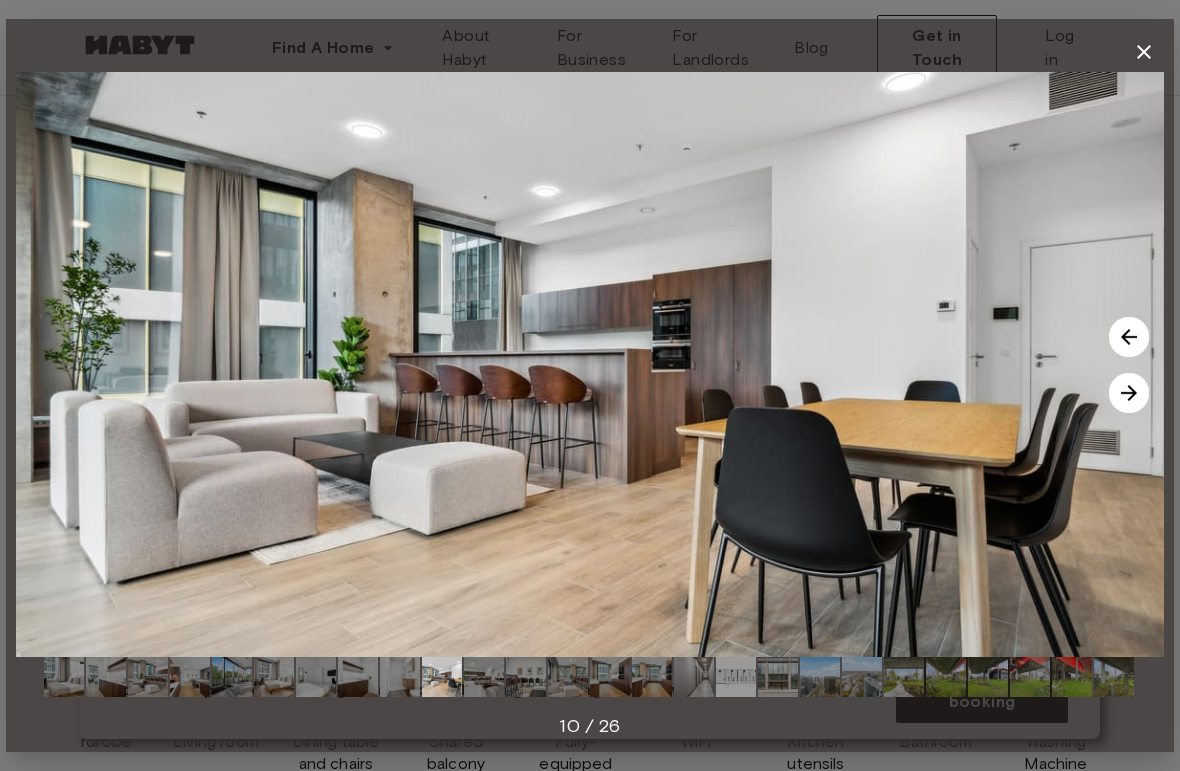click at bounding box center (1129, 393) 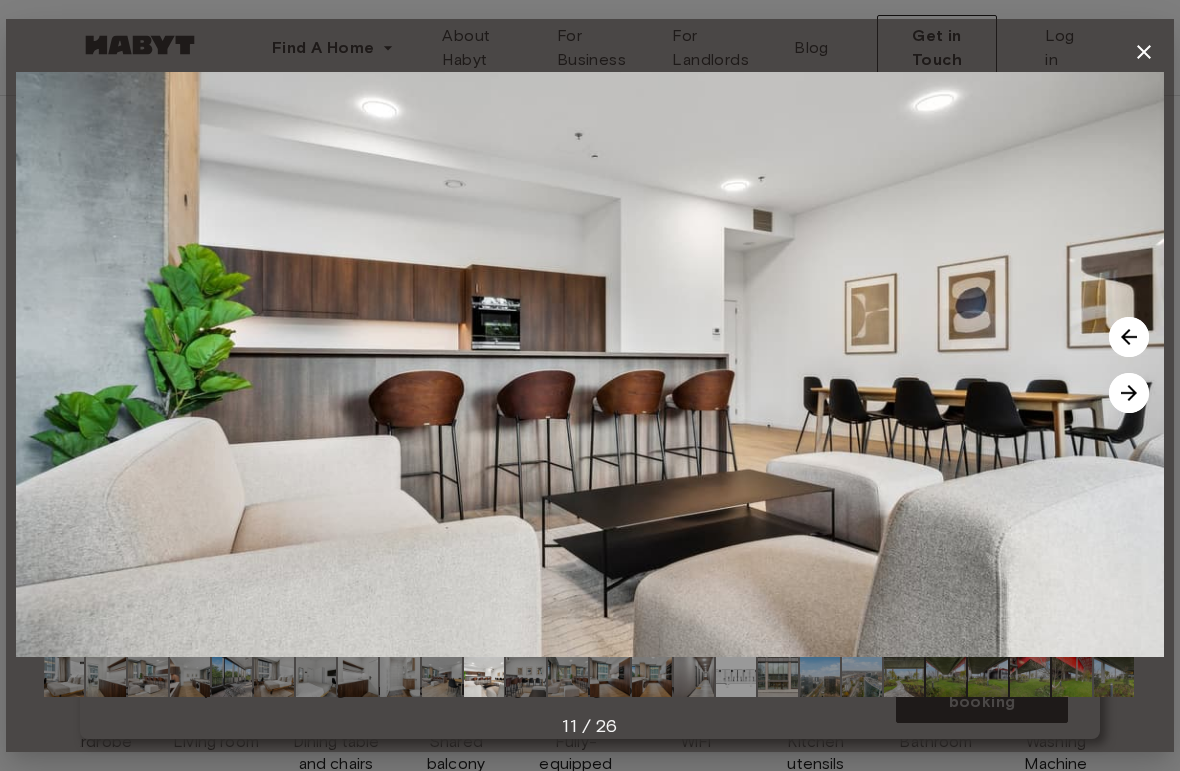 click at bounding box center (1144, 52) 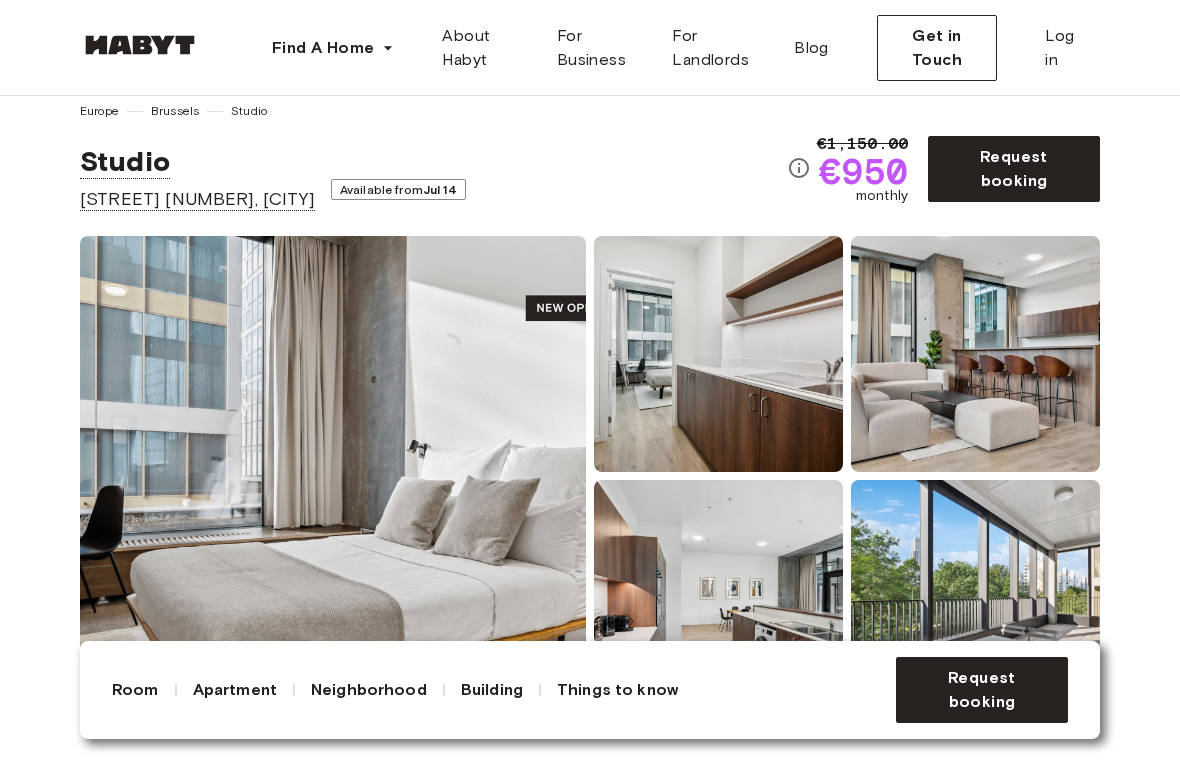 scroll, scrollTop: 0, scrollLeft: 0, axis: both 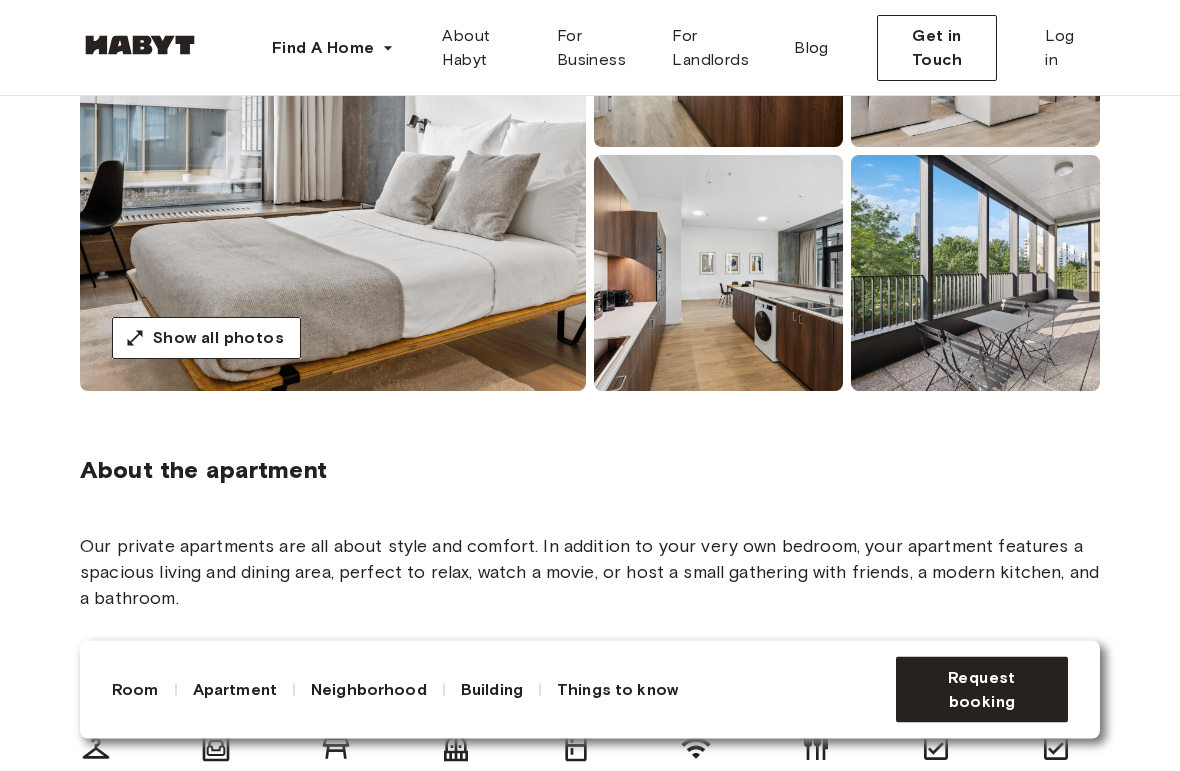 click on "Things to know" at bounding box center [617, 690] 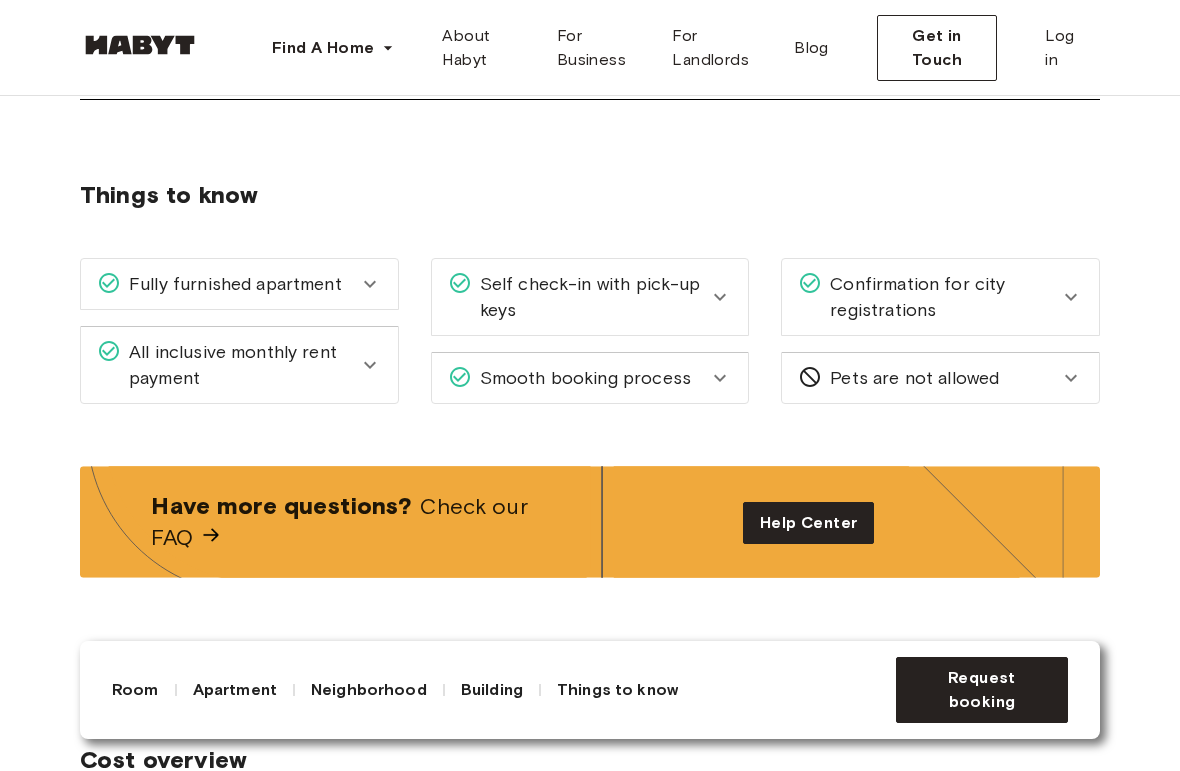 click 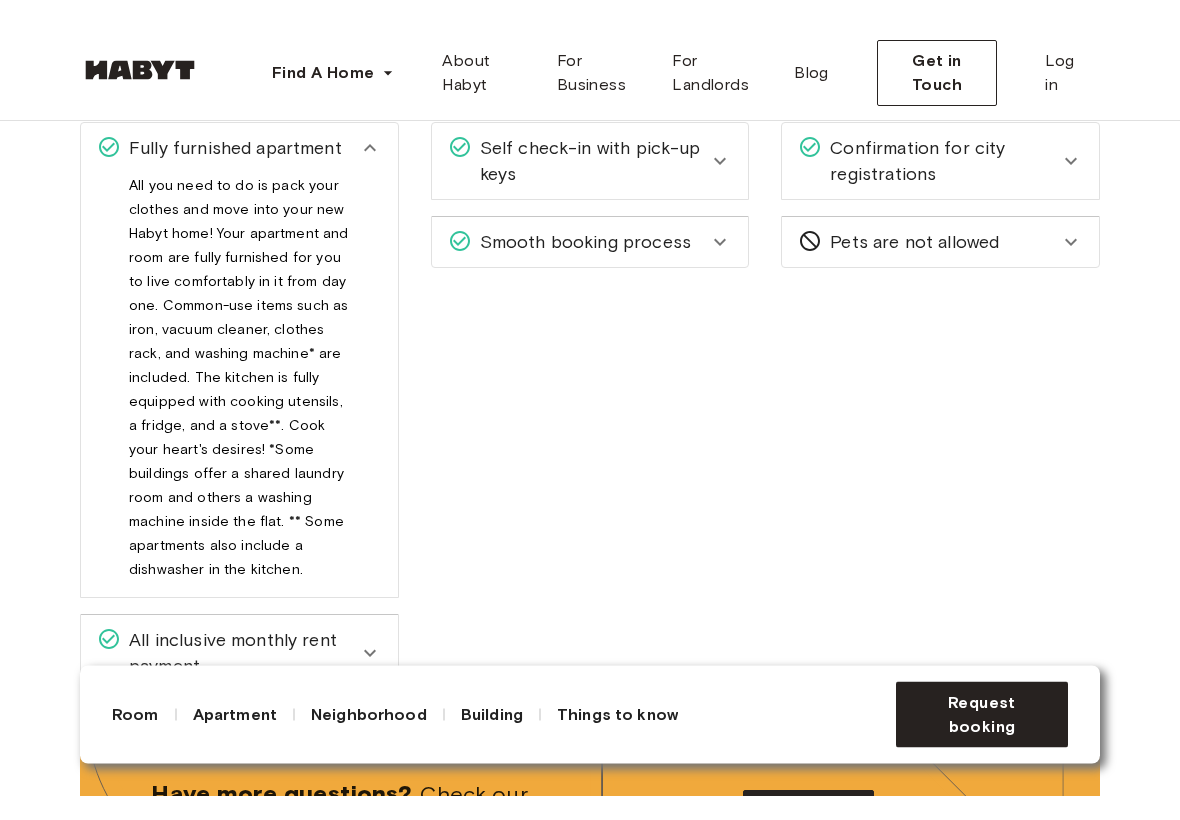 scroll, scrollTop: 2639, scrollLeft: 0, axis: vertical 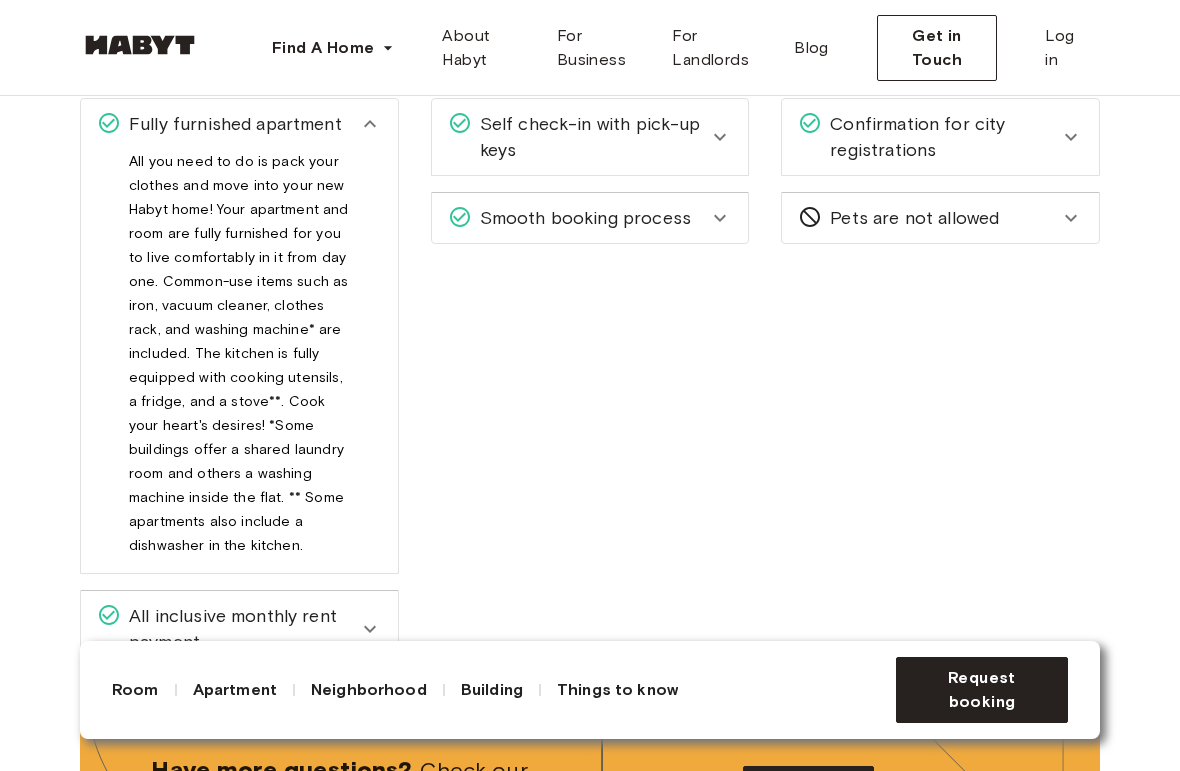 click on "Fully furnished apartment" at bounding box center [239, 124] 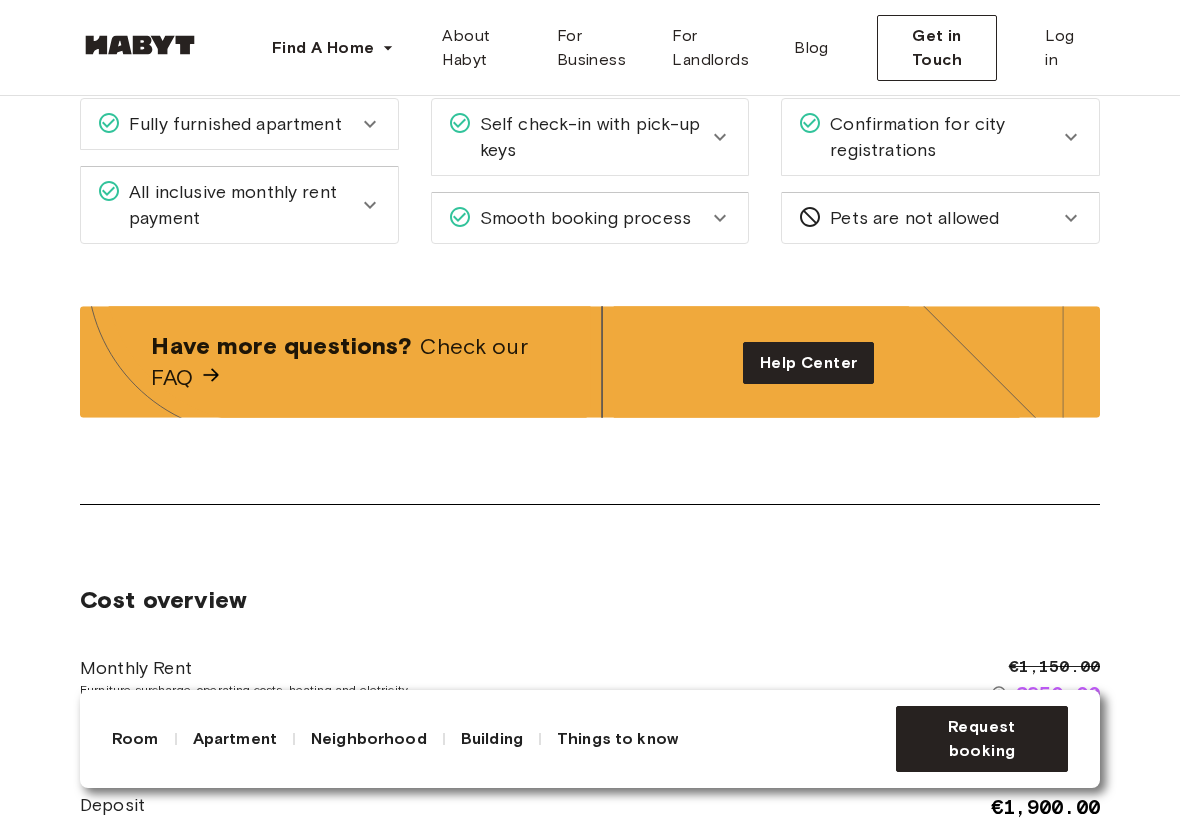 scroll, scrollTop: 0, scrollLeft: 0, axis: both 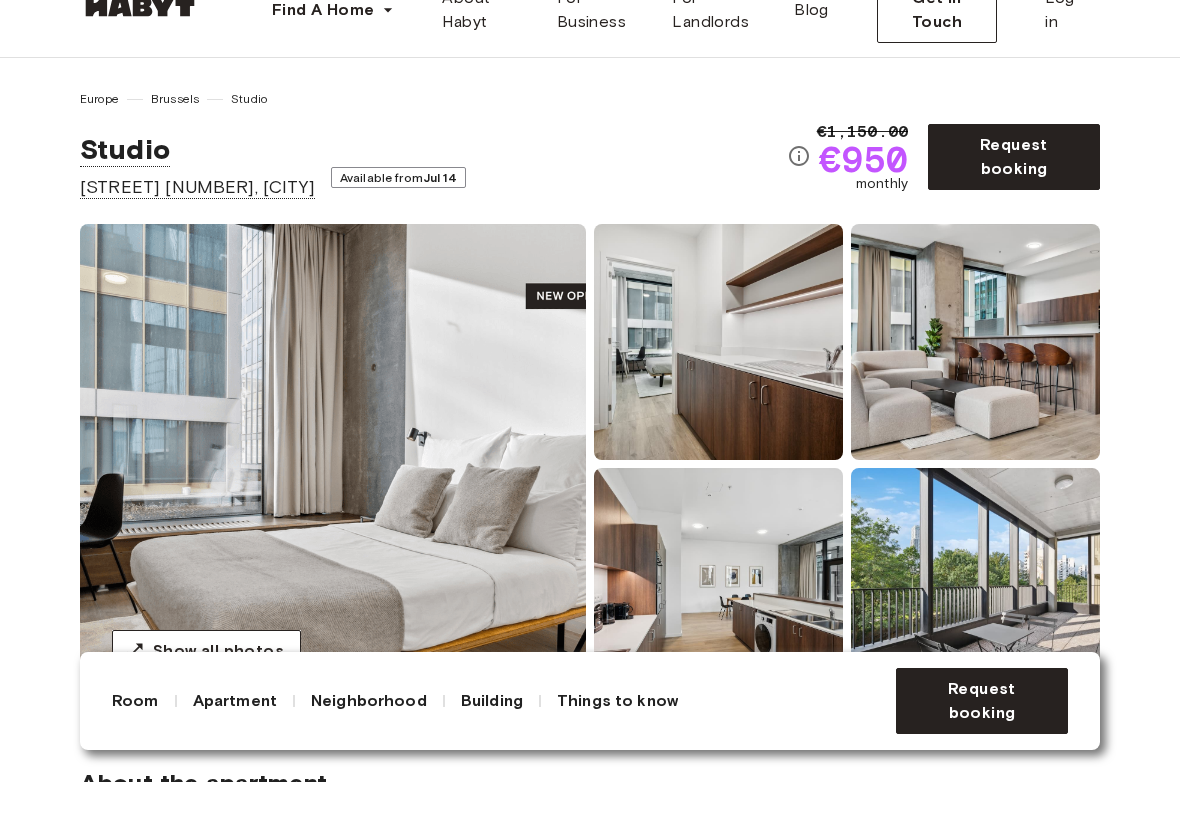 click on "Show all photos" at bounding box center [590, 502] 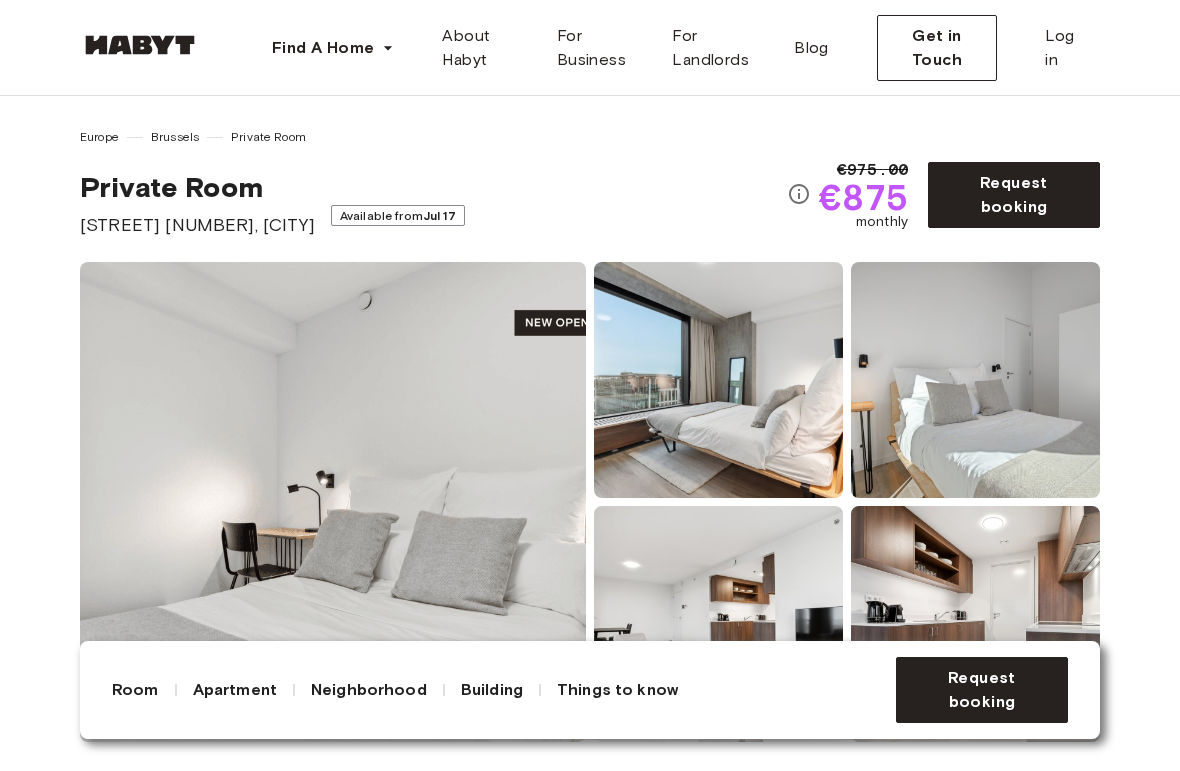 scroll, scrollTop: 0, scrollLeft: 0, axis: both 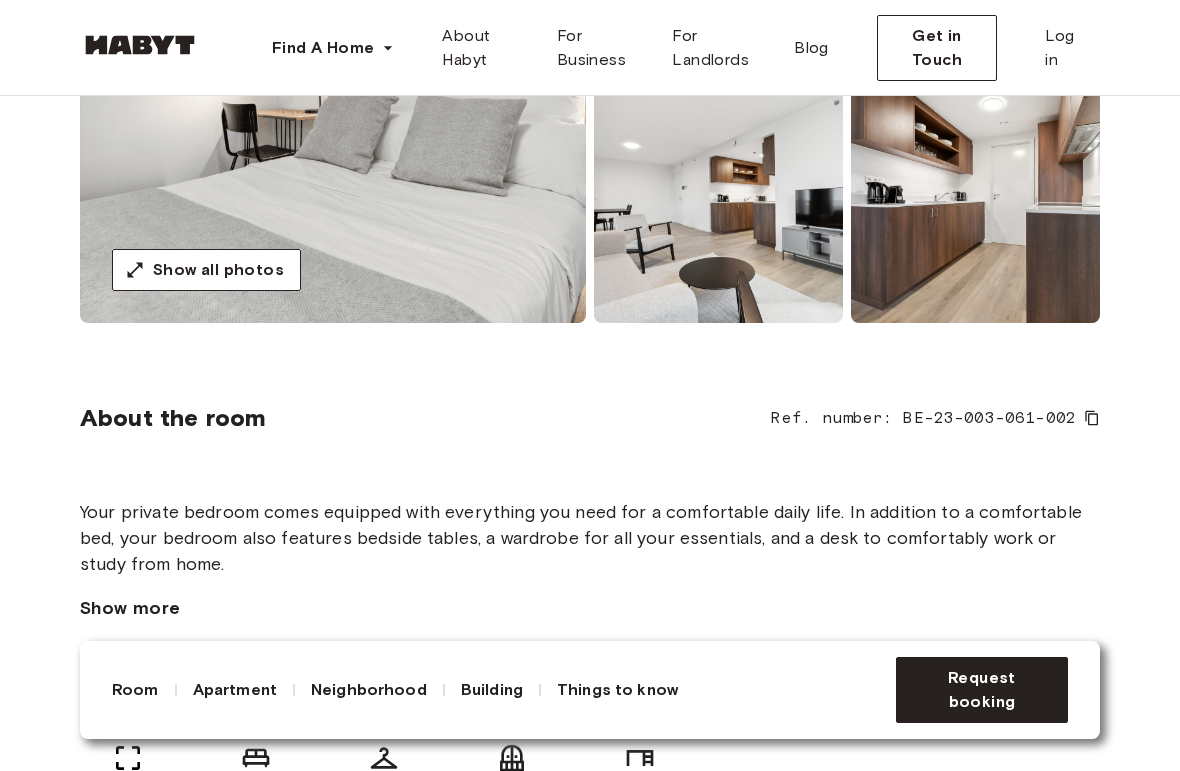 click on "Show more" at bounding box center [130, 608] 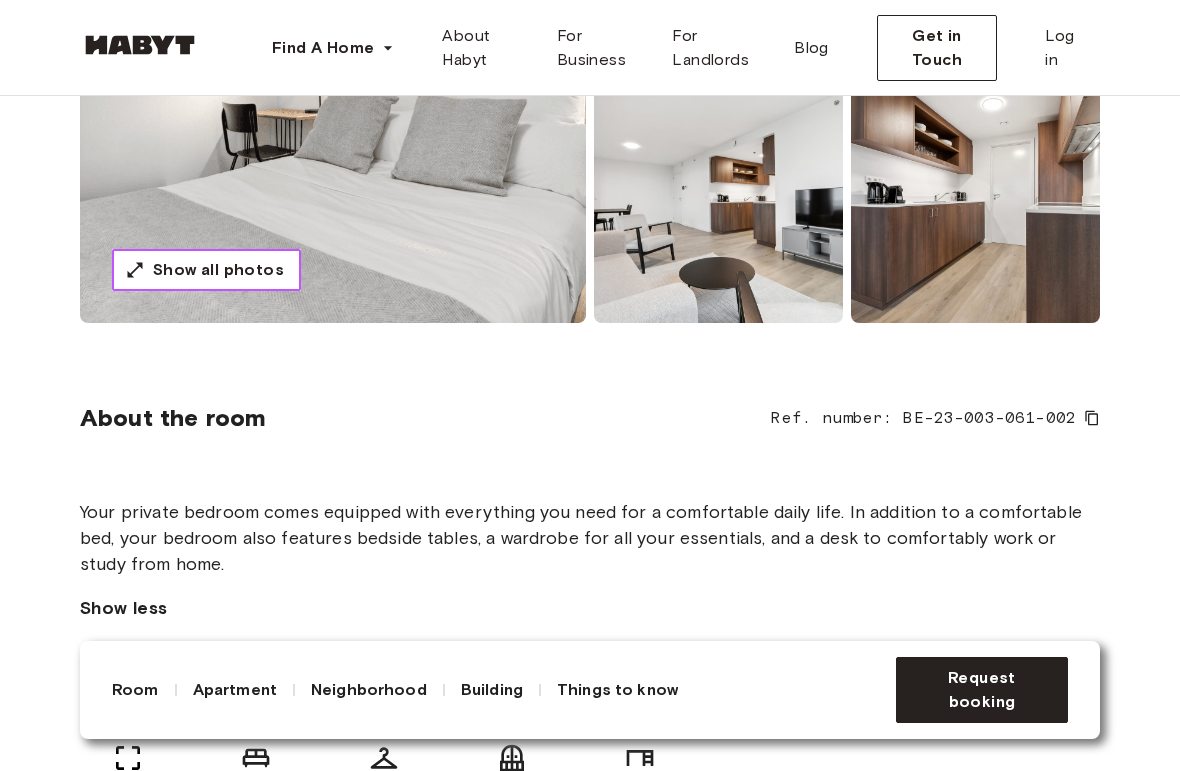 click on "Show all photos" at bounding box center (218, 270) 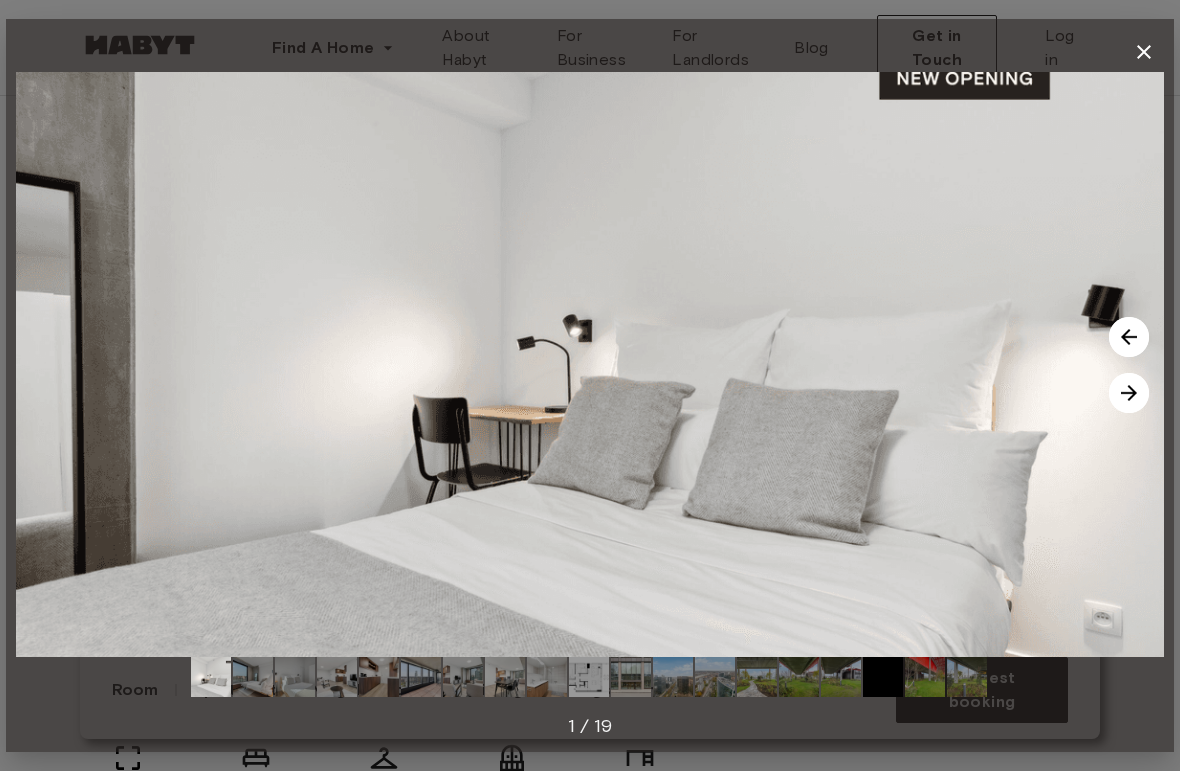 click at bounding box center [1129, 393] 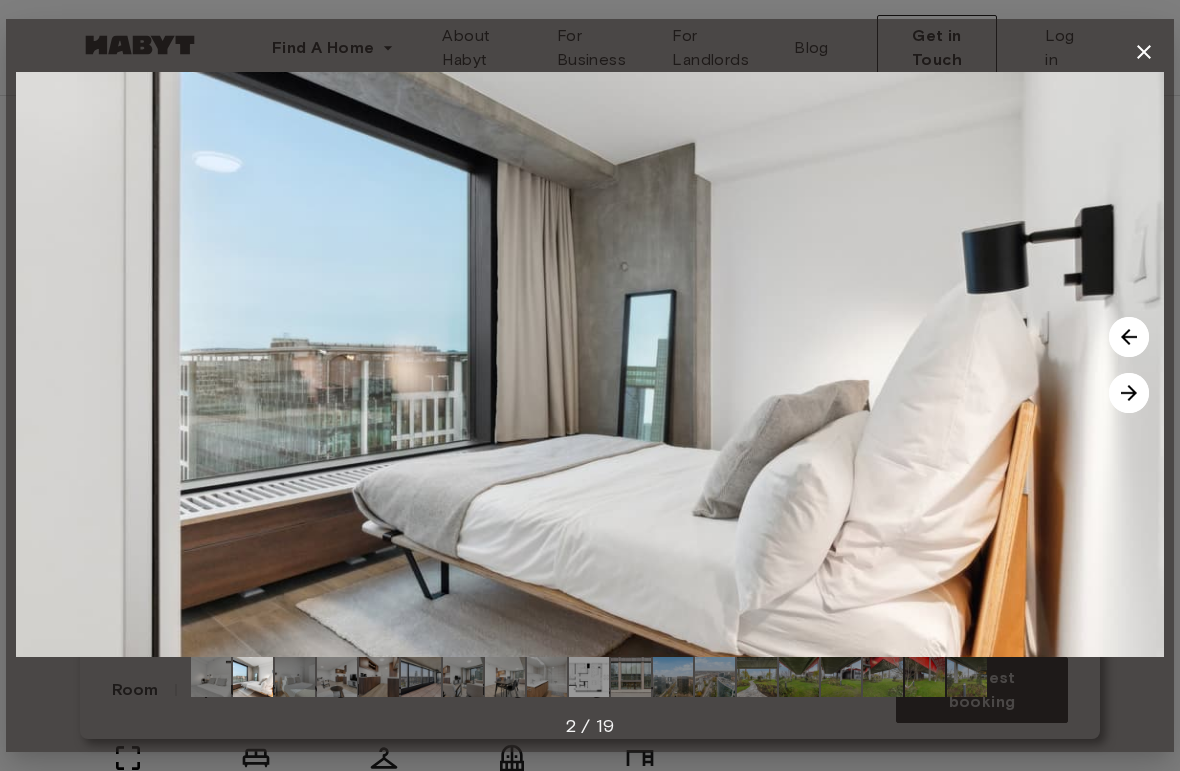 click at bounding box center [1129, 393] 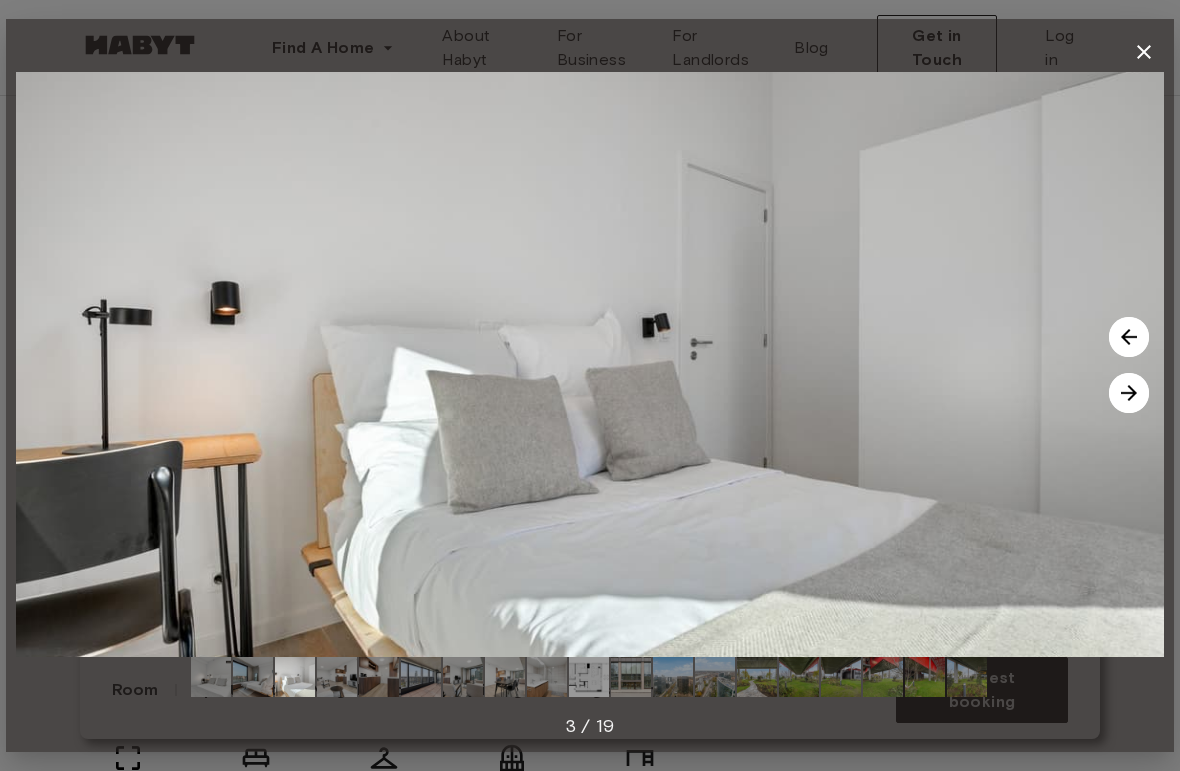 click at bounding box center (1129, 393) 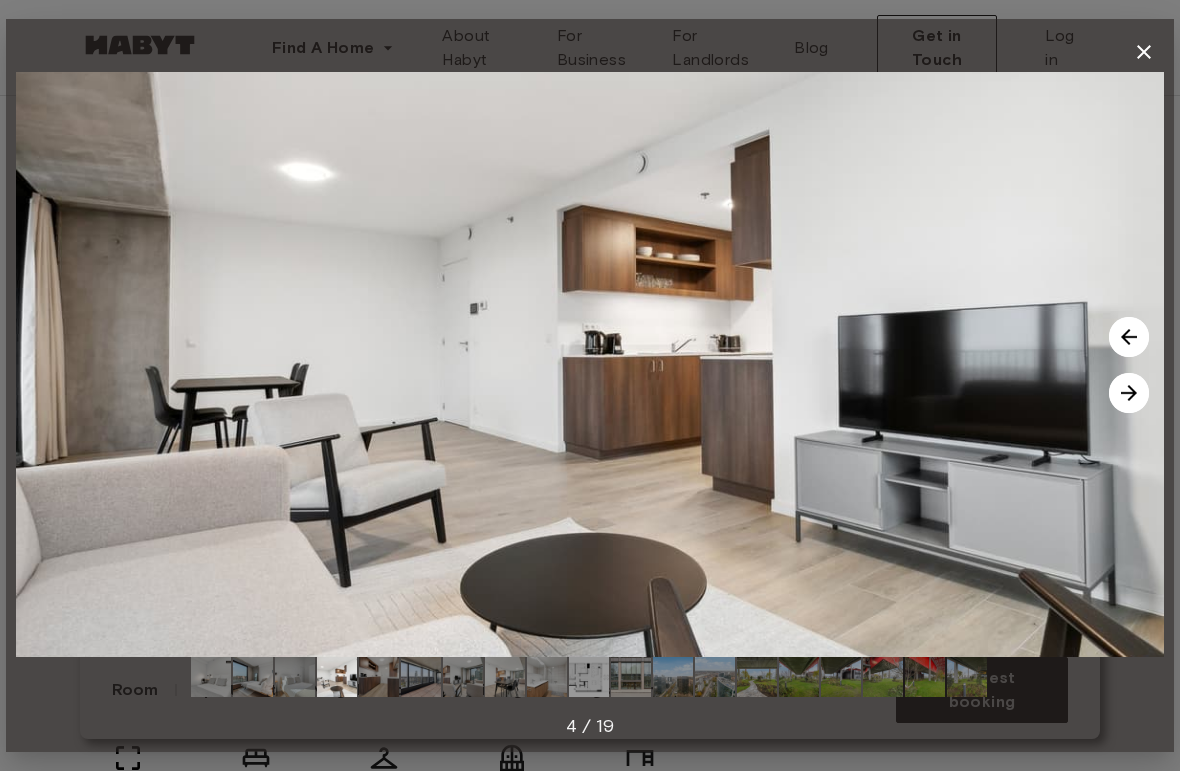 click at bounding box center (1129, 393) 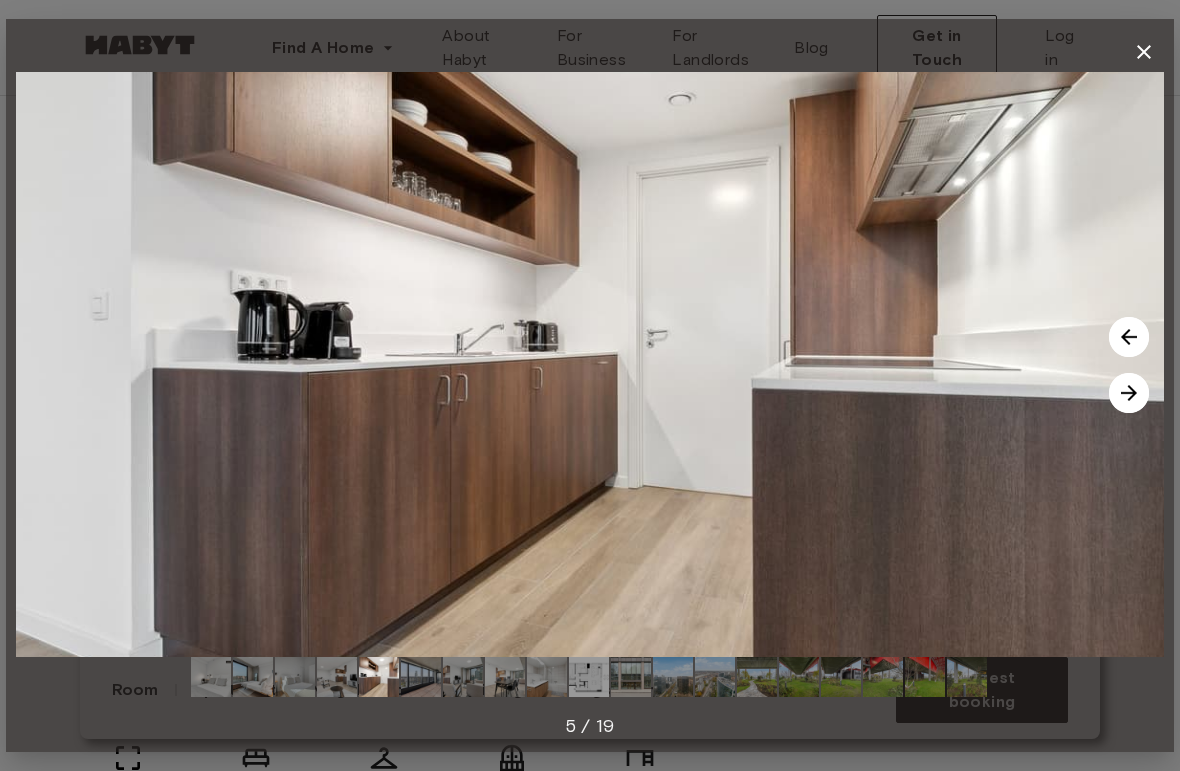 click at bounding box center [1129, 393] 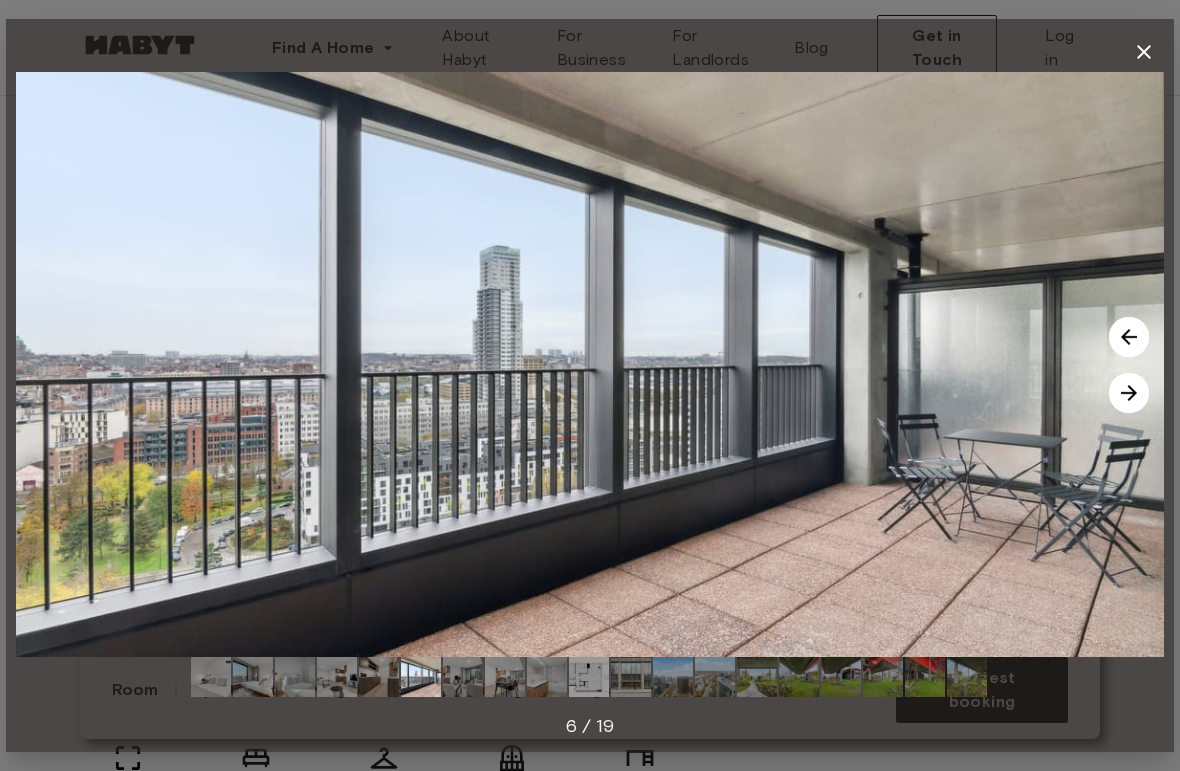 click at bounding box center [1129, 393] 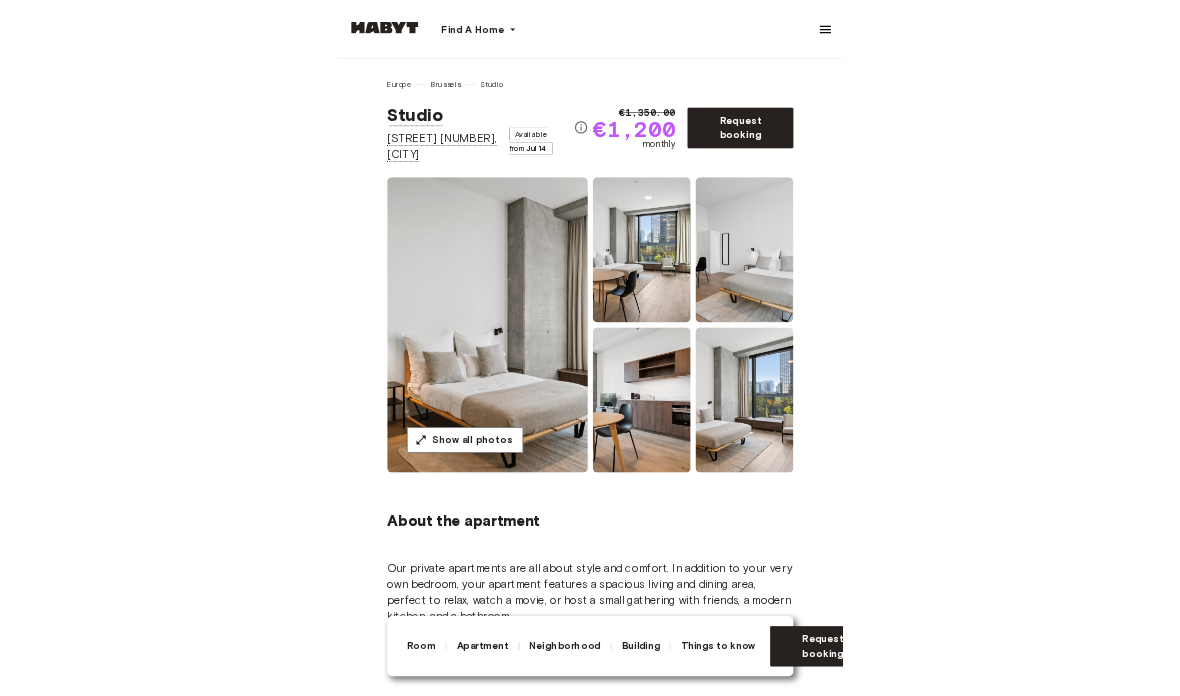 scroll, scrollTop: 0, scrollLeft: 0, axis: both 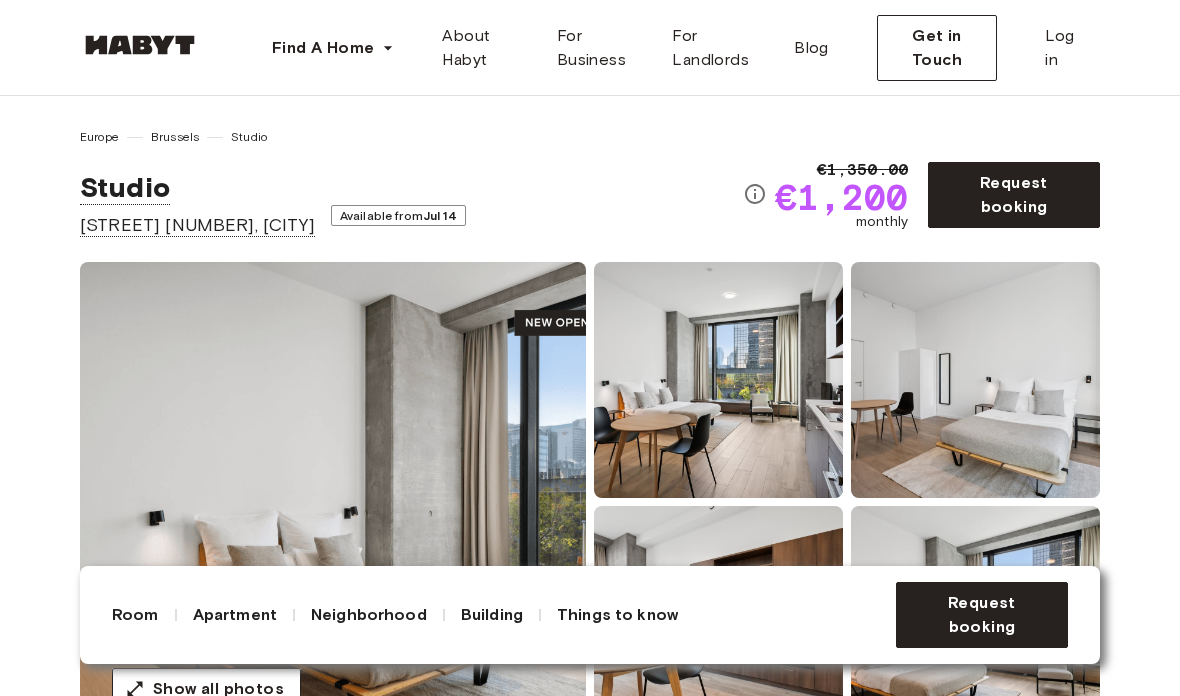 click at bounding box center (333, 502) 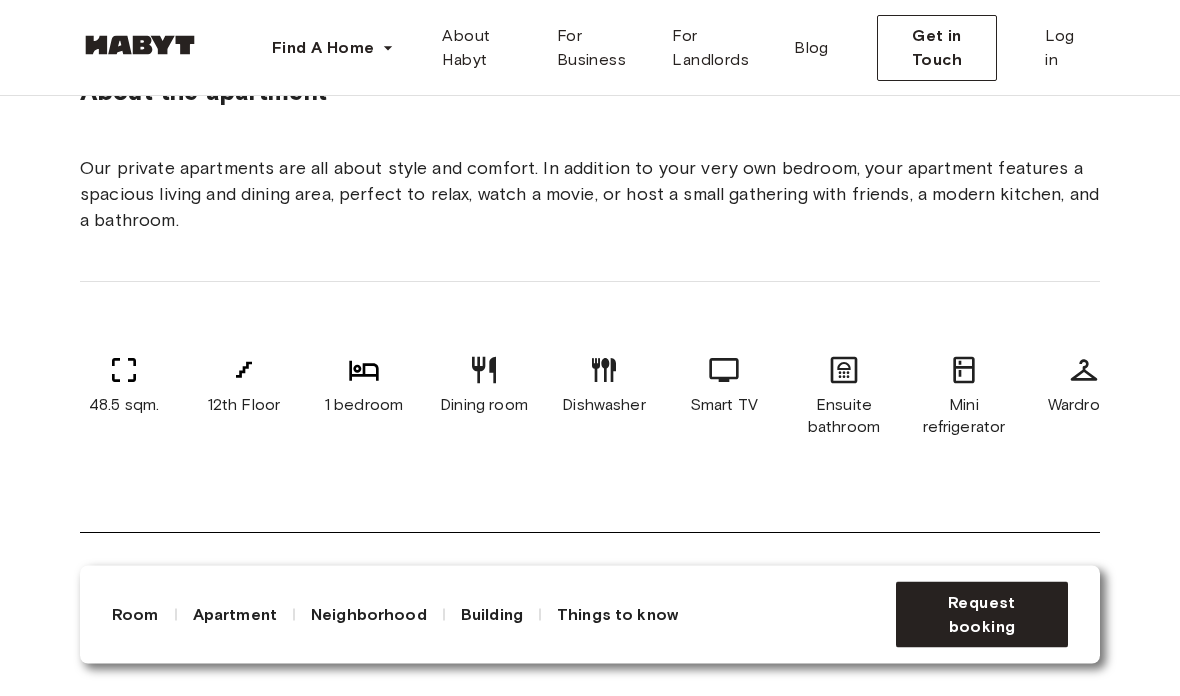 scroll, scrollTop: 723, scrollLeft: 0, axis: vertical 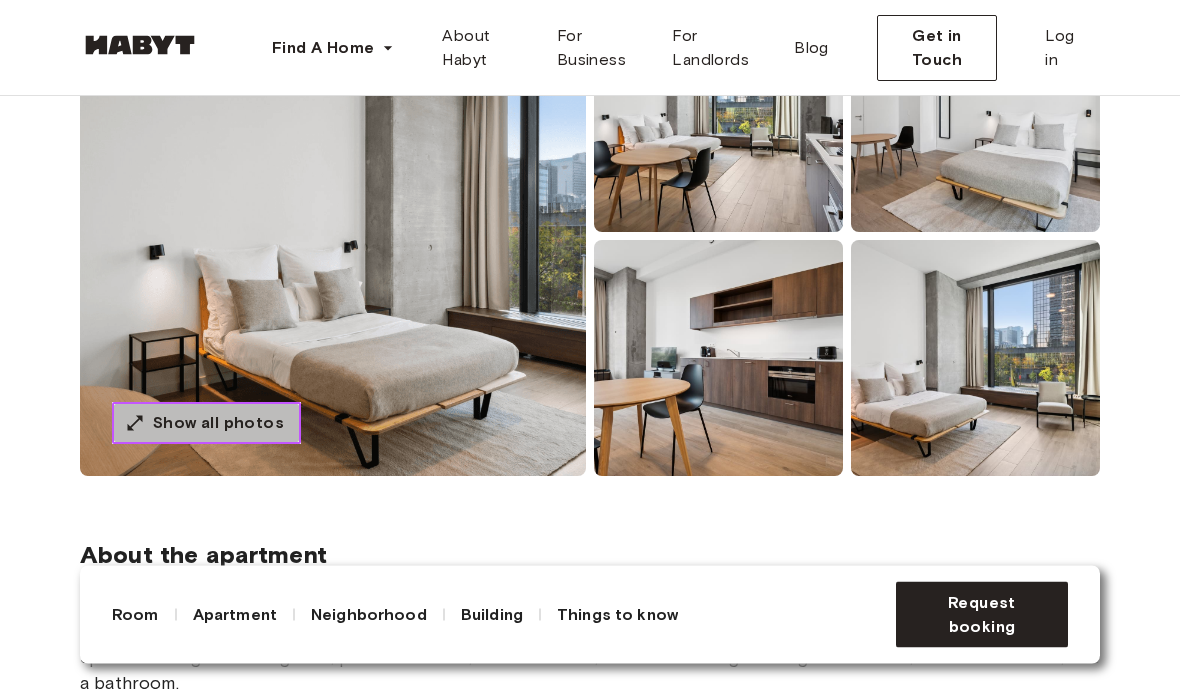 click on "Show all photos" at bounding box center (218, 424) 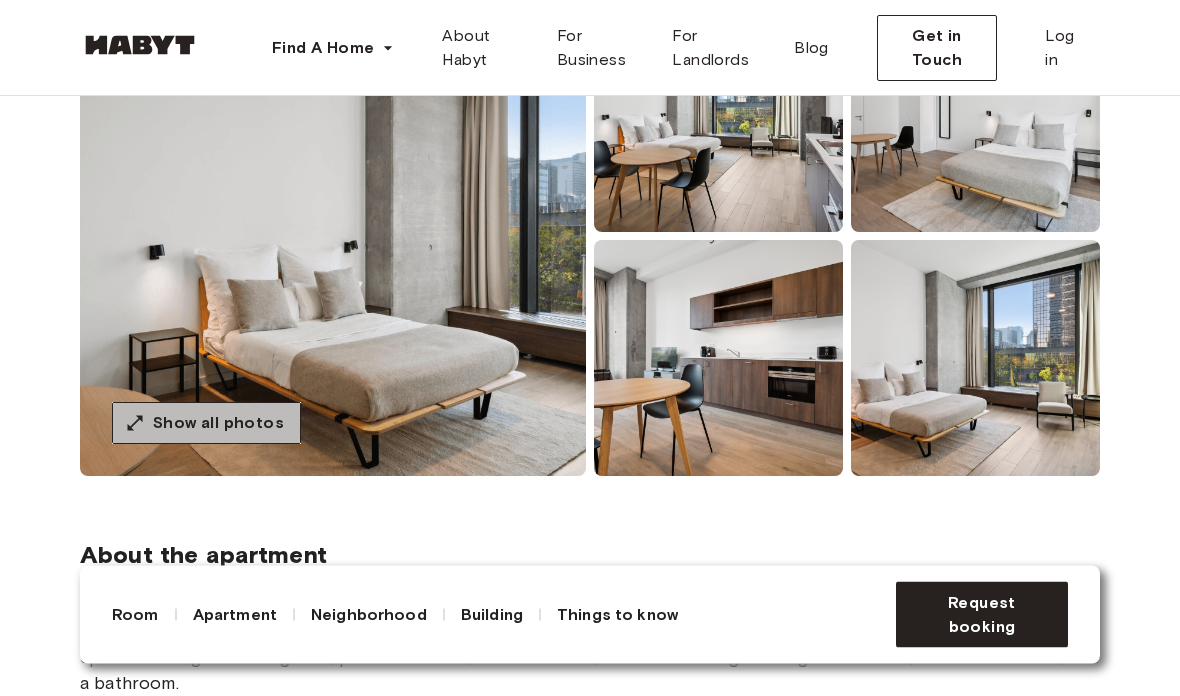 scroll, scrollTop: 266, scrollLeft: 0, axis: vertical 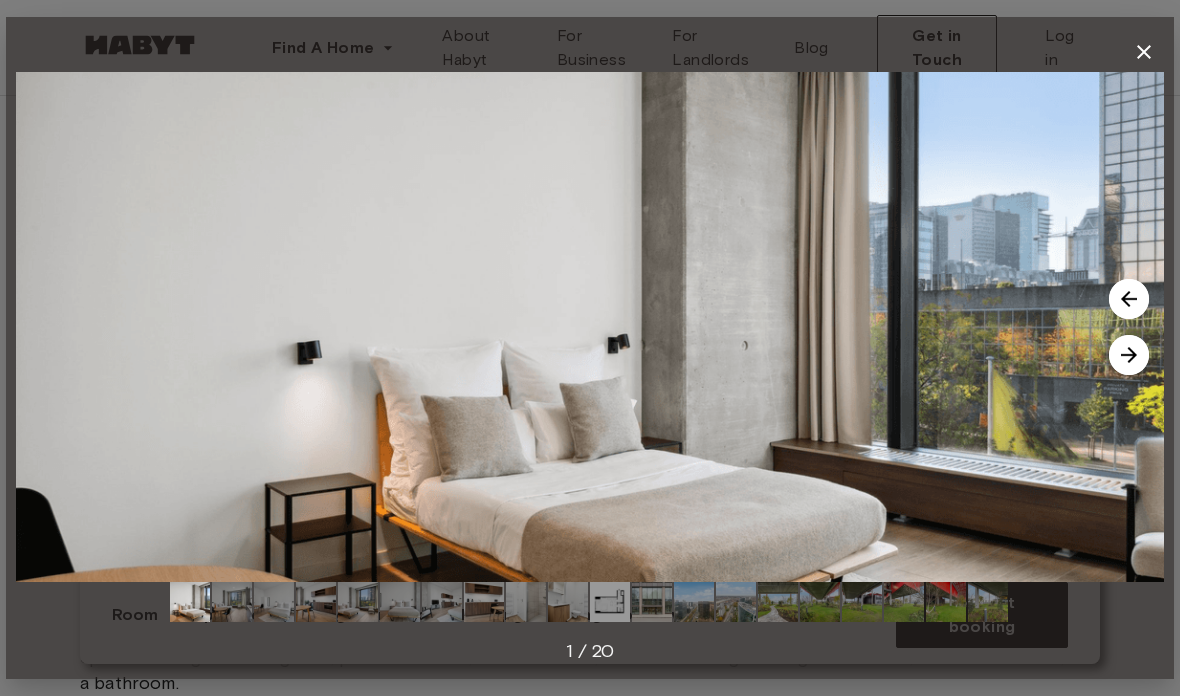 click at bounding box center [1129, 355] 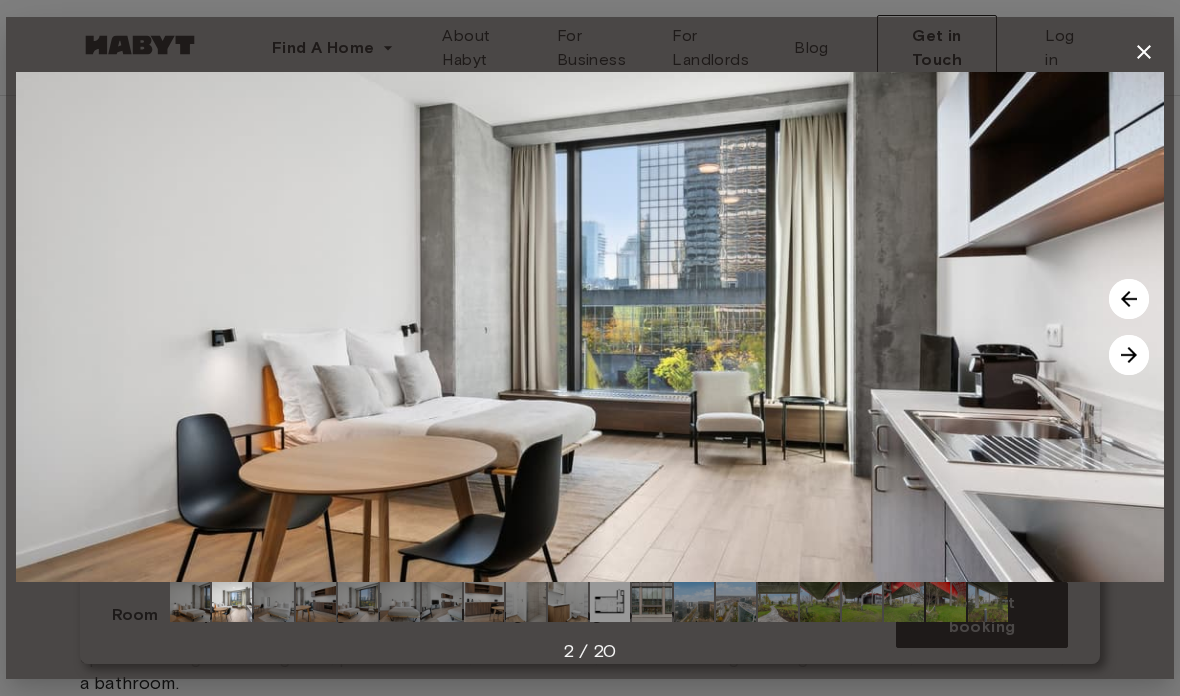 click at bounding box center (1129, 355) 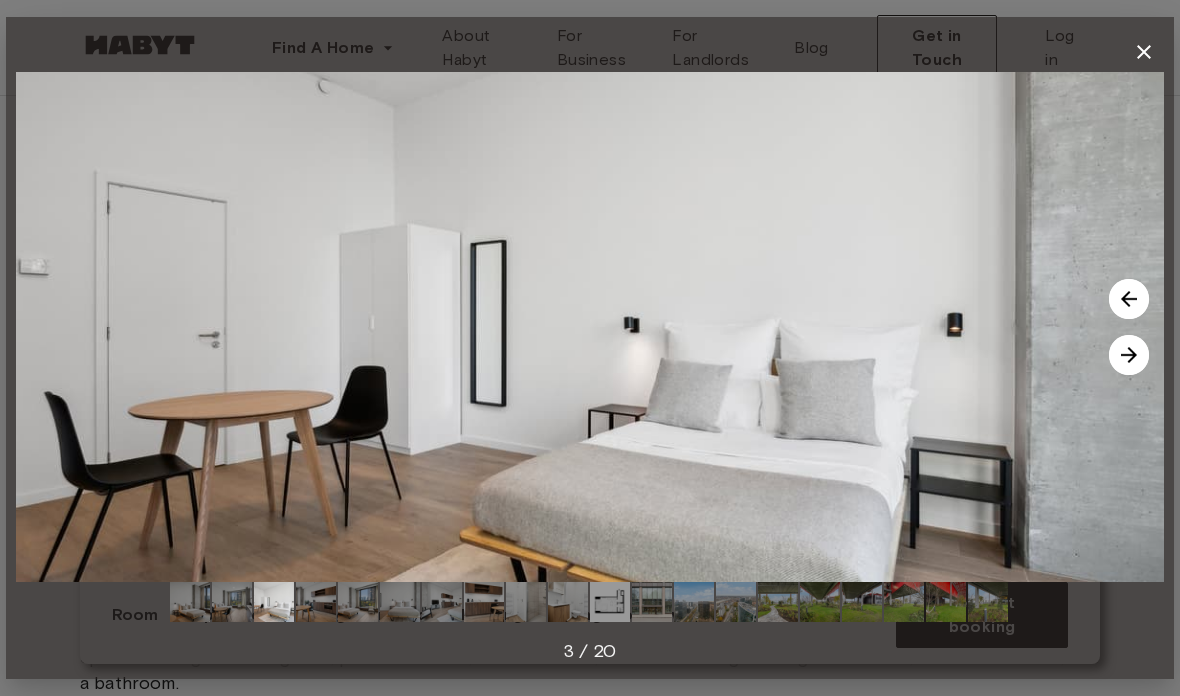 click at bounding box center (1129, 355) 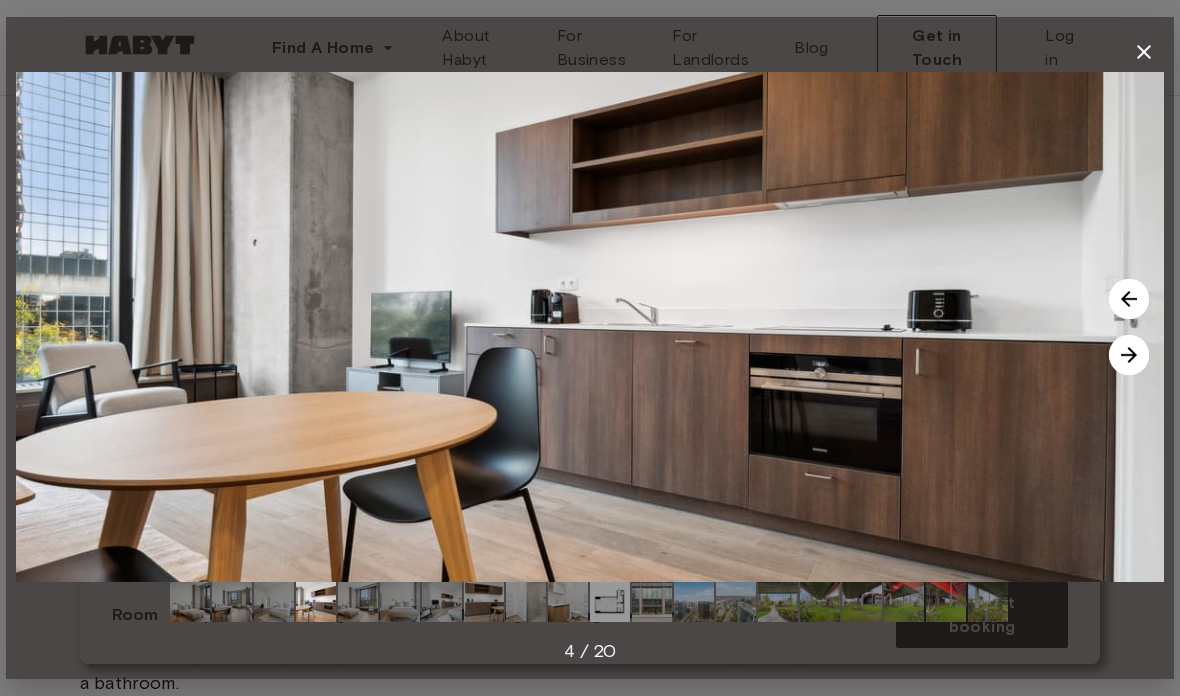 click at bounding box center [1129, 355] 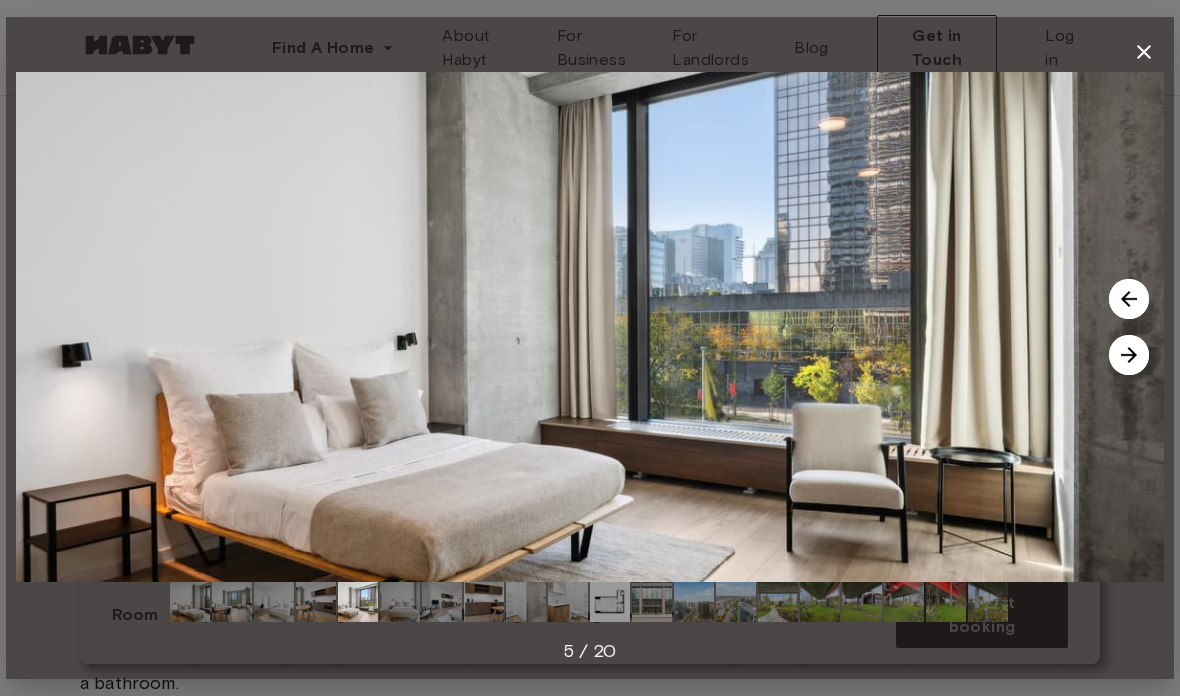 click at bounding box center (1129, 355) 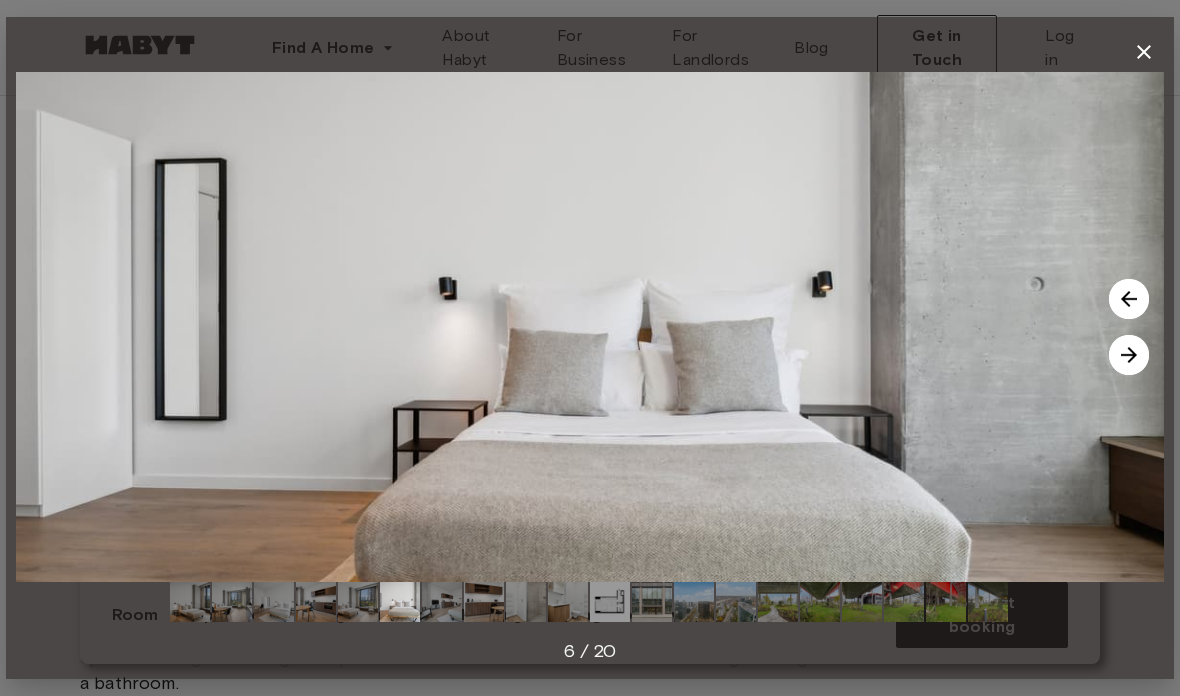 click at bounding box center (1129, 355) 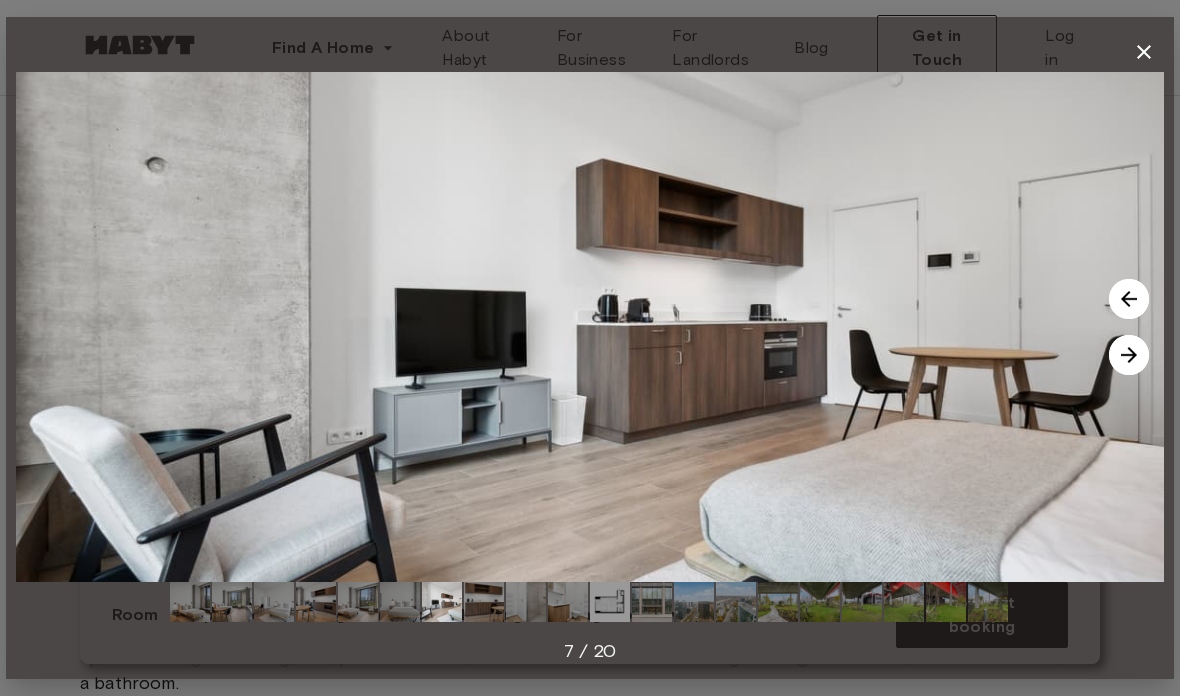 click at bounding box center [1129, 355] 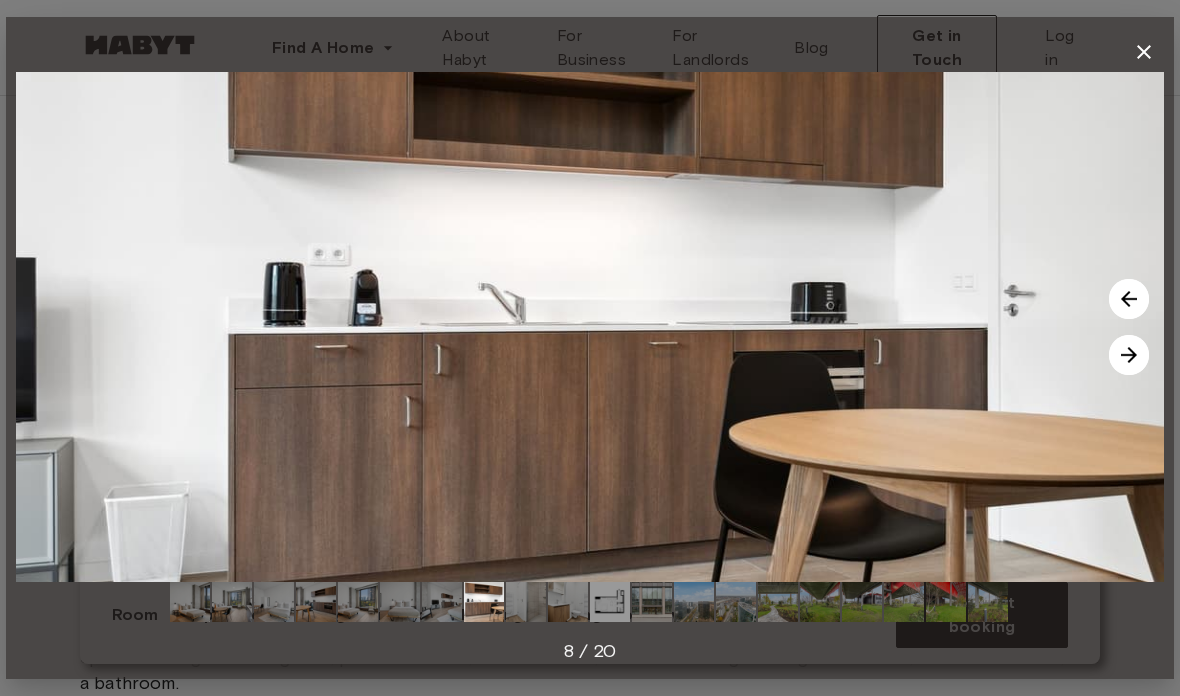 click at bounding box center [1129, 355] 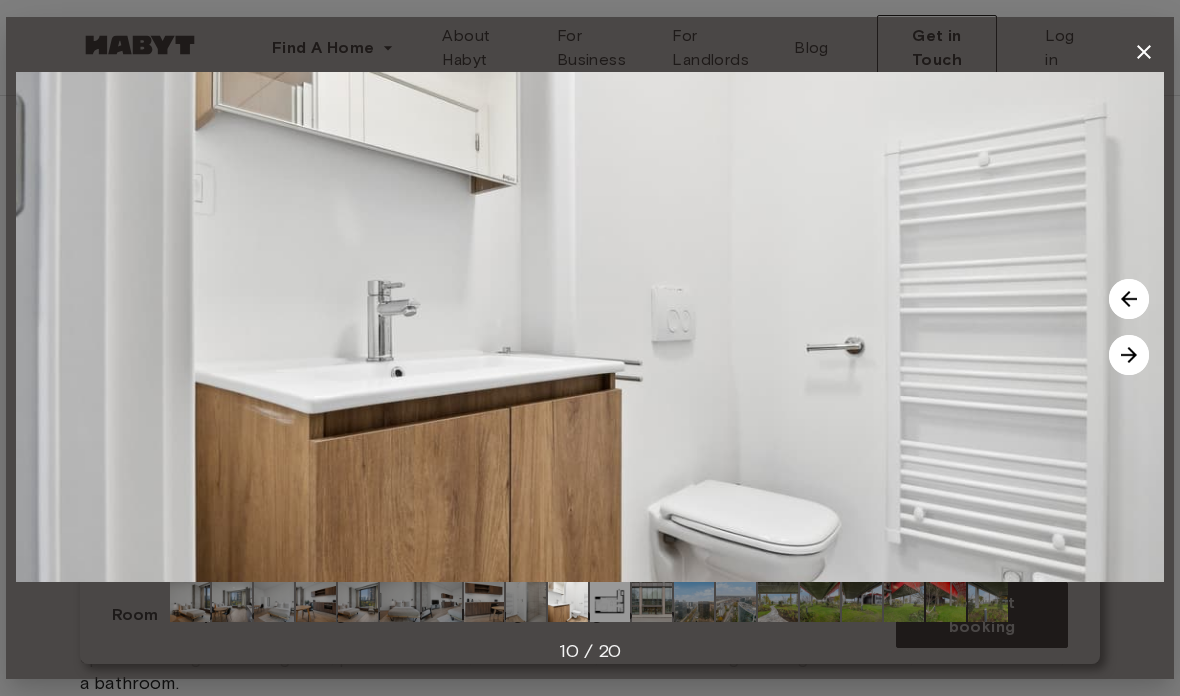click at bounding box center [1129, 355] 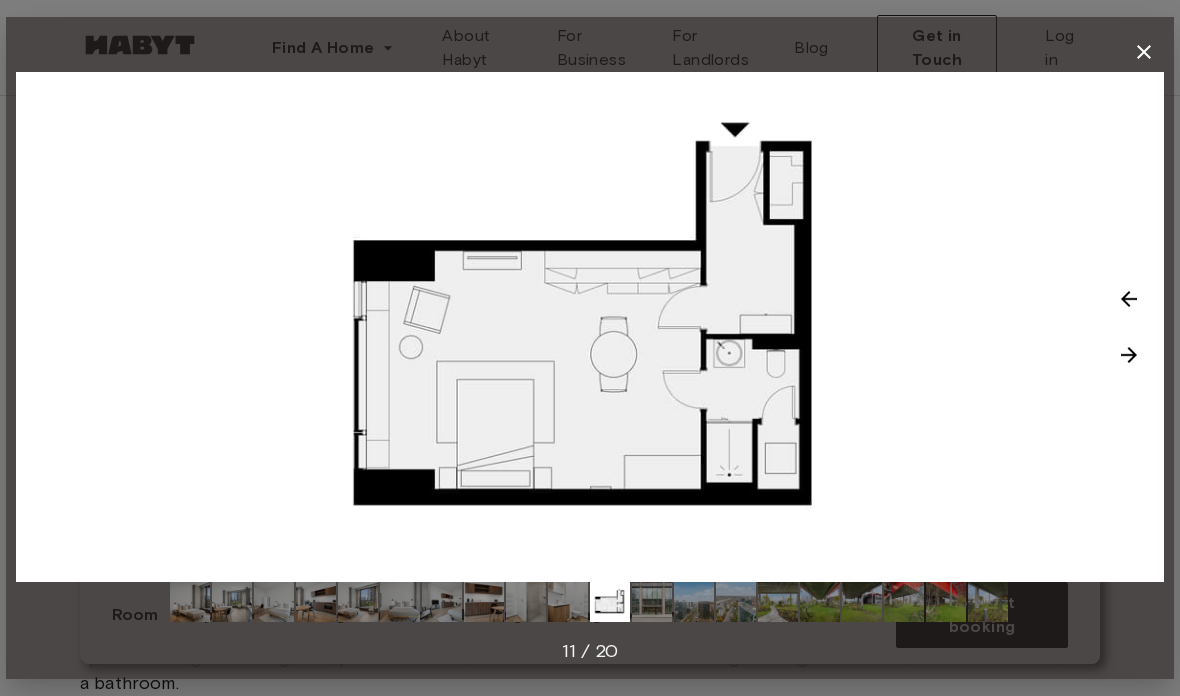 click at bounding box center (1129, 355) 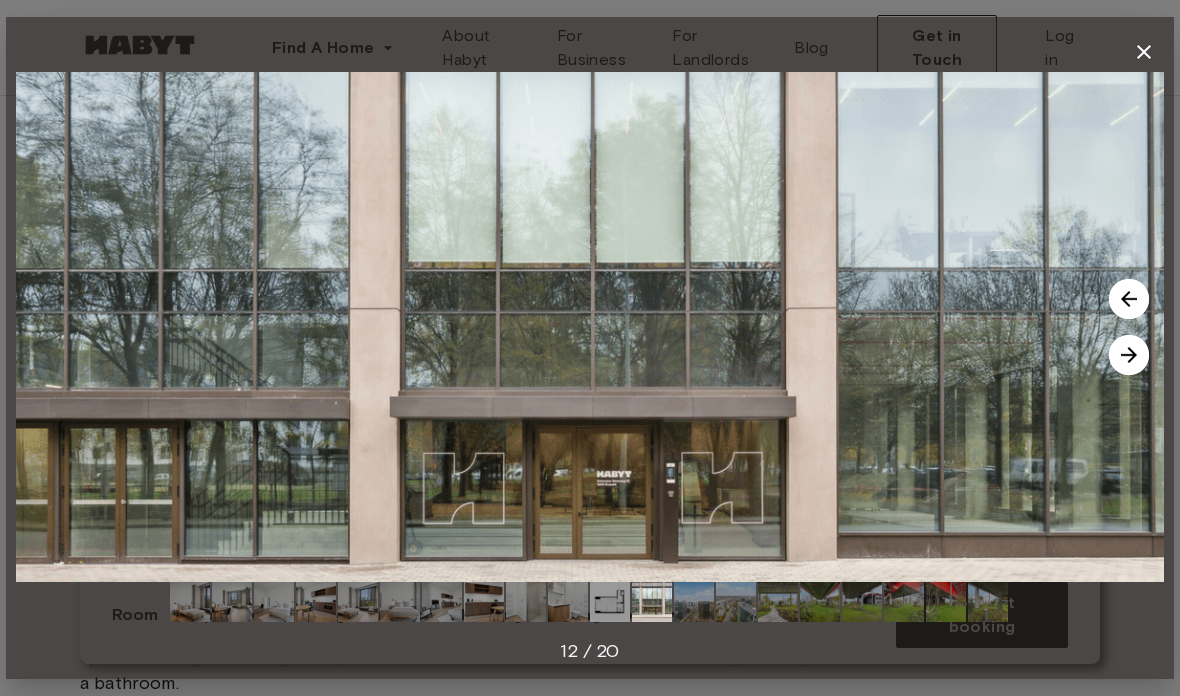 click at bounding box center [1129, 355] 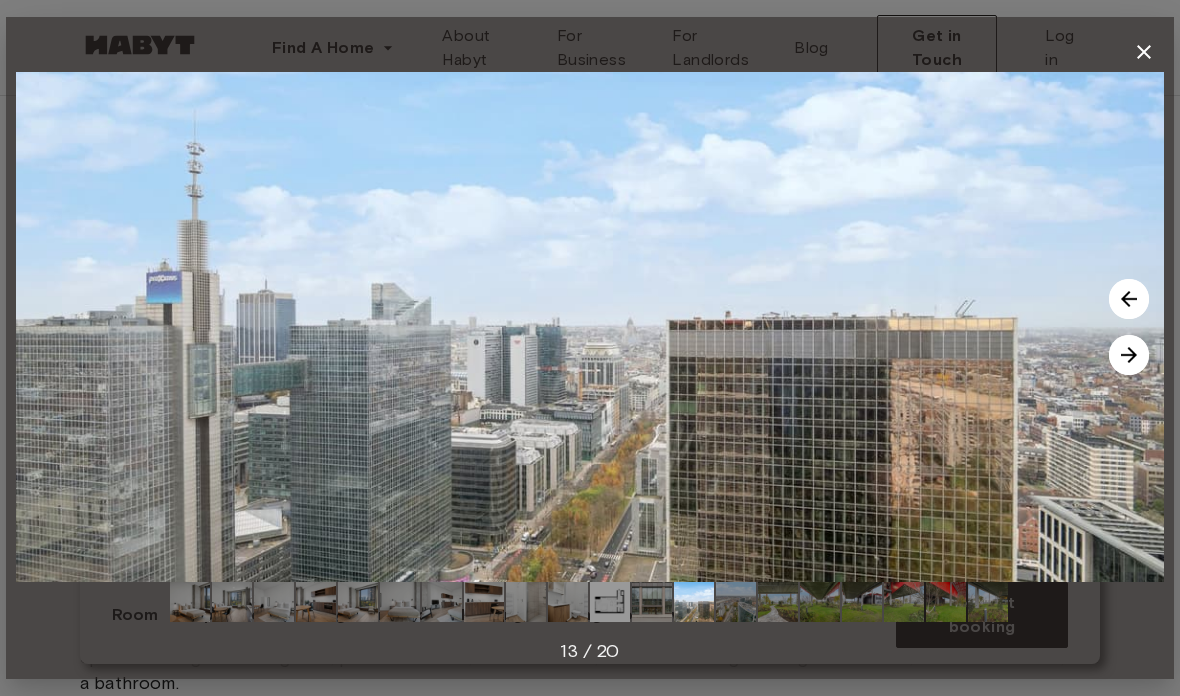 click at bounding box center [1129, 355] 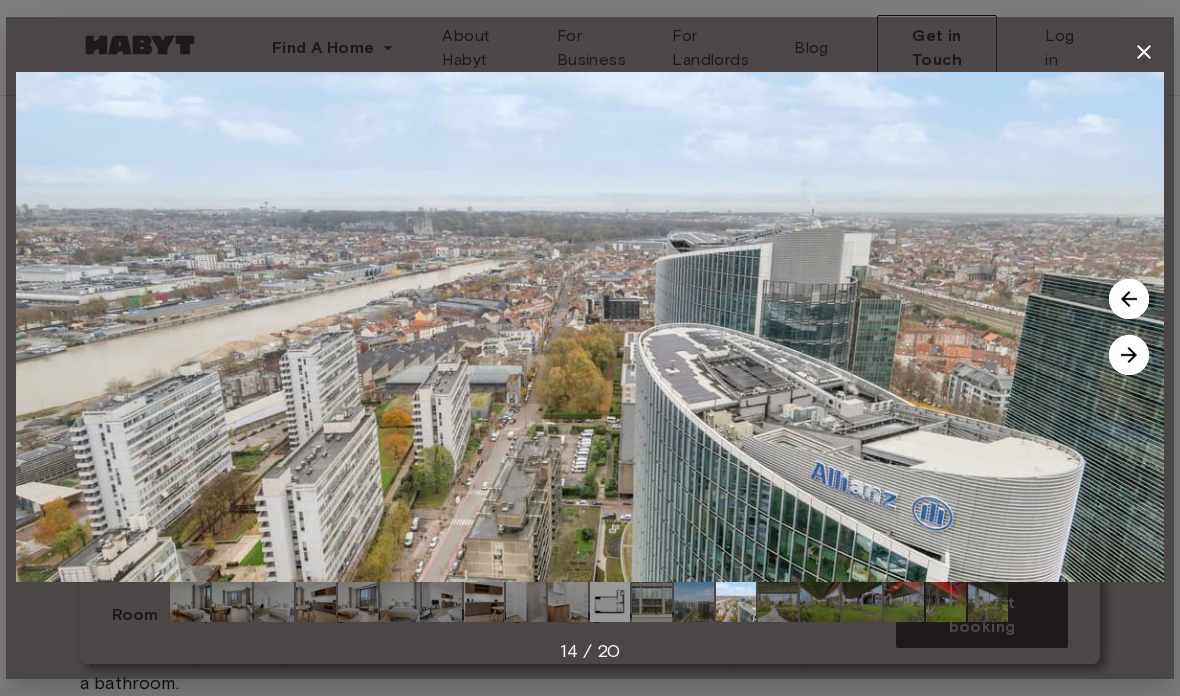 click at bounding box center (1129, 355) 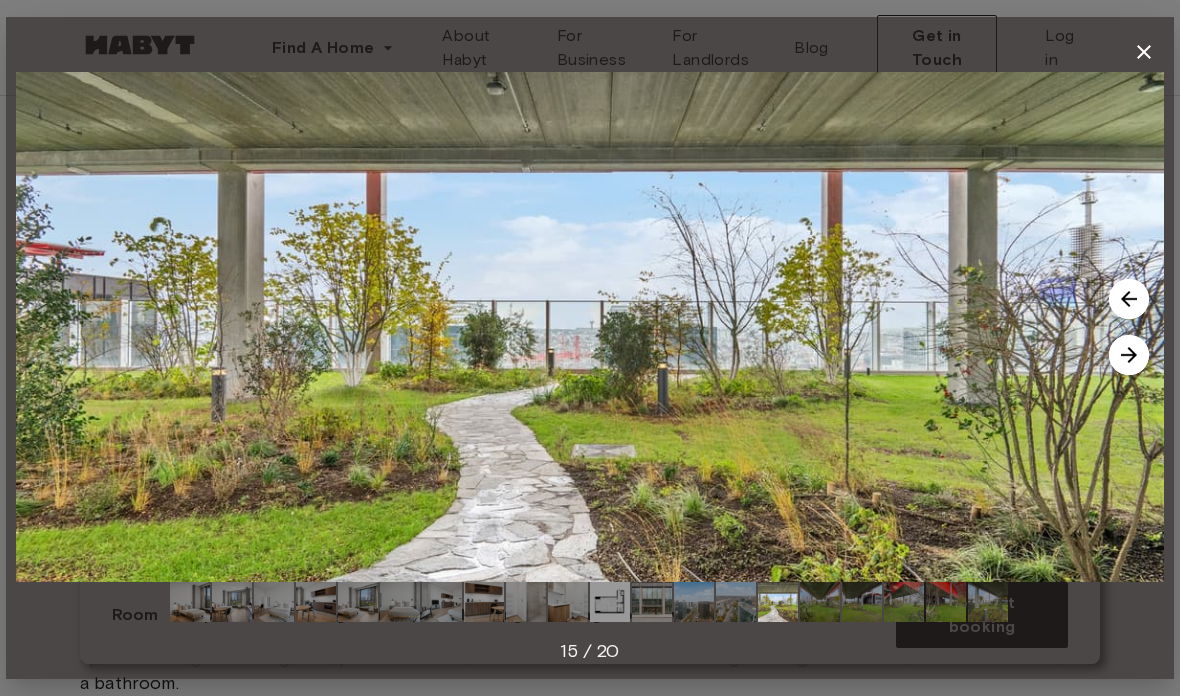 click 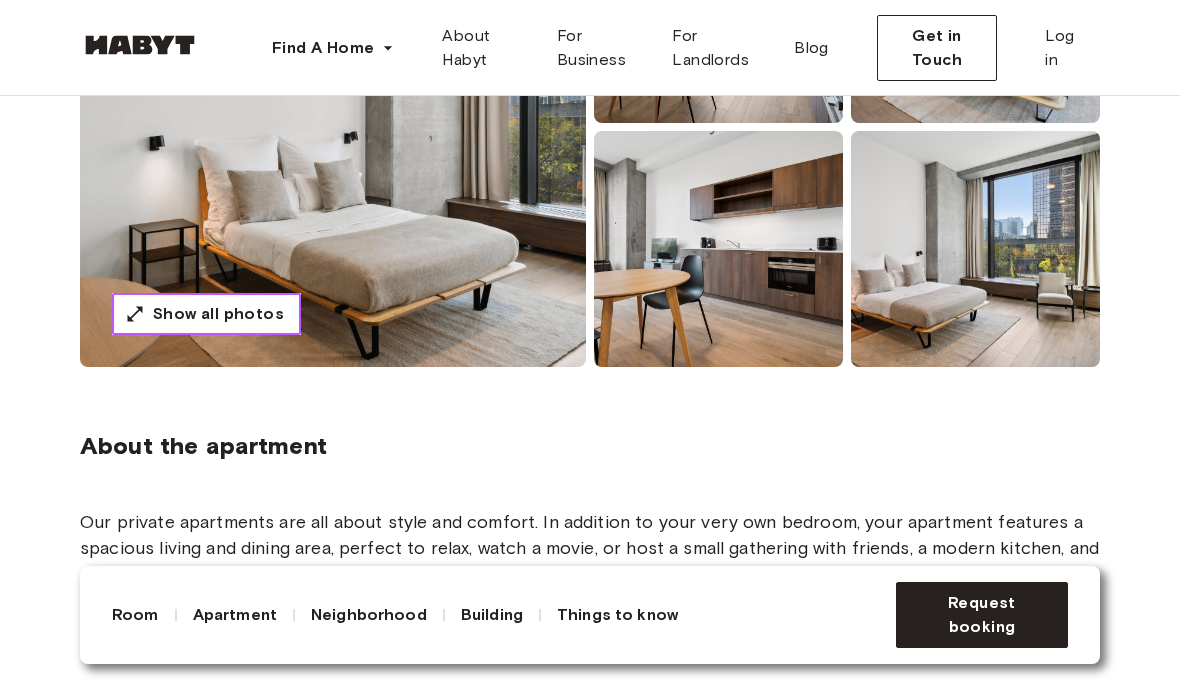 scroll, scrollTop: 387, scrollLeft: 0, axis: vertical 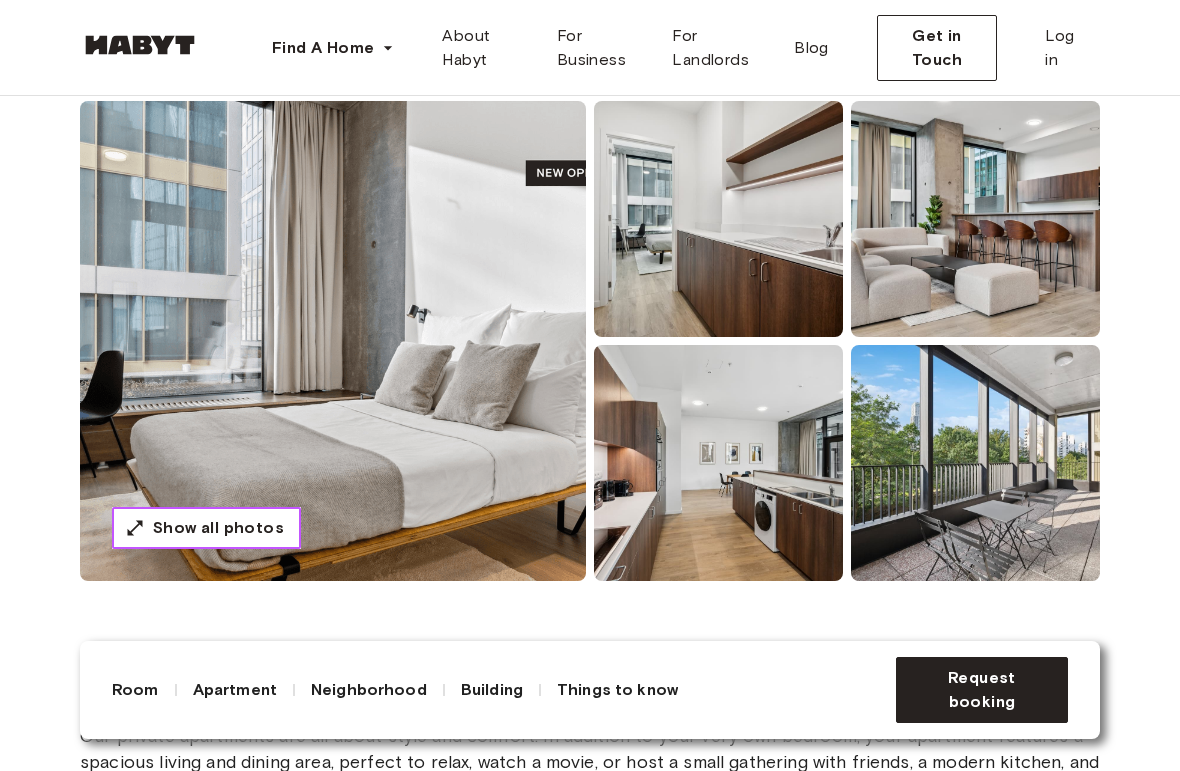 click on "Show all photos" at bounding box center [218, 528] 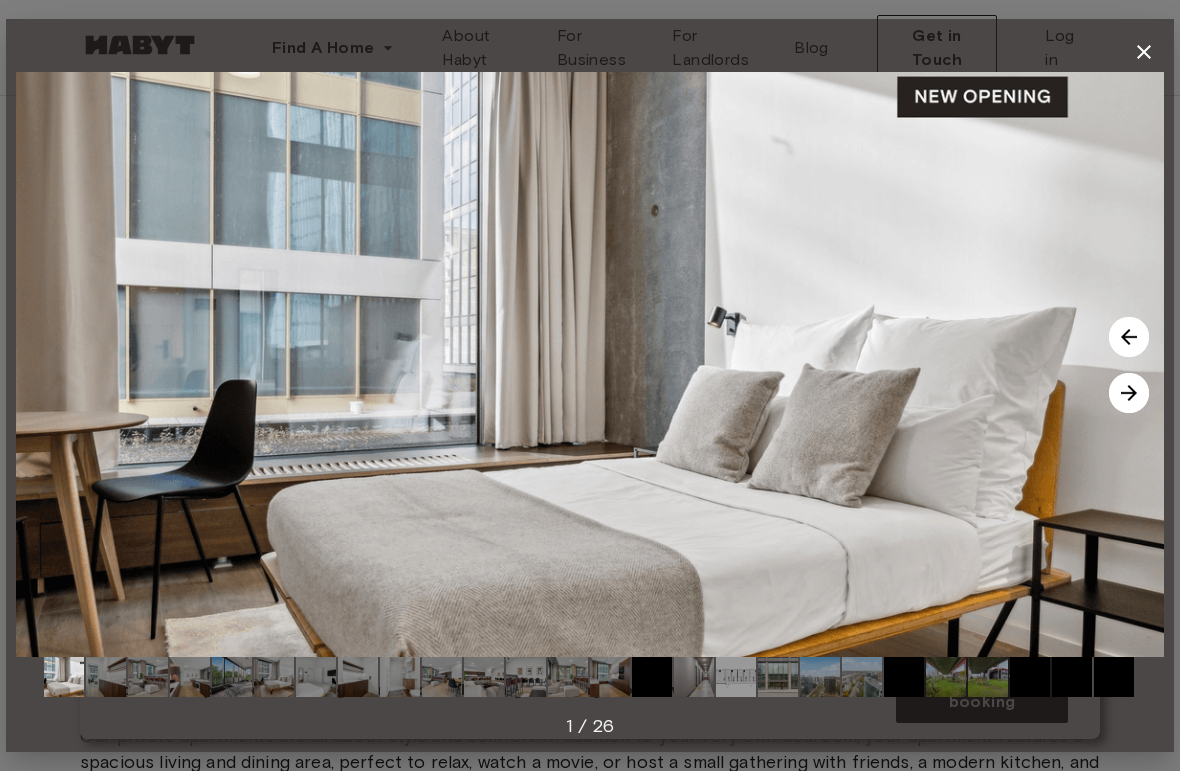 click at bounding box center [1129, 393] 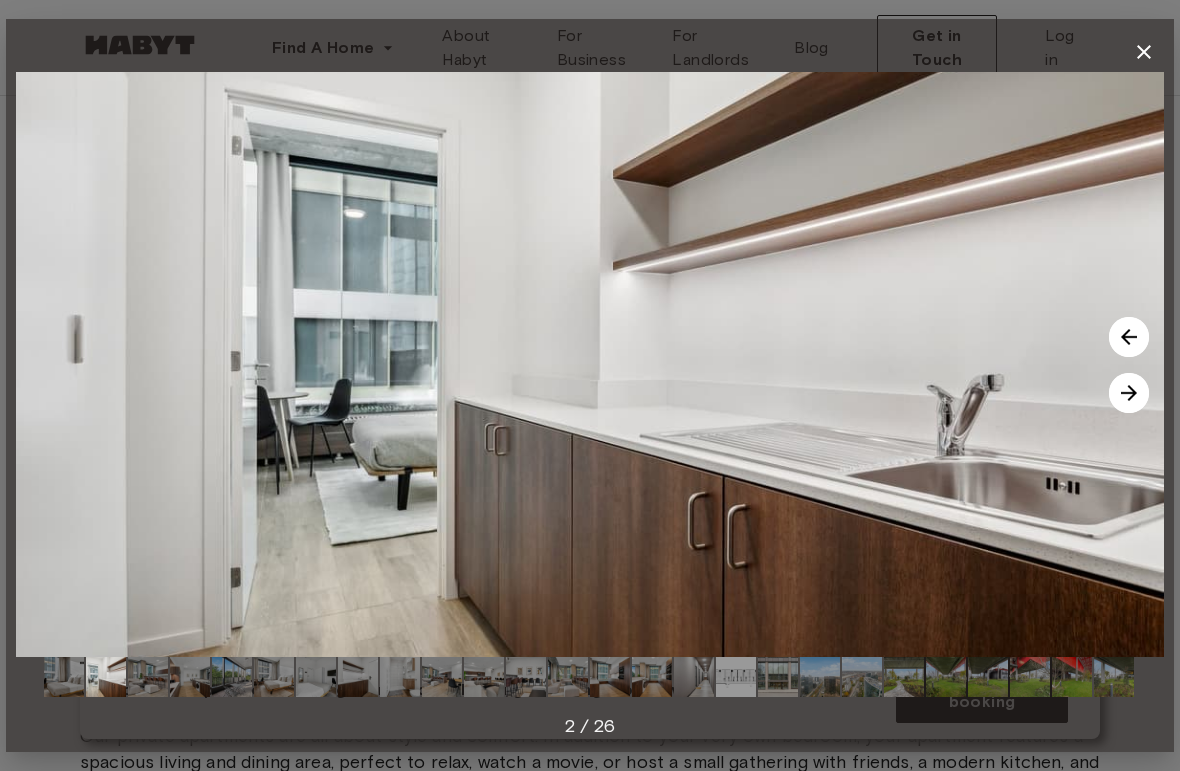 click at bounding box center [1129, 393] 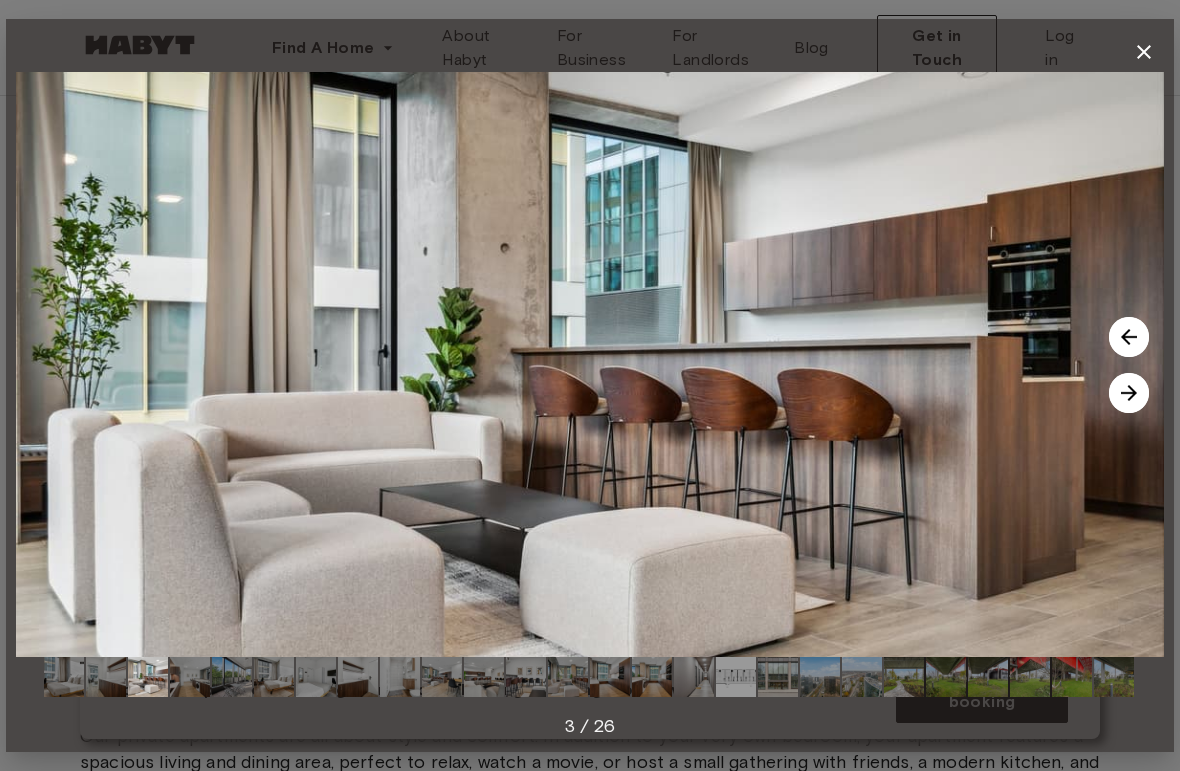click at bounding box center (1129, 393) 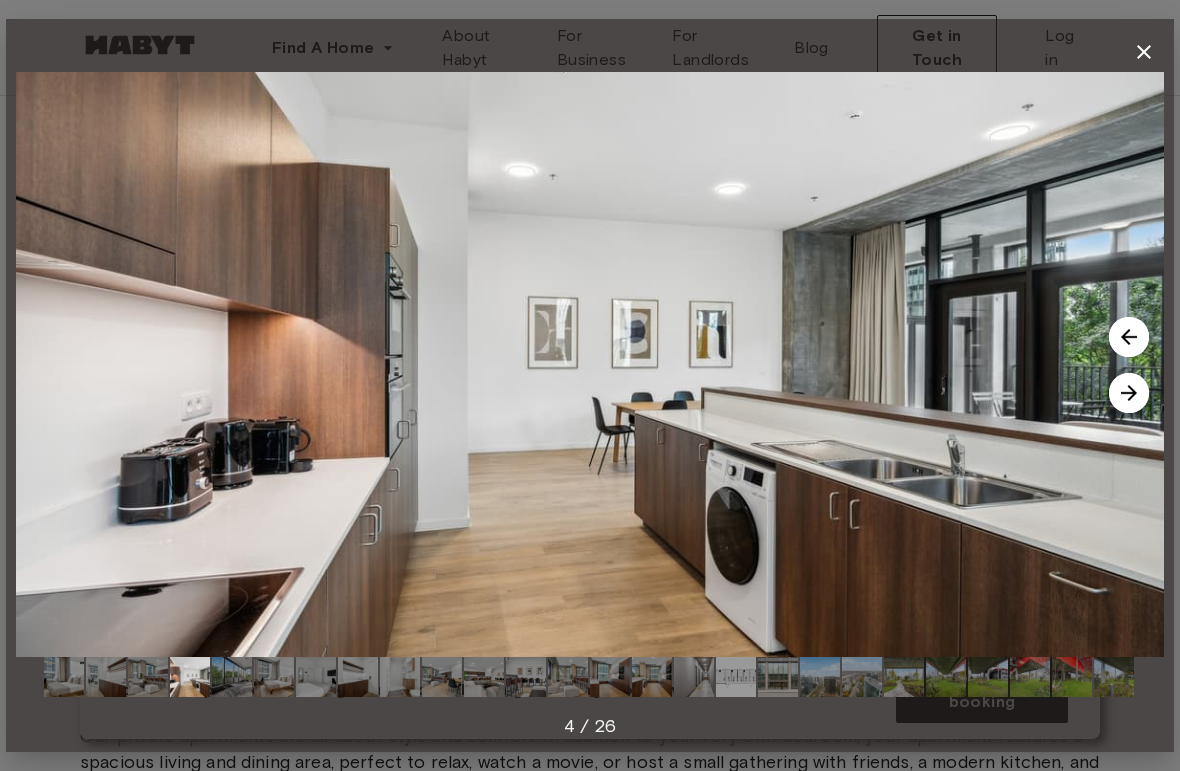 click at bounding box center (1129, 393) 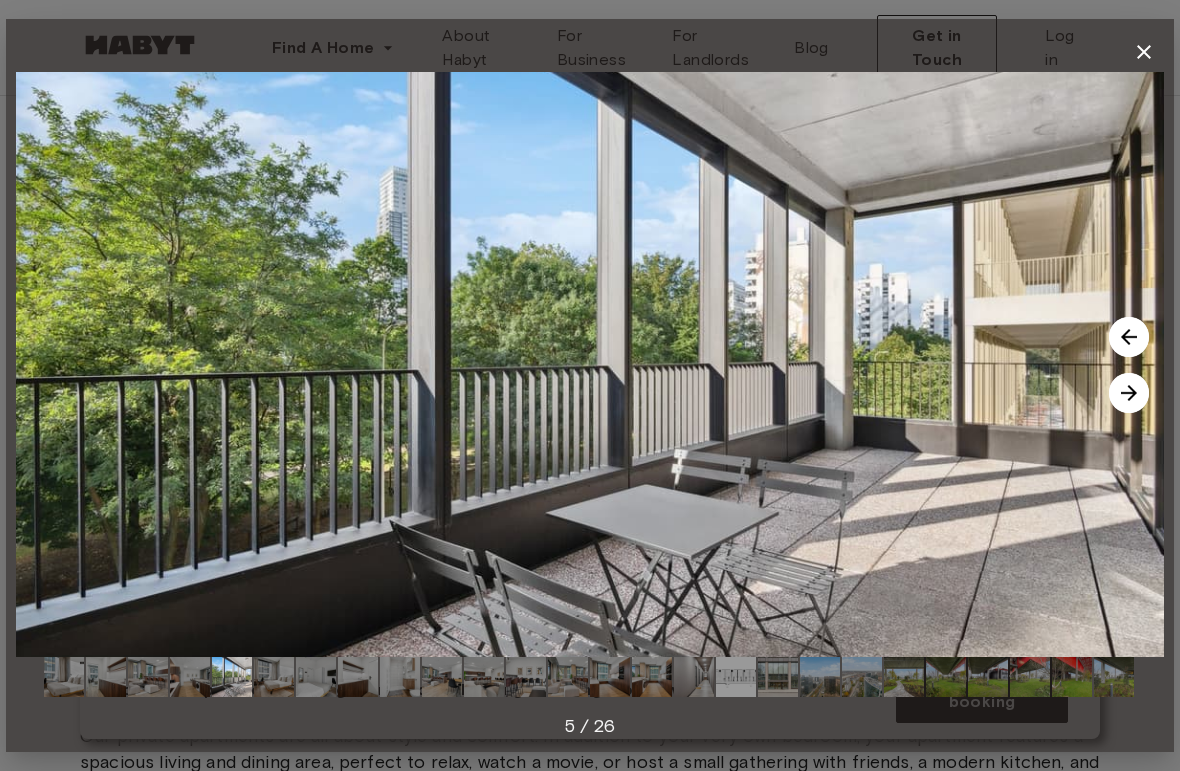 click at bounding box center (1129, 393) 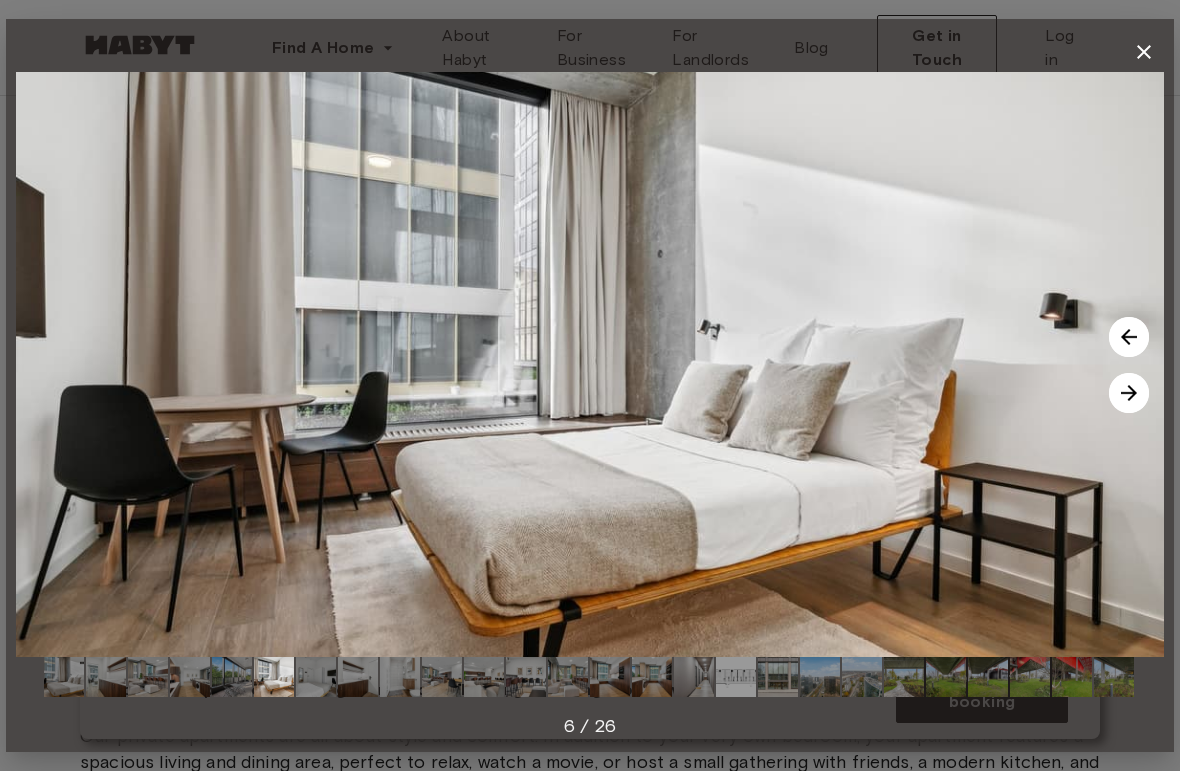 click at bounding box center (1129, 393) 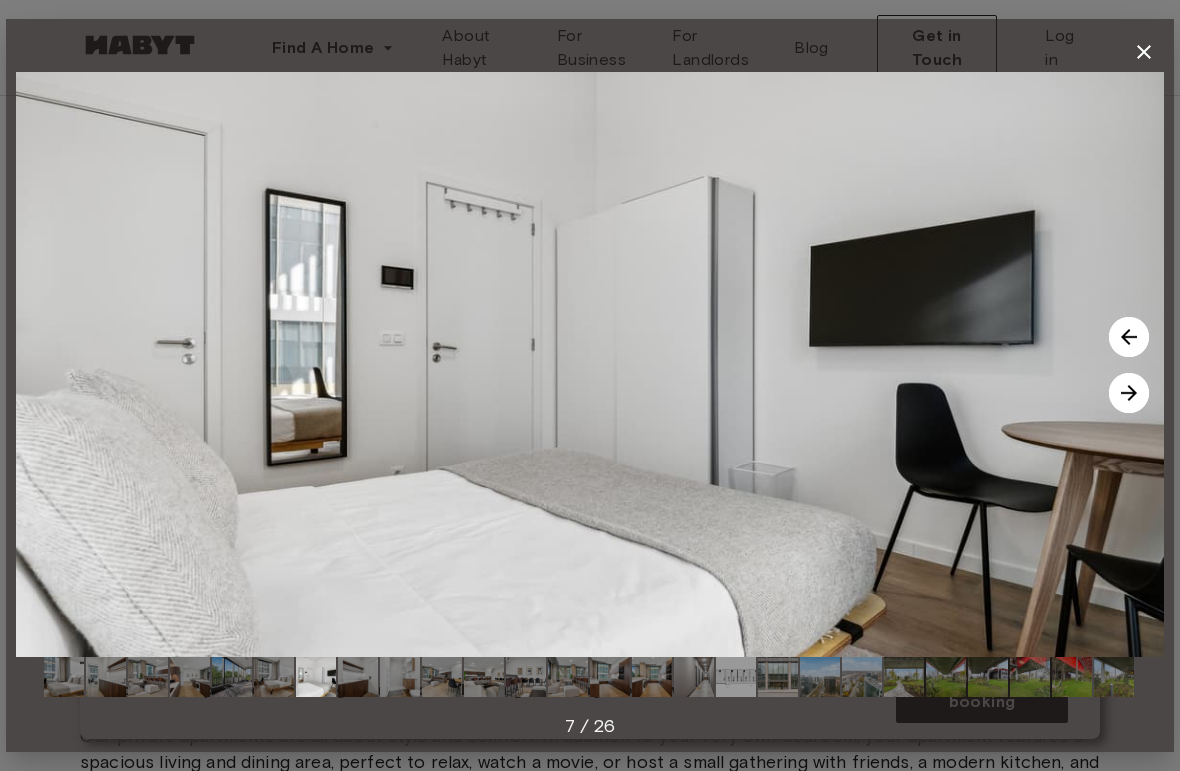 click at bounding box center [1129, 393] 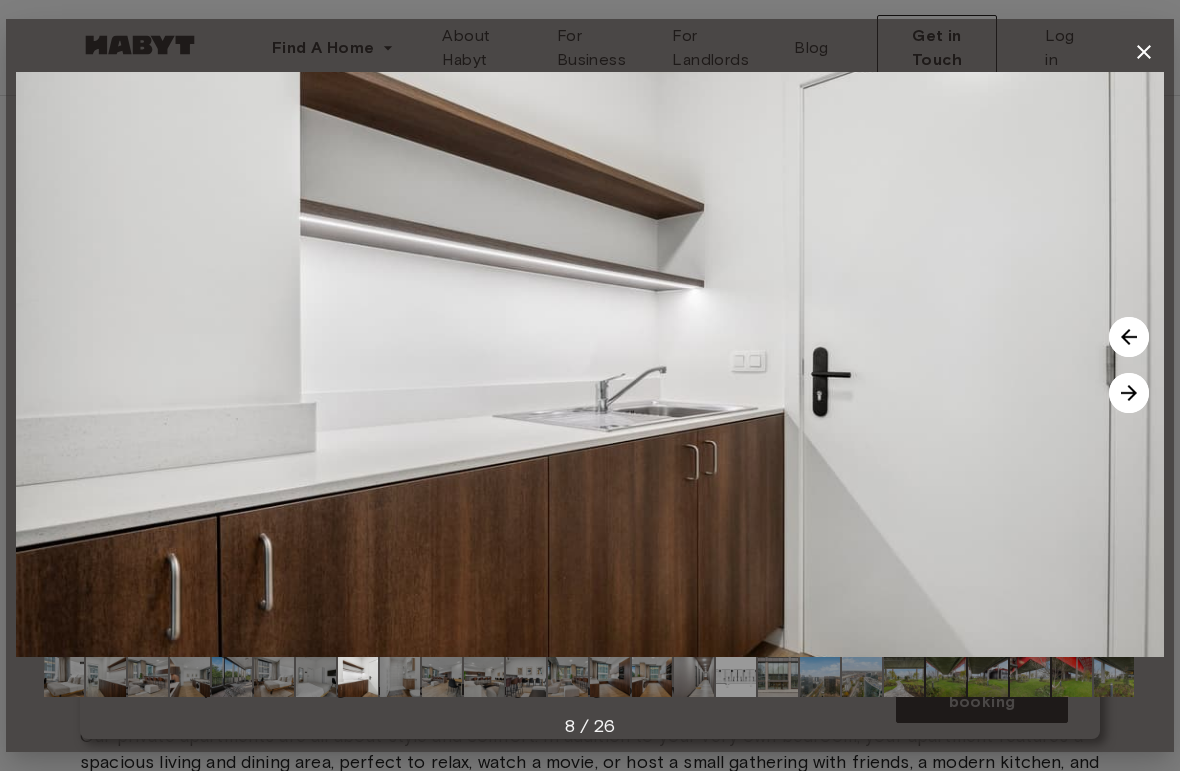 click at bounding box center [1129, 393] 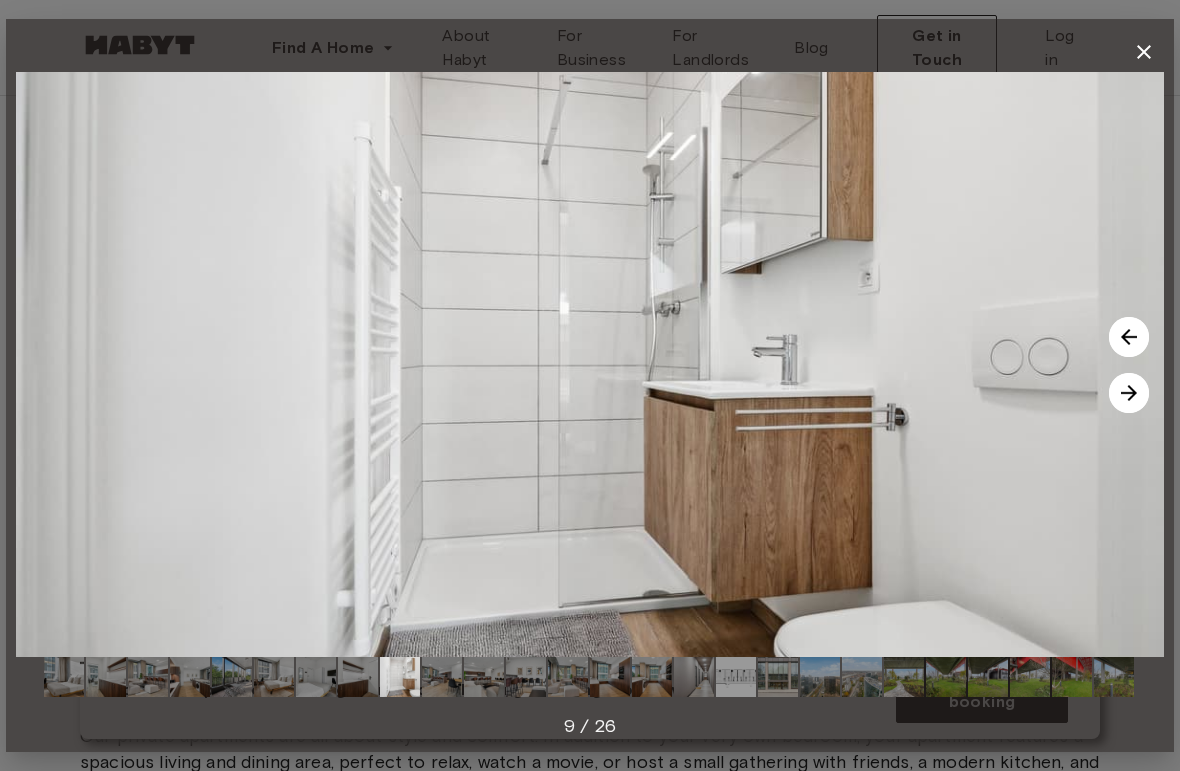 click at bounding box center [1129, 393] 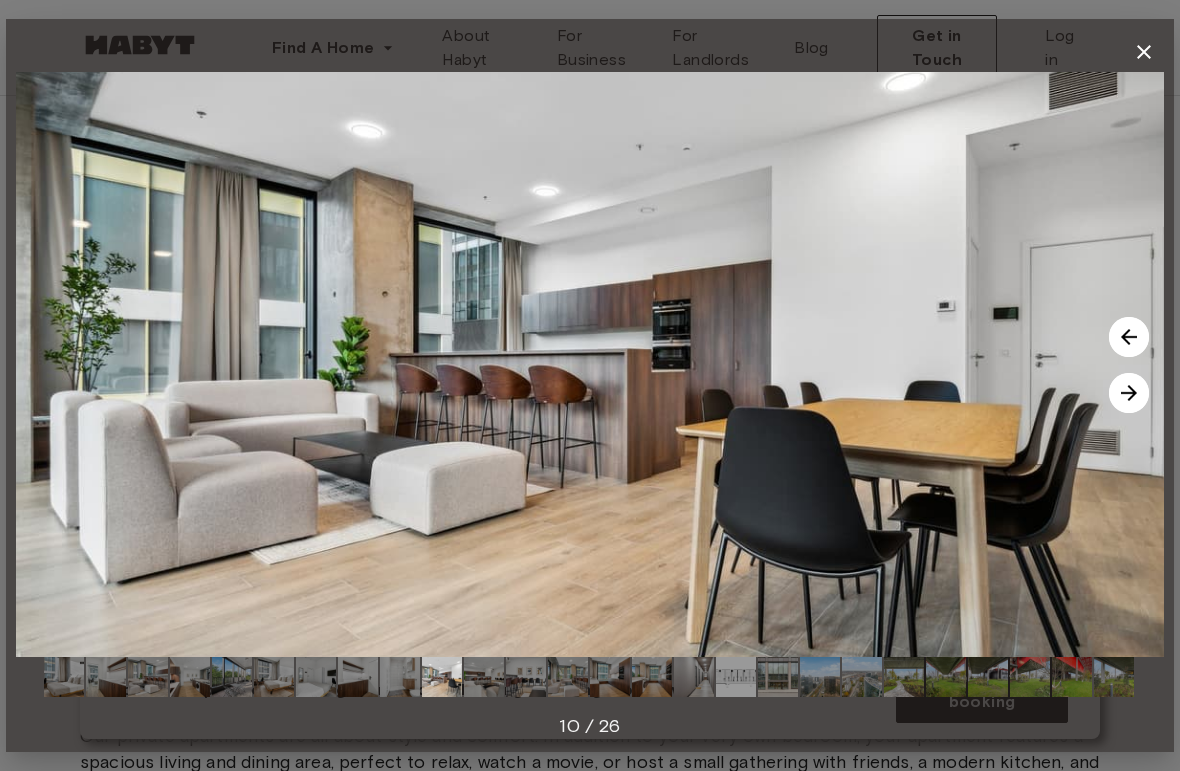 click 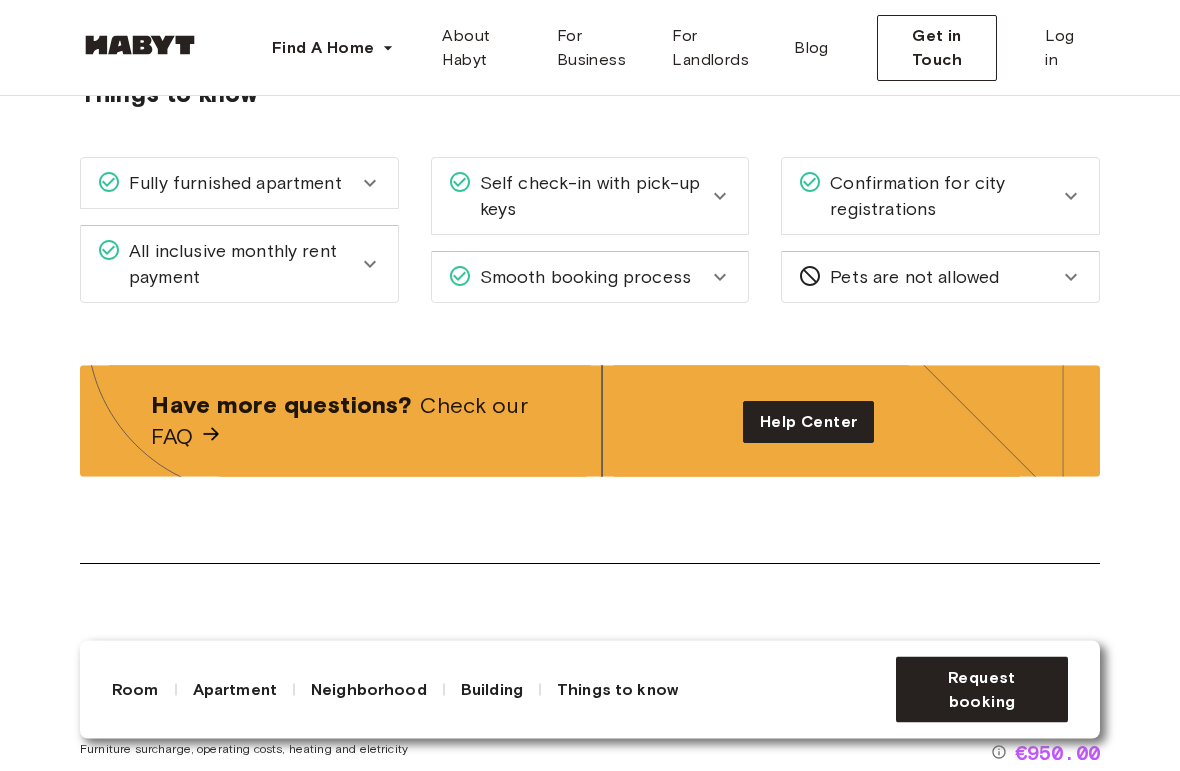 scroll, scrollTop: 2580, scrollLeft: 0, axis: vertical 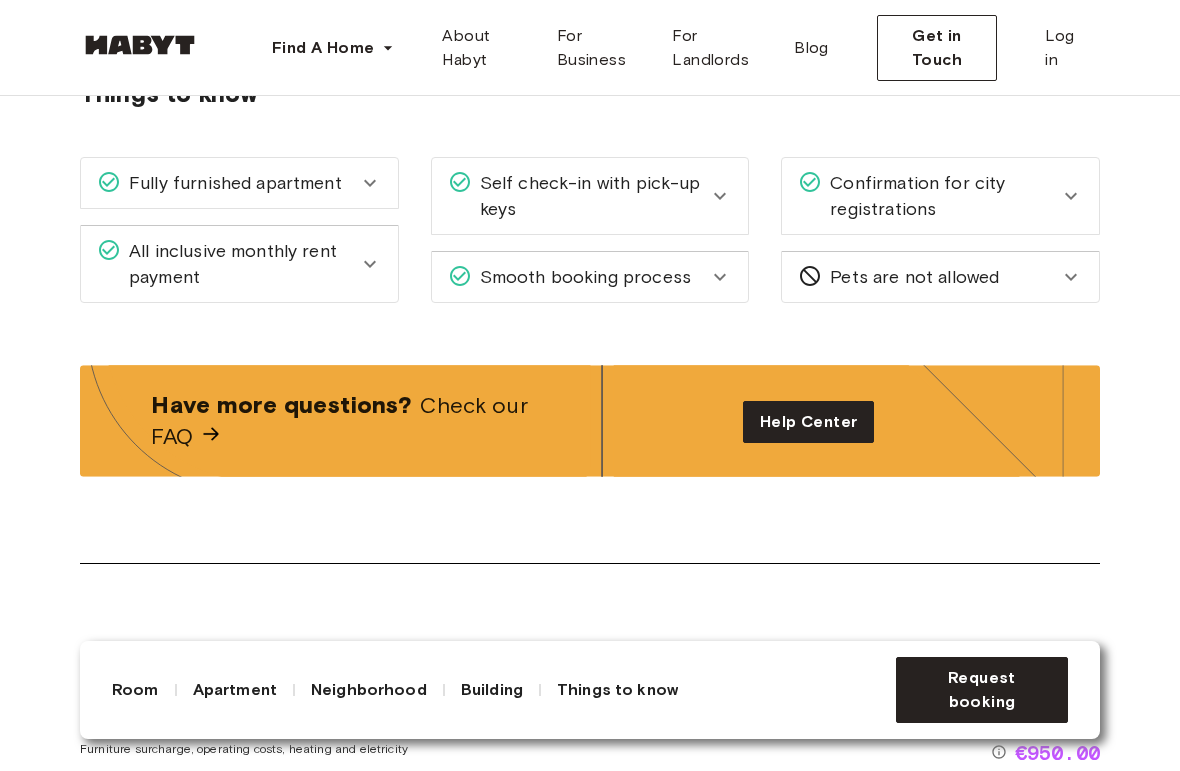 click on "All inclusive monthly rent payment" at bounding box center [239, 264] 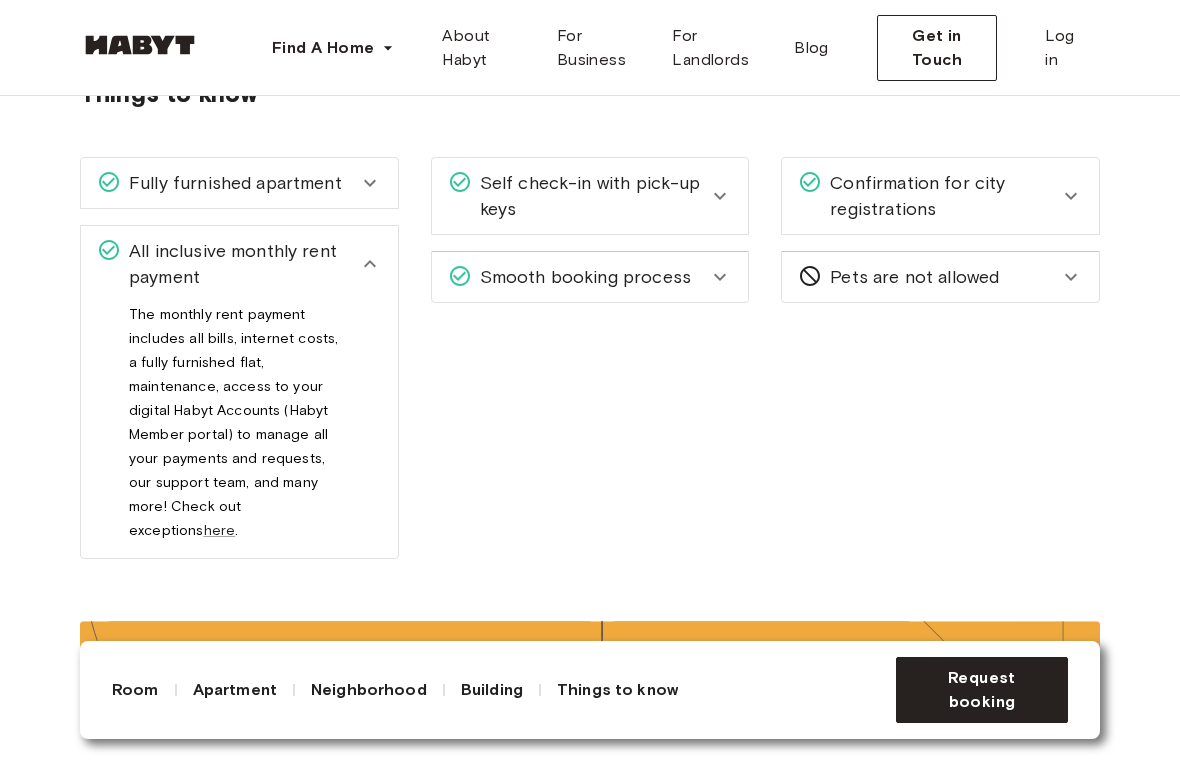 click on "here" at bounding box center (220, 530) 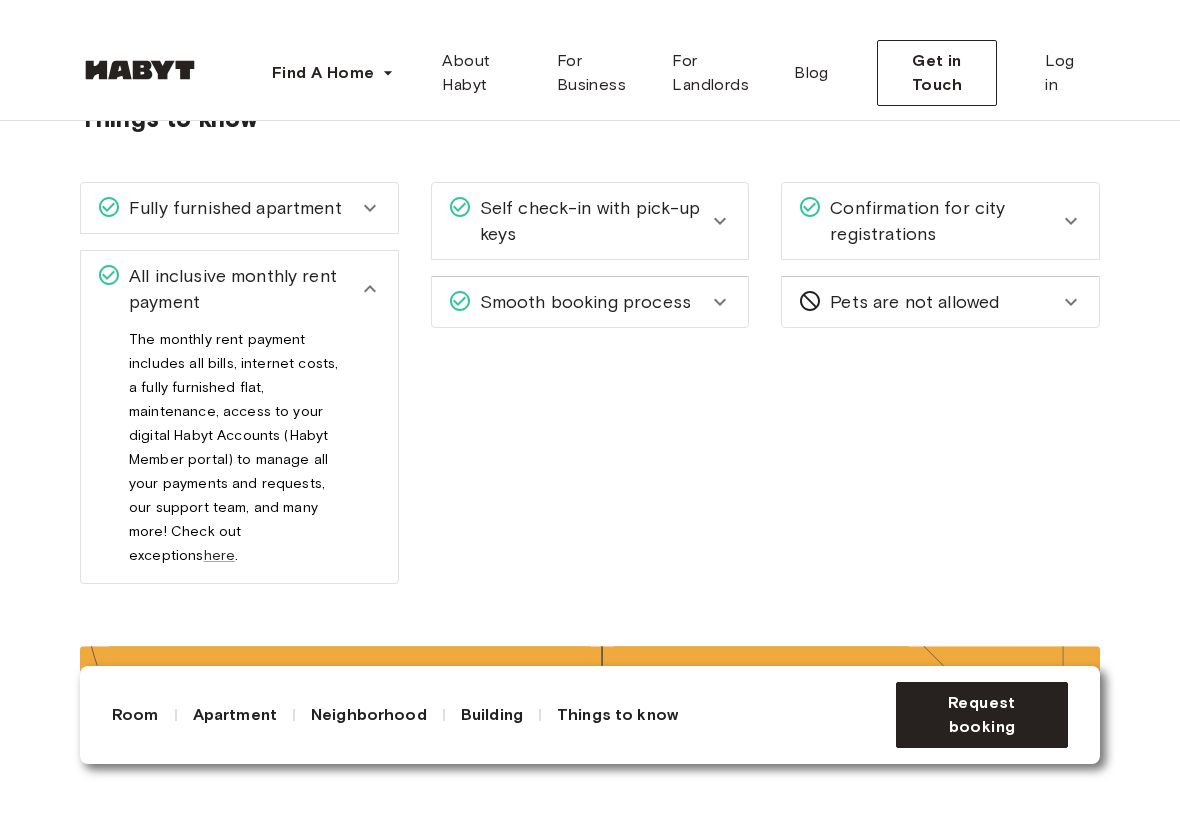 scroll, scrollTop: 2585, scrollLeft: 0, axis: vertical 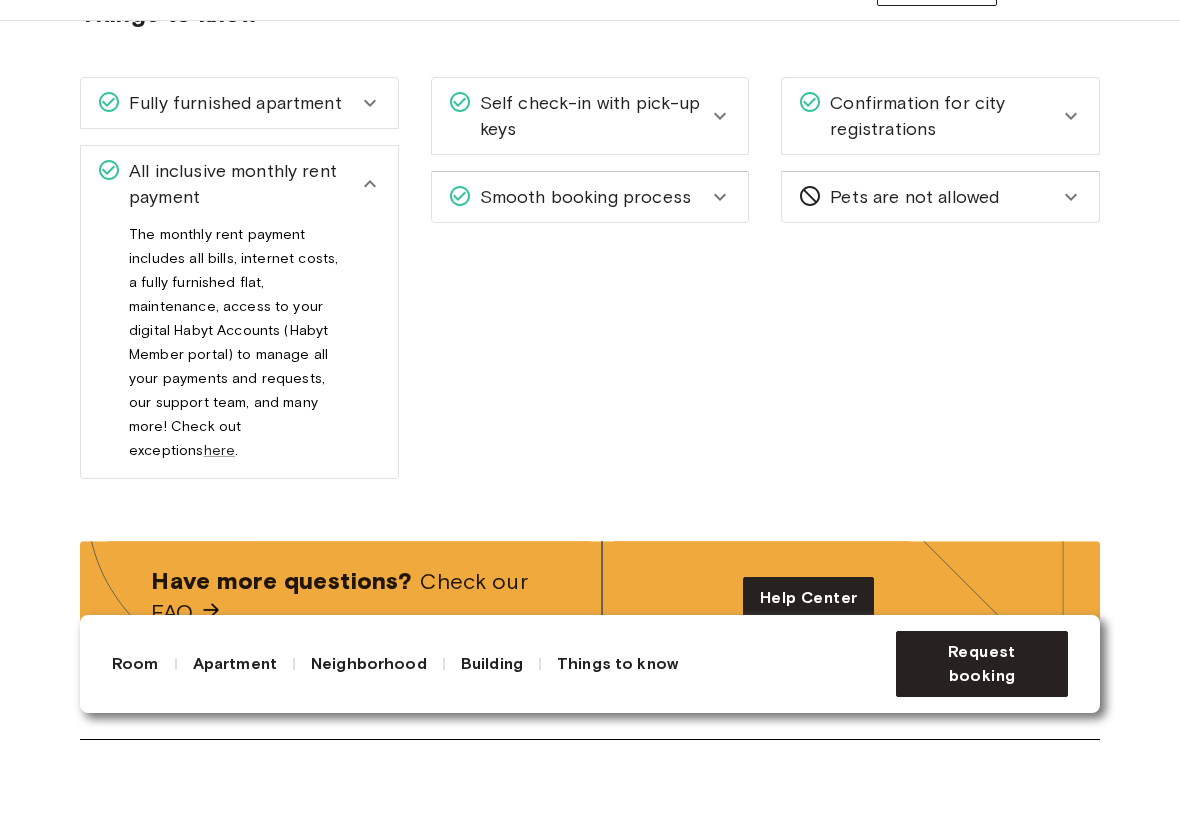 click 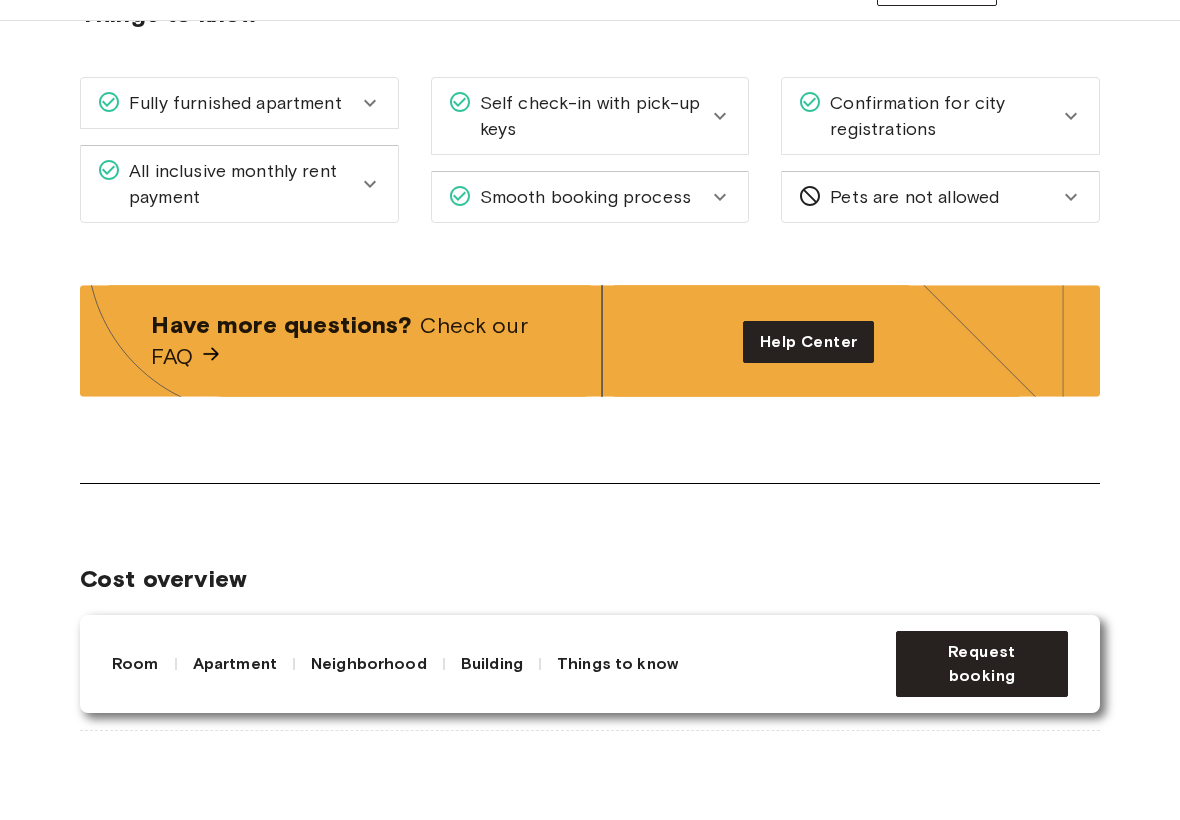 click 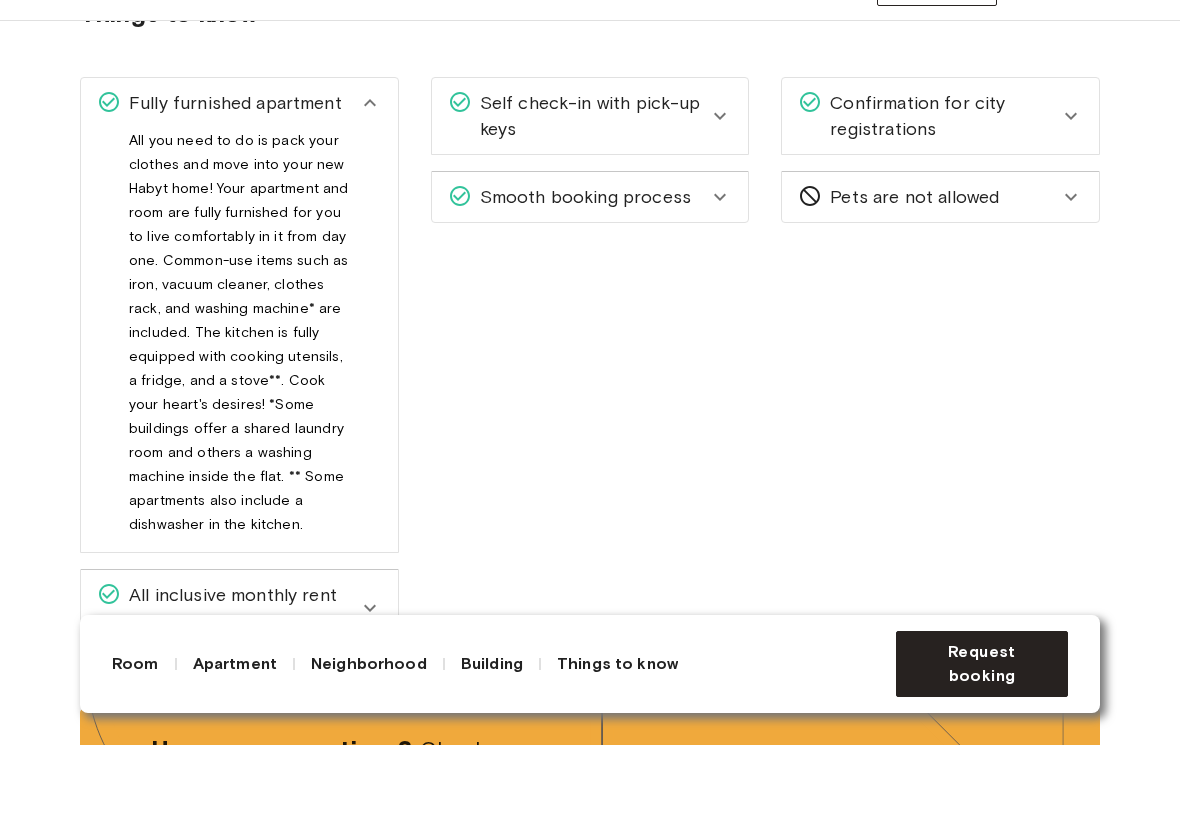 click 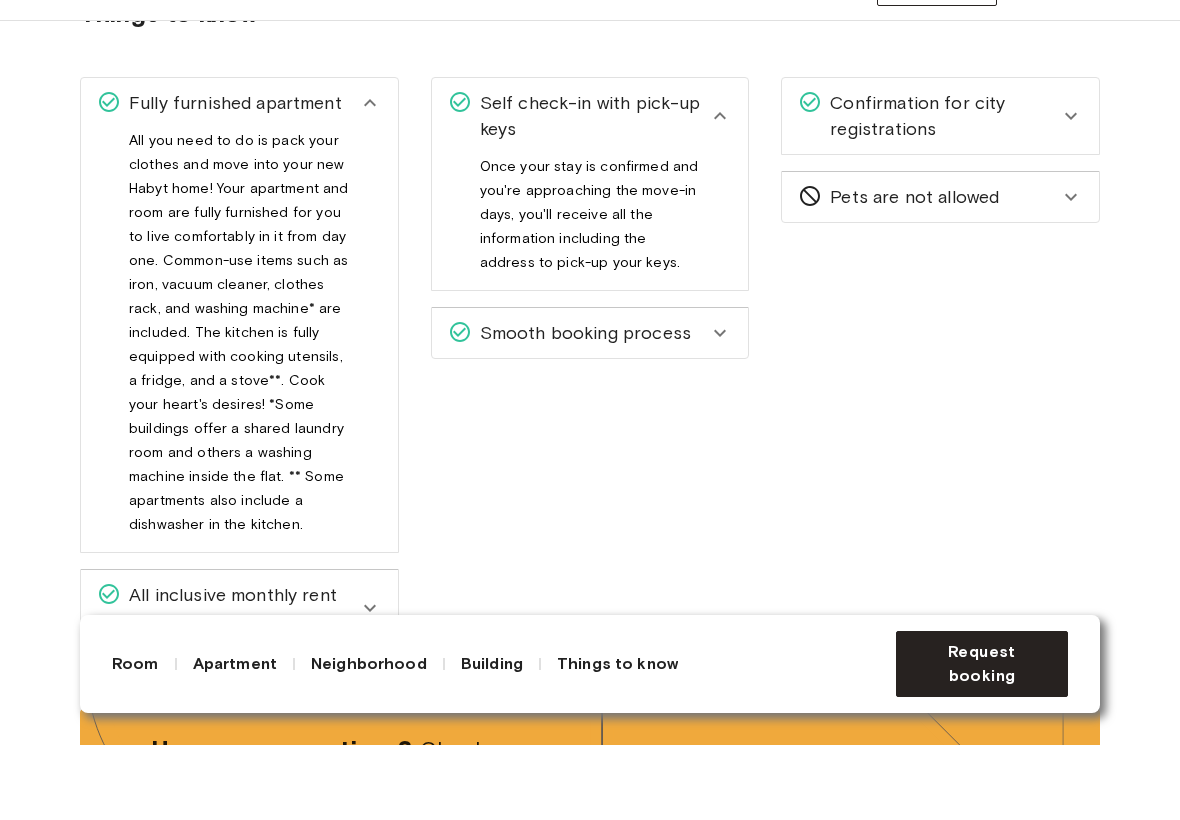 click 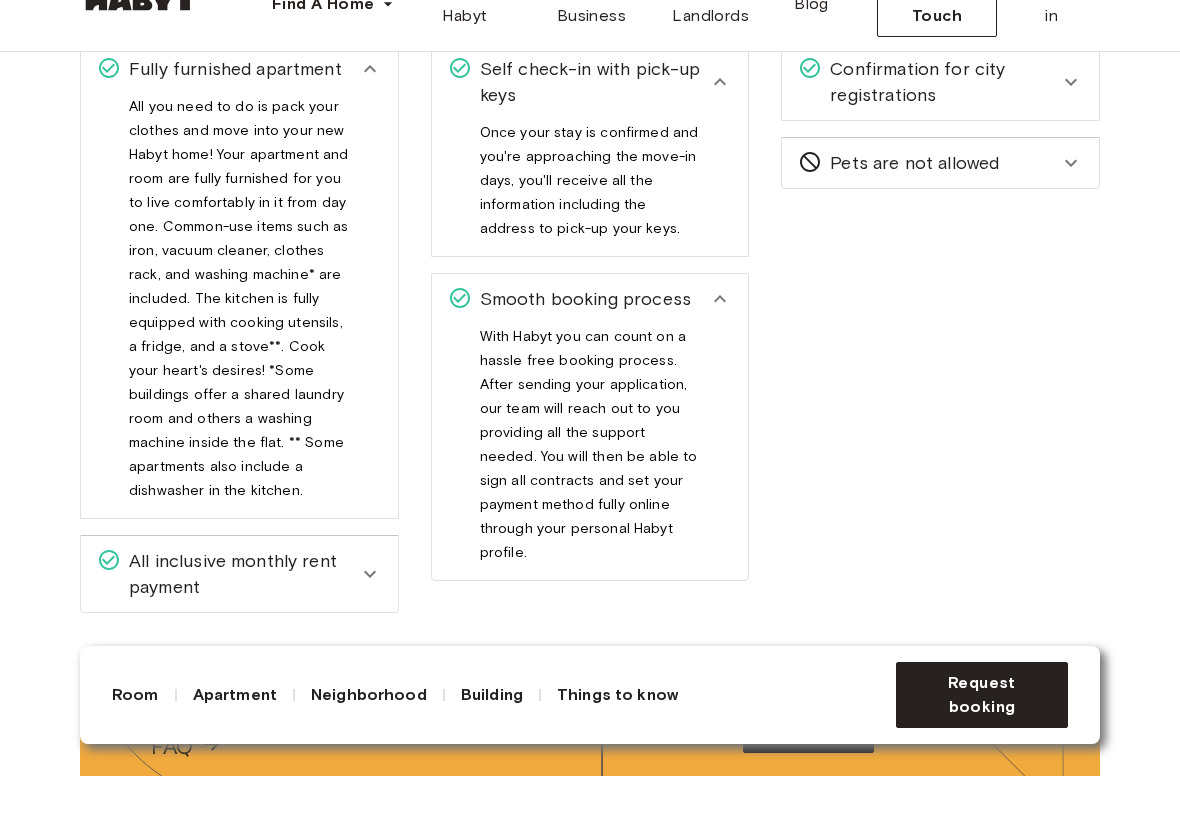scroll, scrollTop: 2655, scrollLeft: 0, axis: vertical 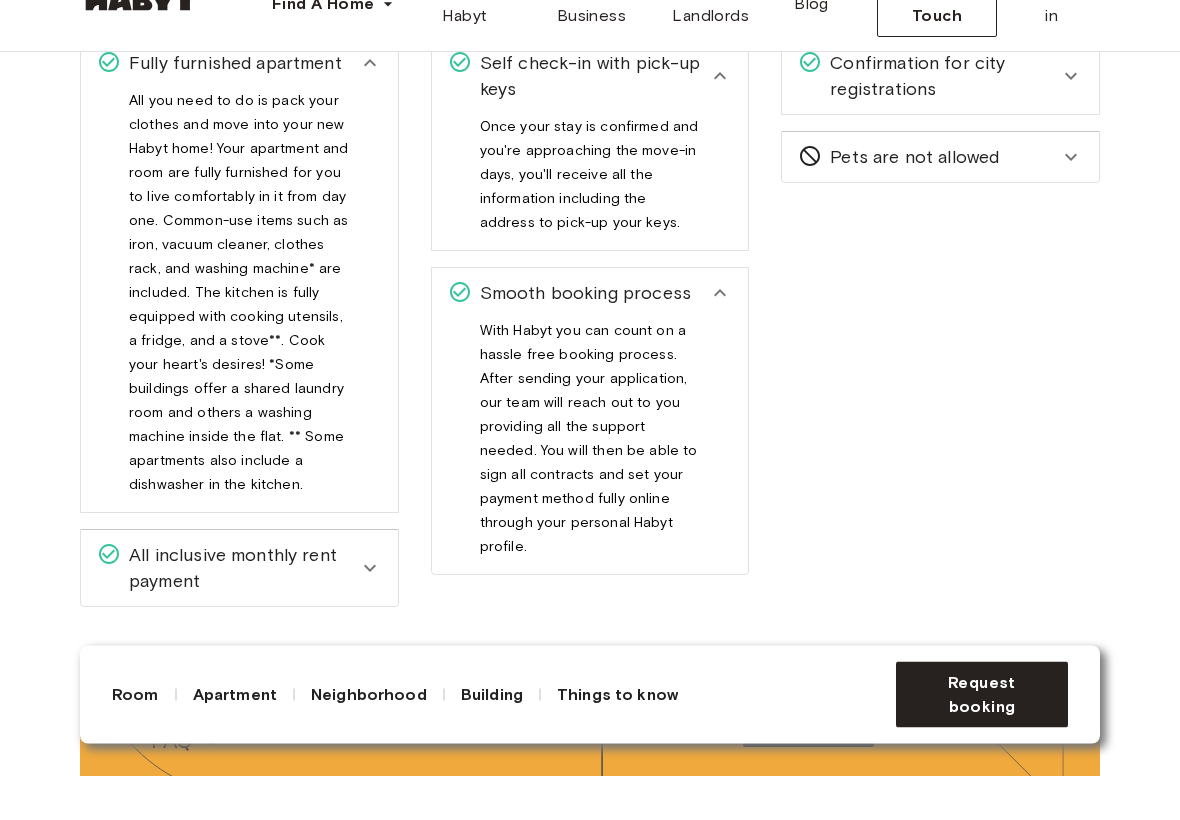 click on "Smooth booking process" at bounding box center (590, 338) 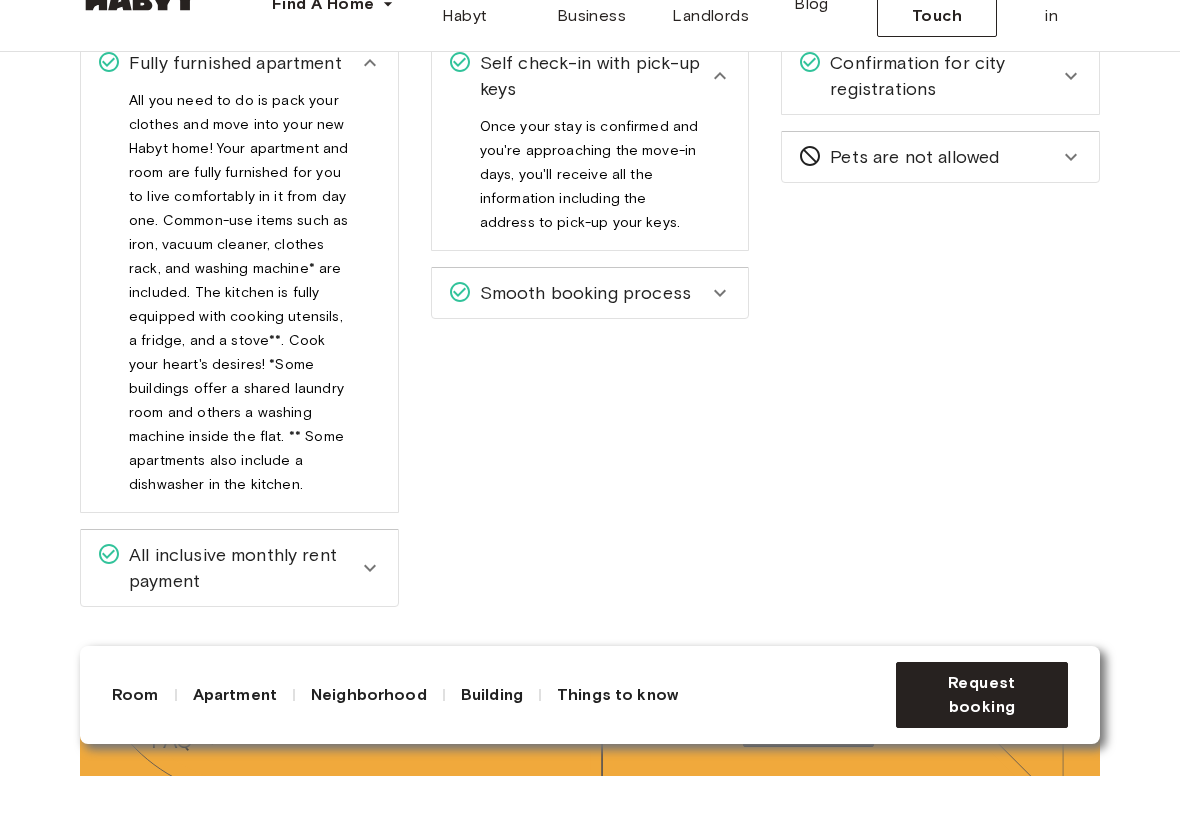 click 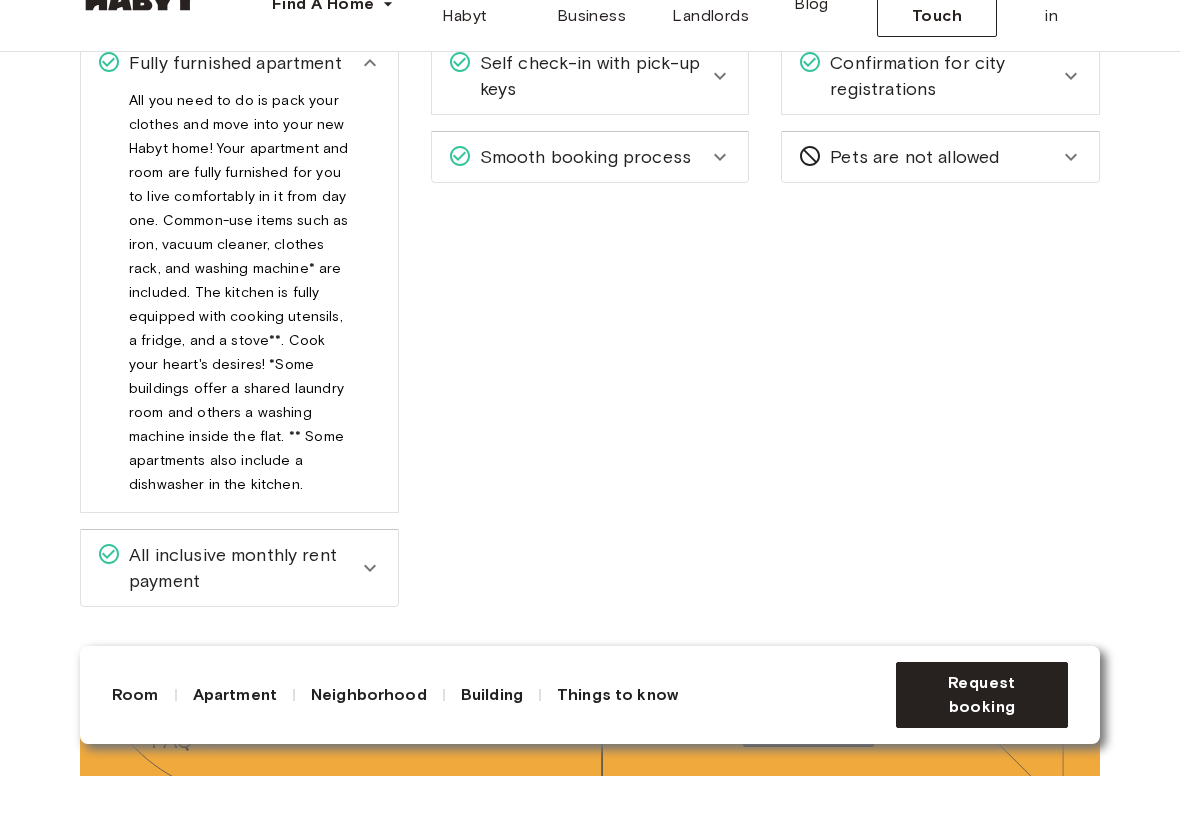 click on "Confirmation for city registrations" at bounding box center [940, 120] 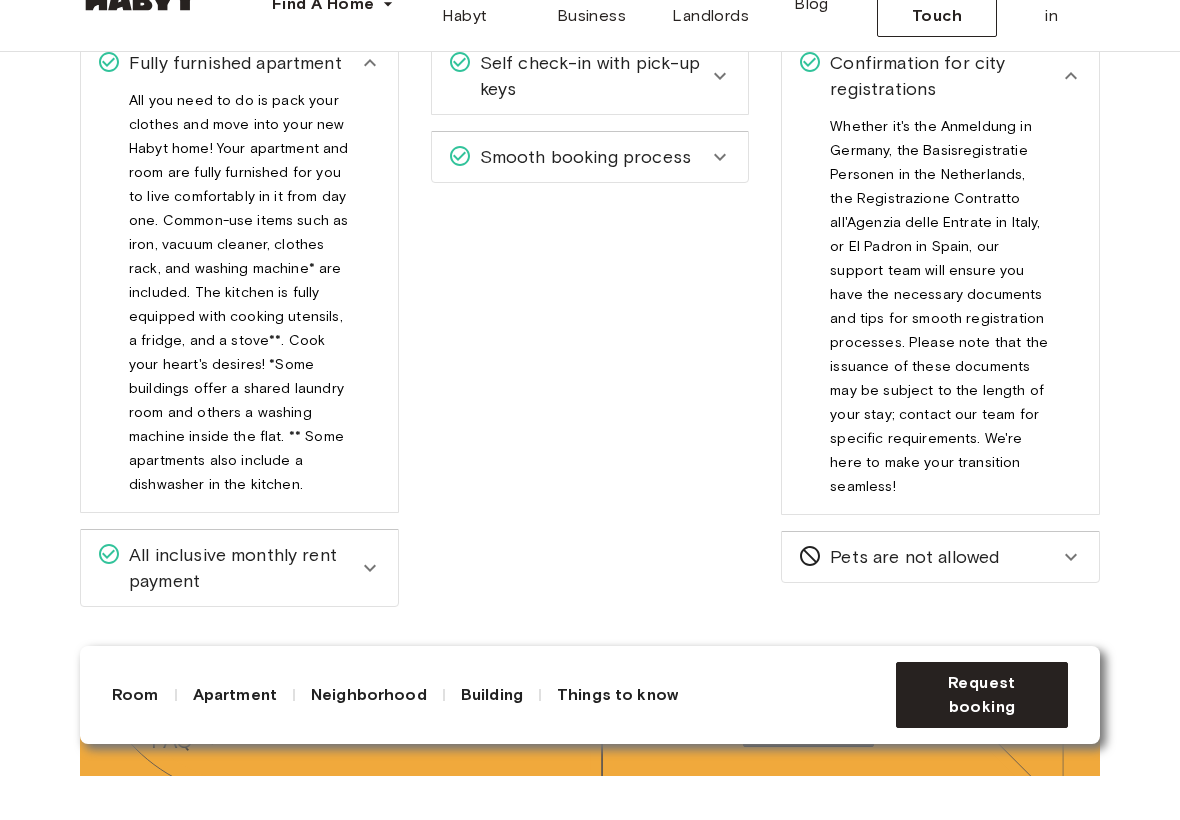 click 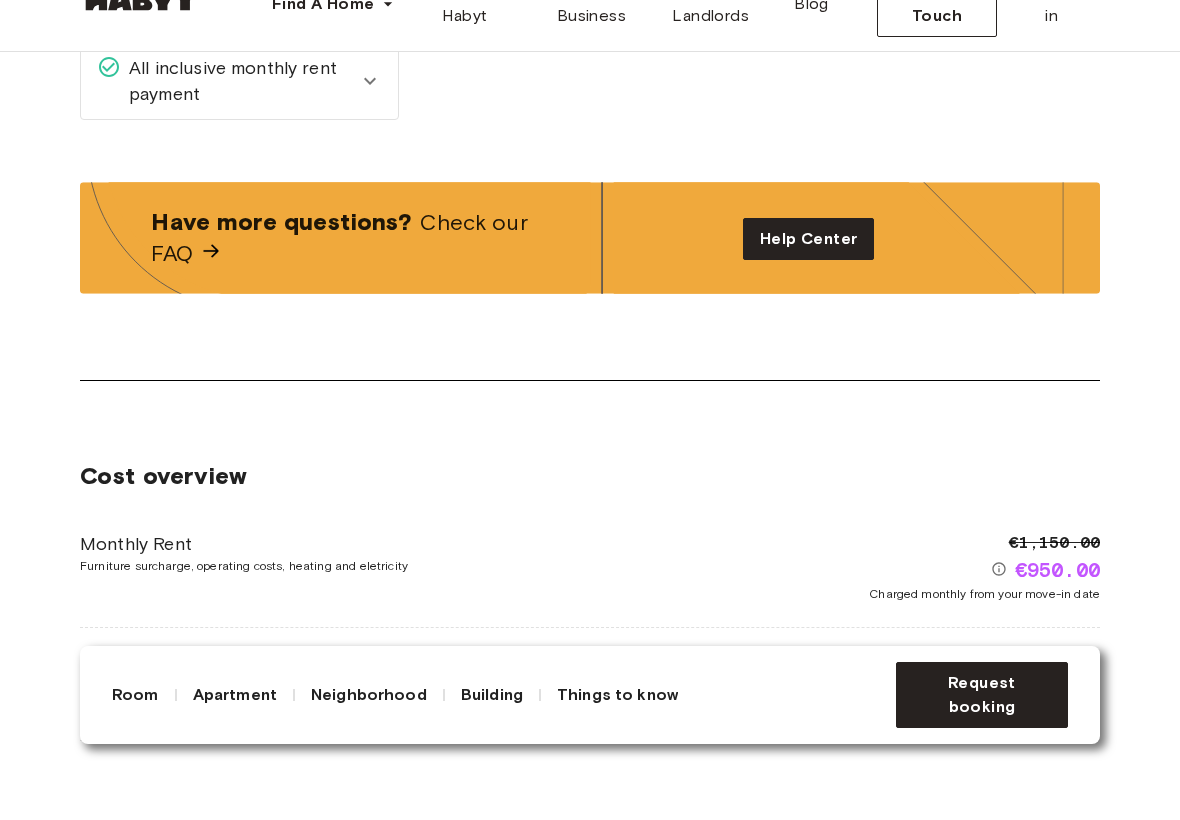 scroll, scrollTop: 3142, scrollLeft: 0, axis: vertical 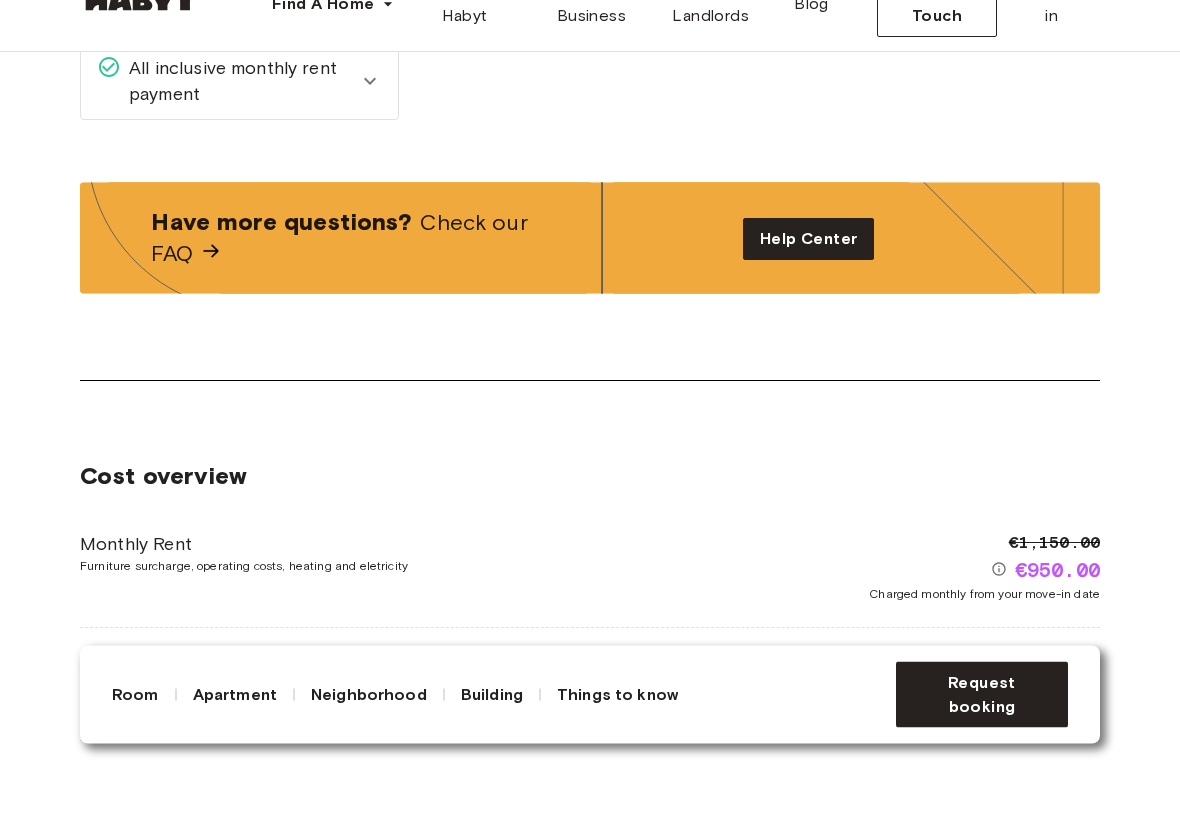 click on "Have more questions? Check our FAQ" at bounding box center [348, 283] 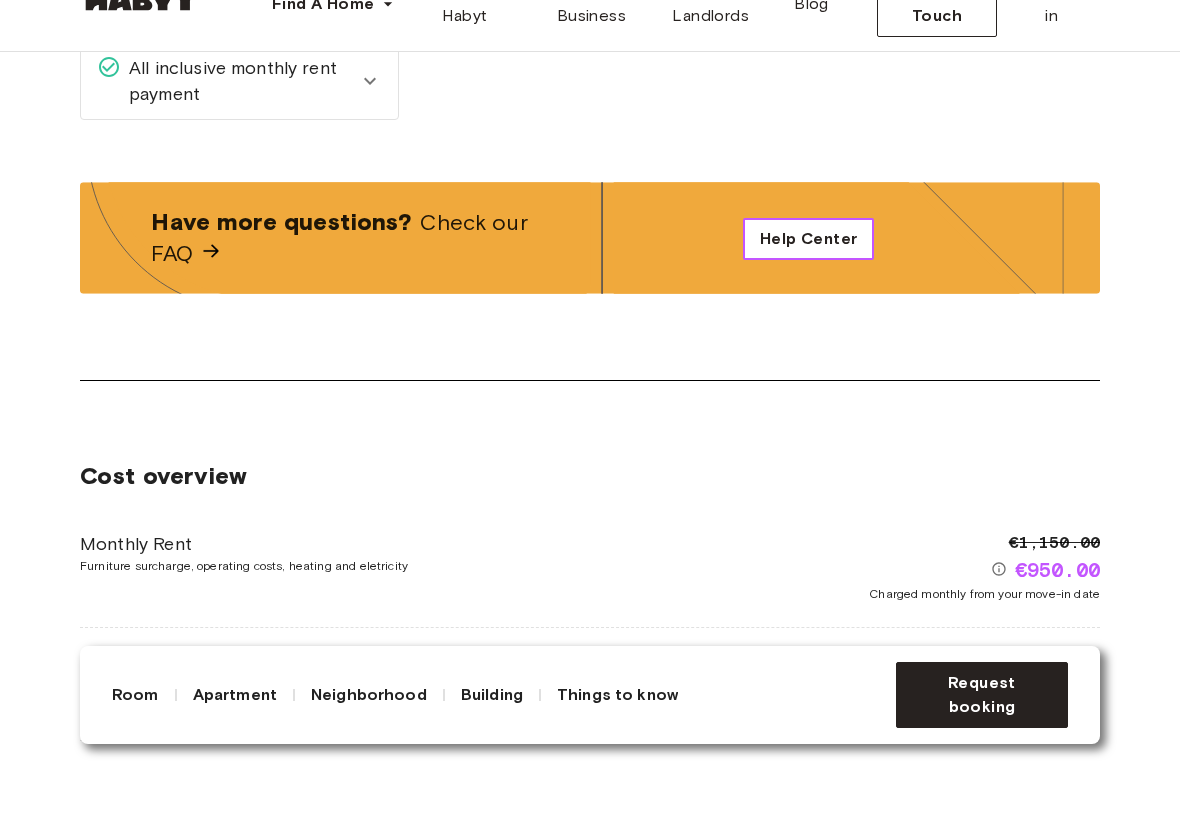 click on "Help Center" at bounding box center [808, 283] 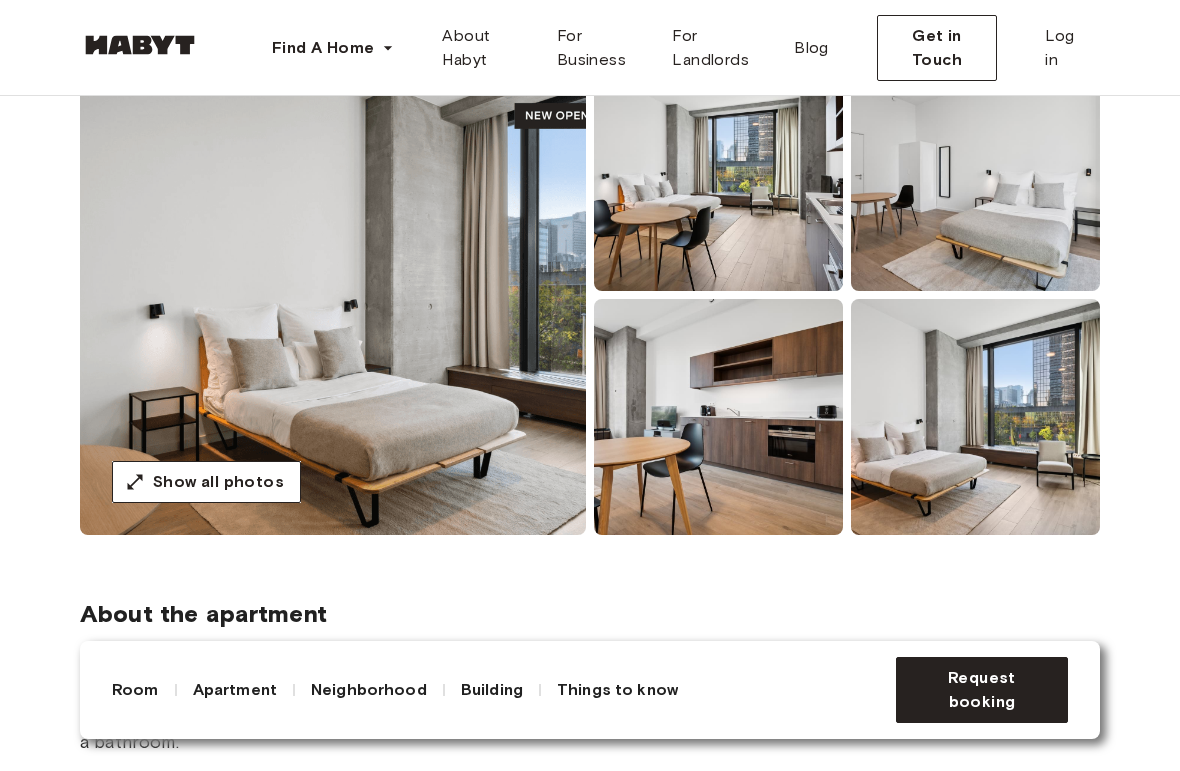 scroll, scrollTop: 0, scrollLeft: 0, axis: both 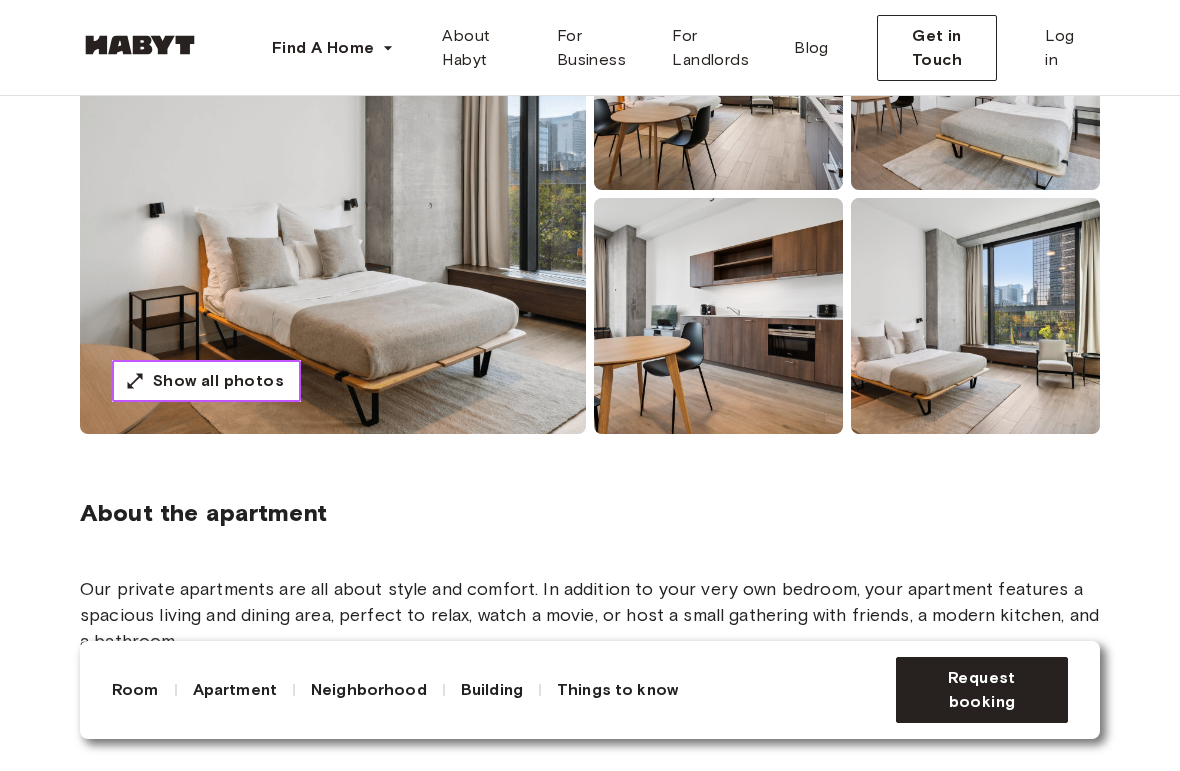 click on "Show all photos" at bounding box center [218, 381] 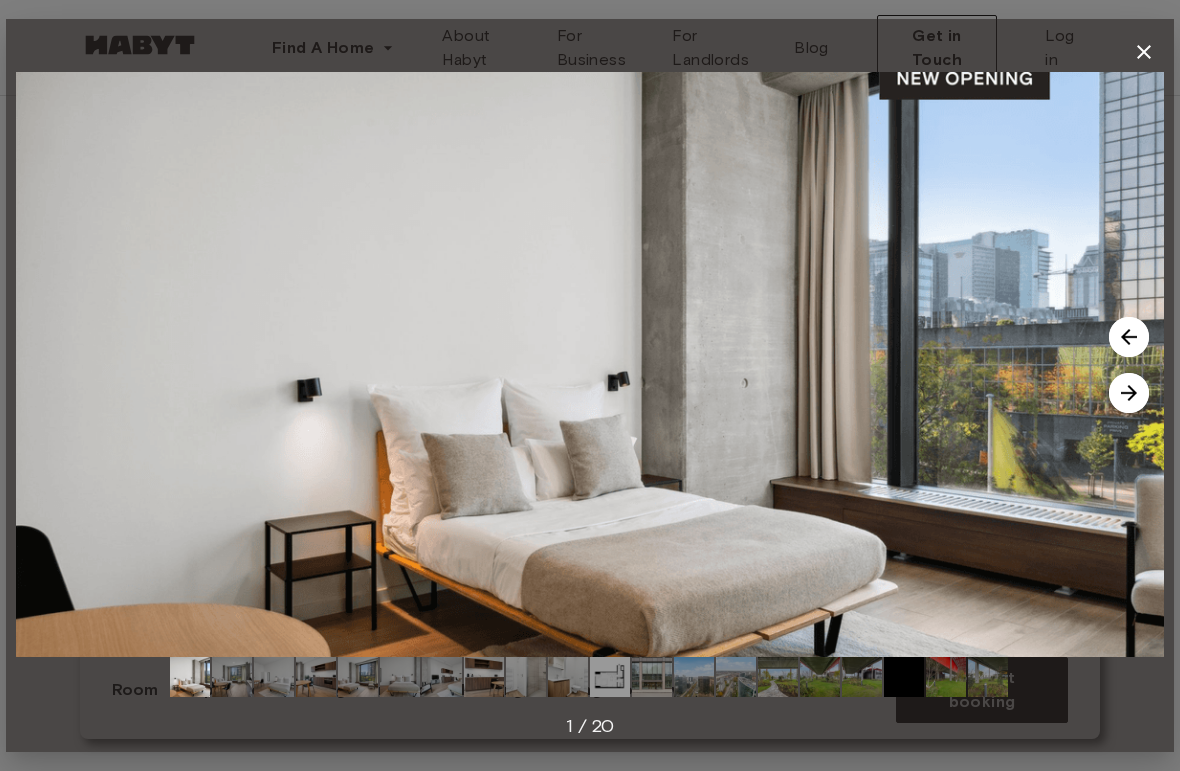scroll, scrollTop: 313, scrollLeft: 0, axis: vertical 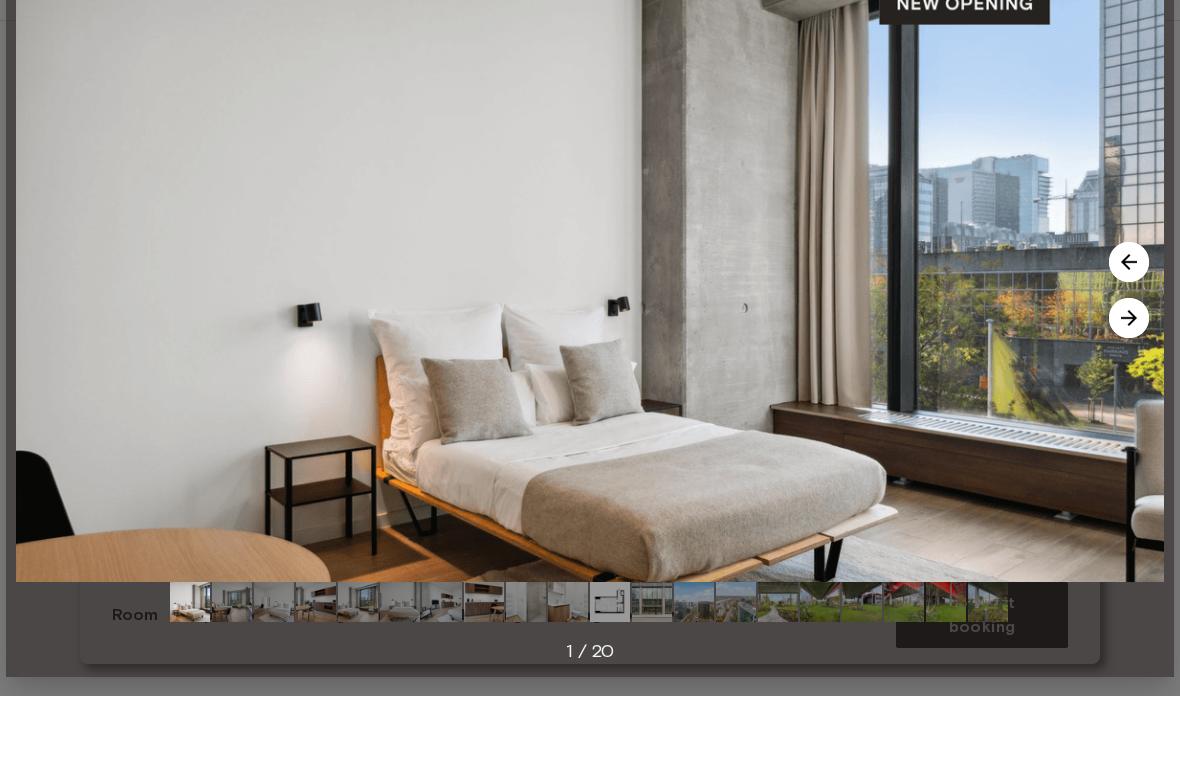 click at bounding box center [1129, 393] 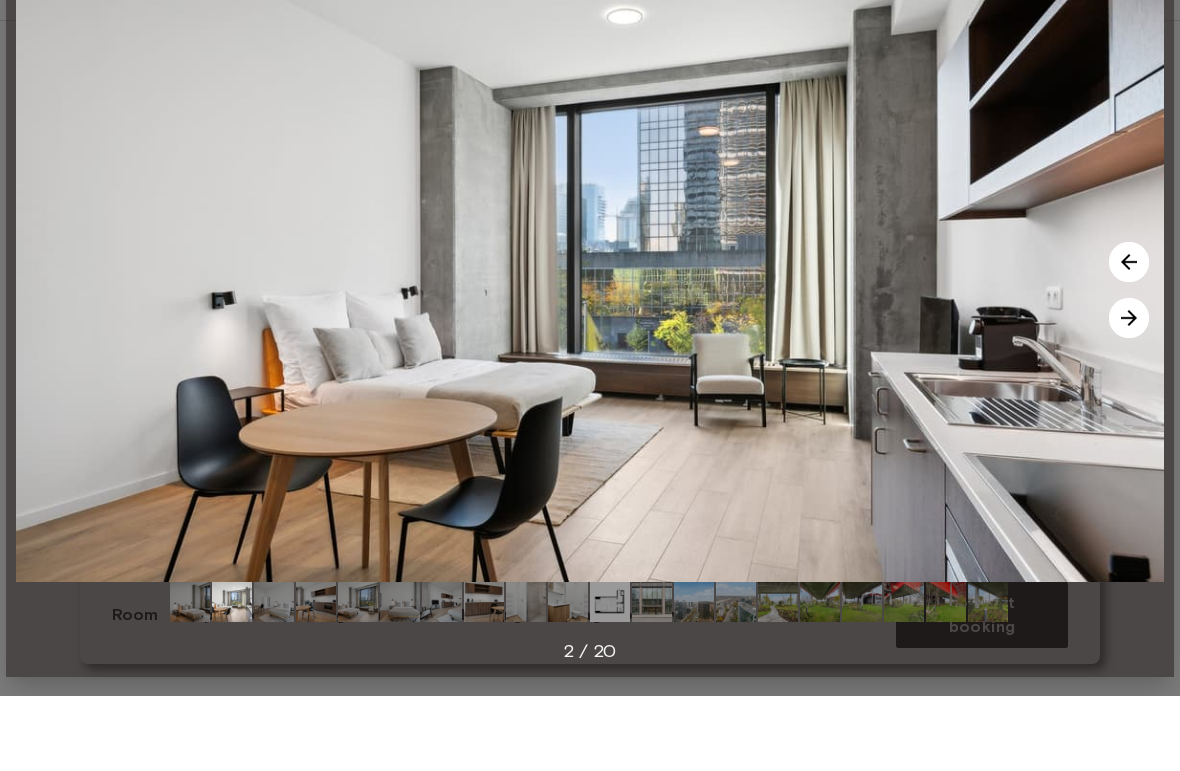 click at bounding box center (1129, 393) 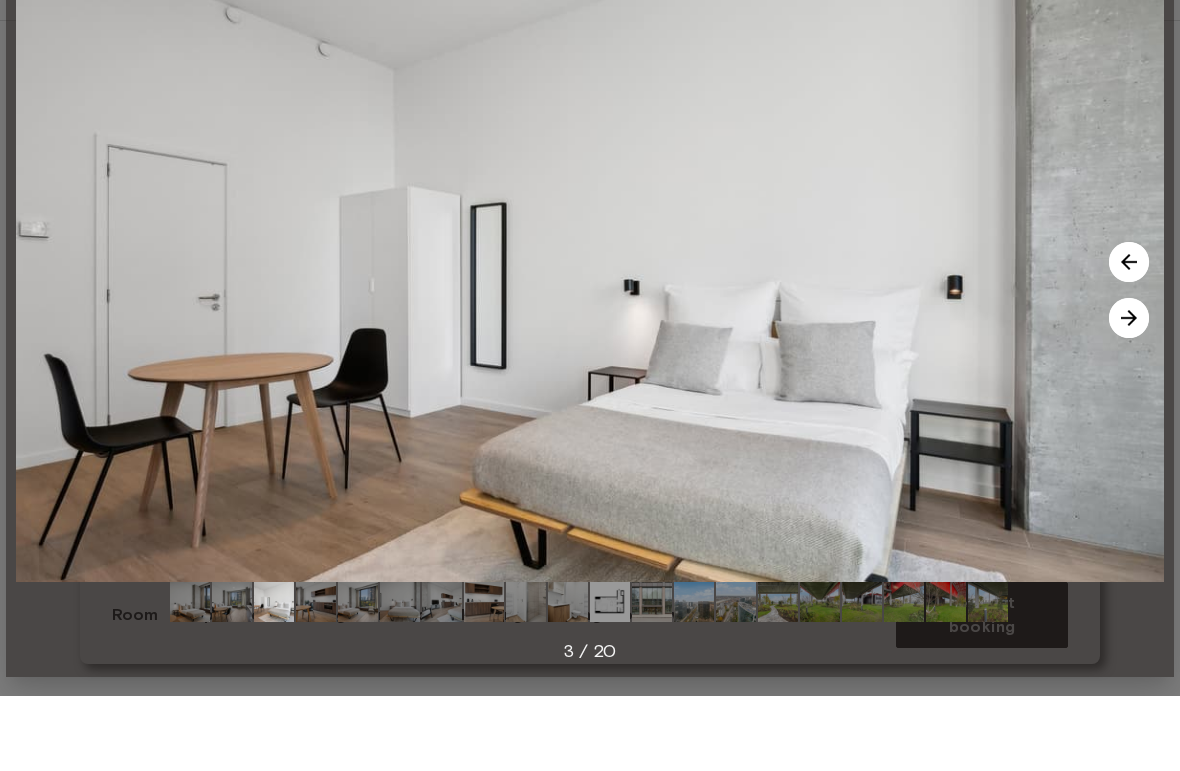 click at bounding box center (1129, 393) 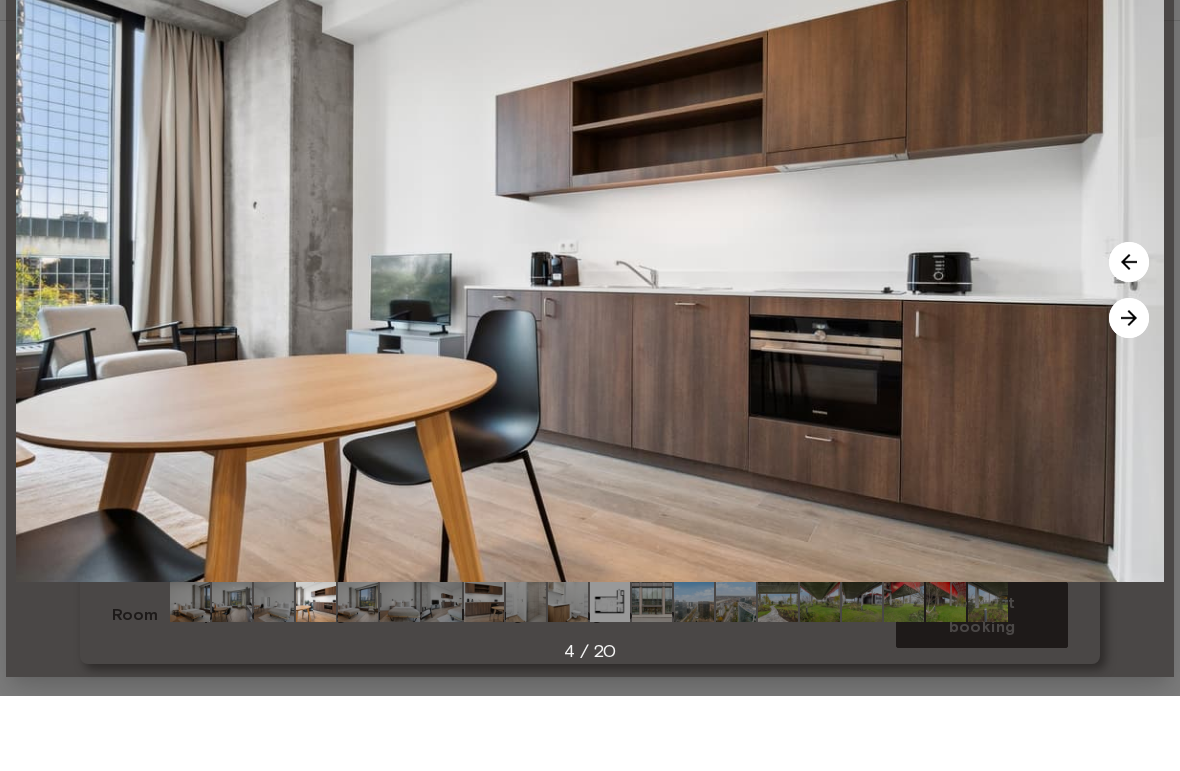 click at bounding box center [1129, 393] 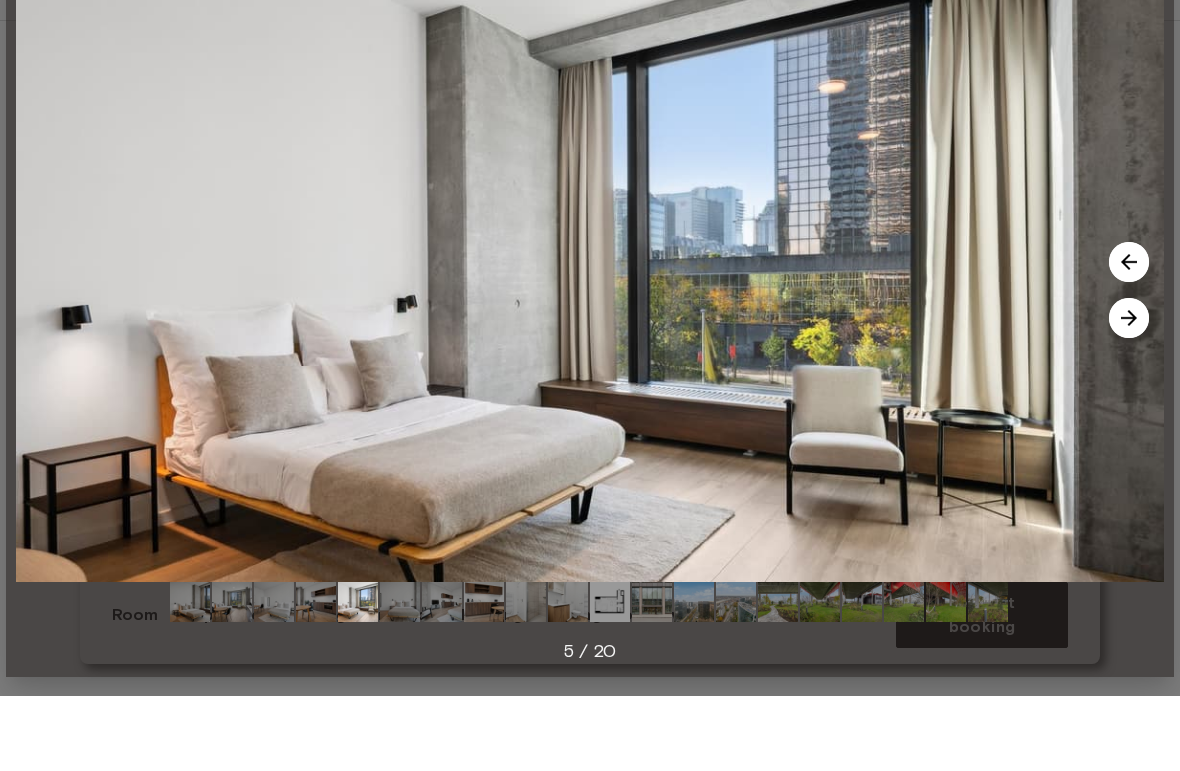 click at bounding box center (1129, 393) 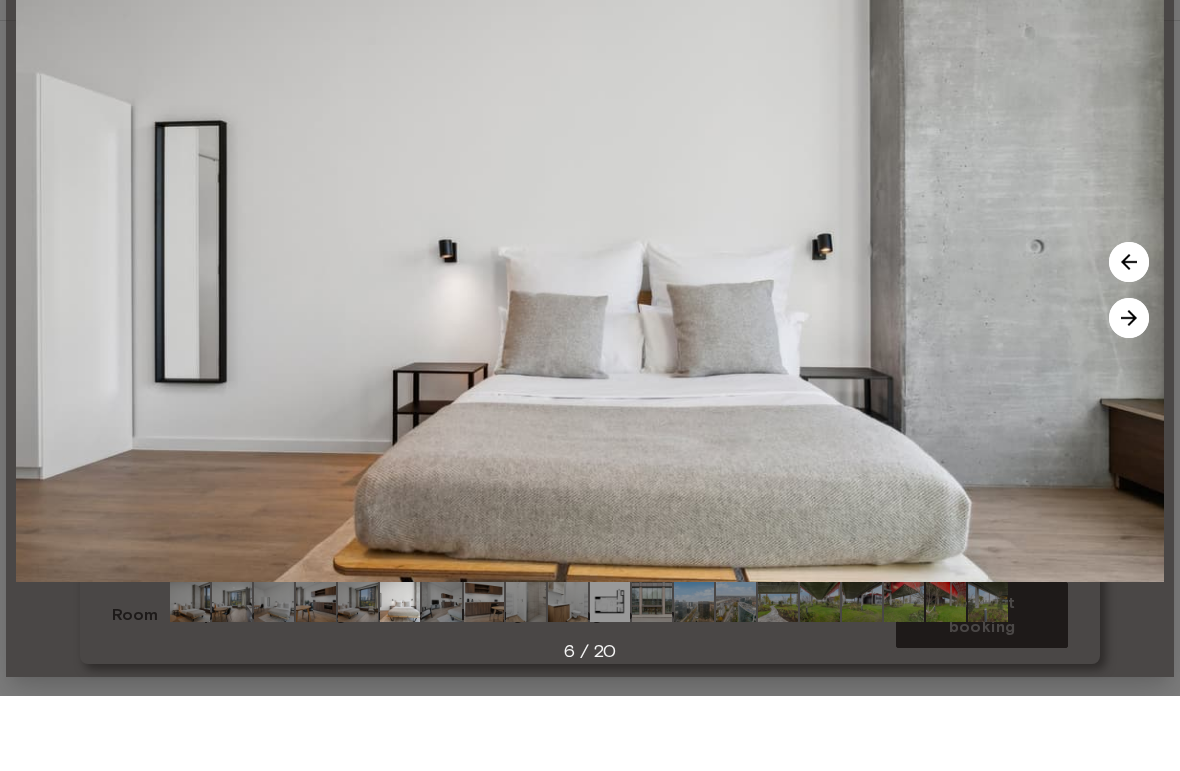 click at bounding box center (1129, 393) 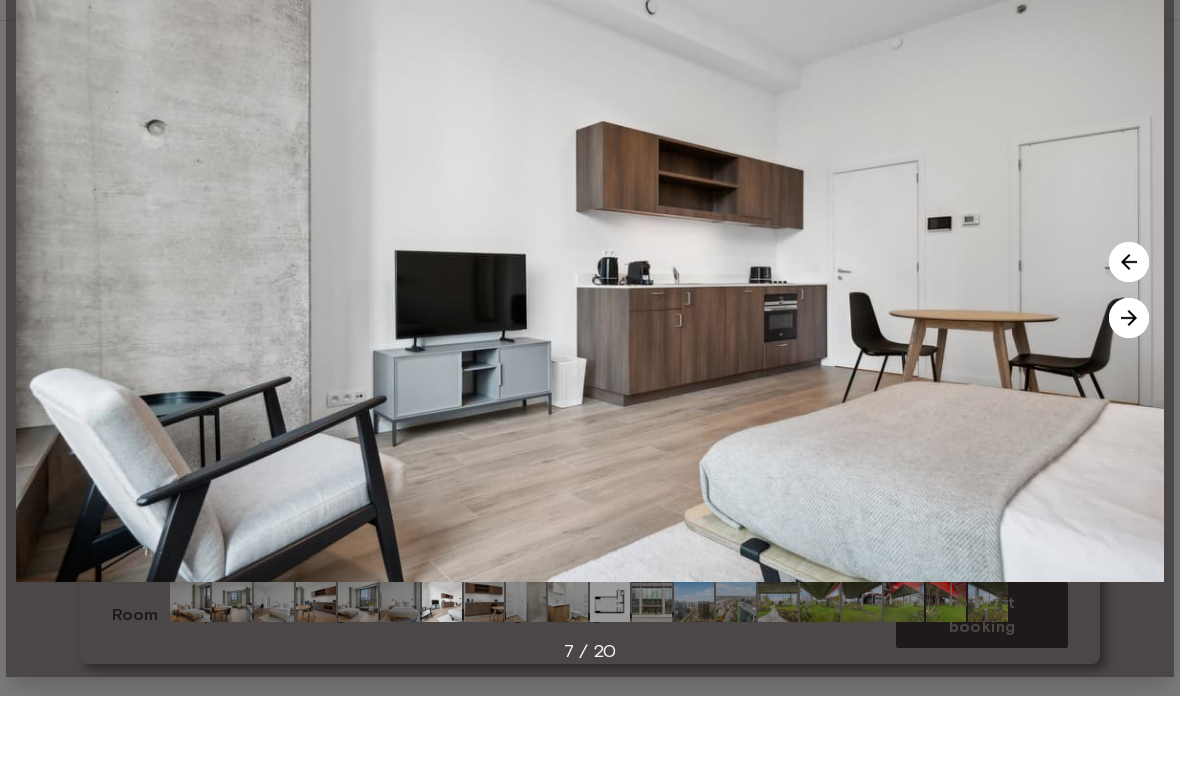 click at bounding box center (1129, 393) 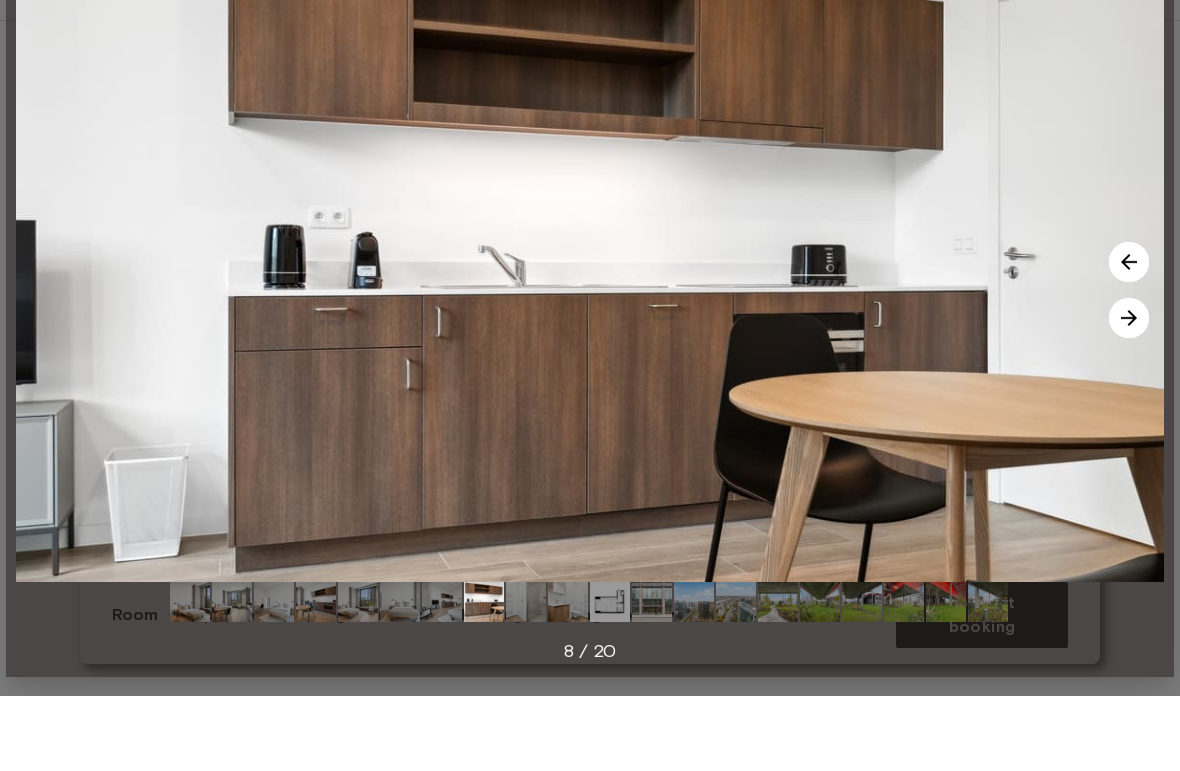 click at bounding box center [1129, 393] 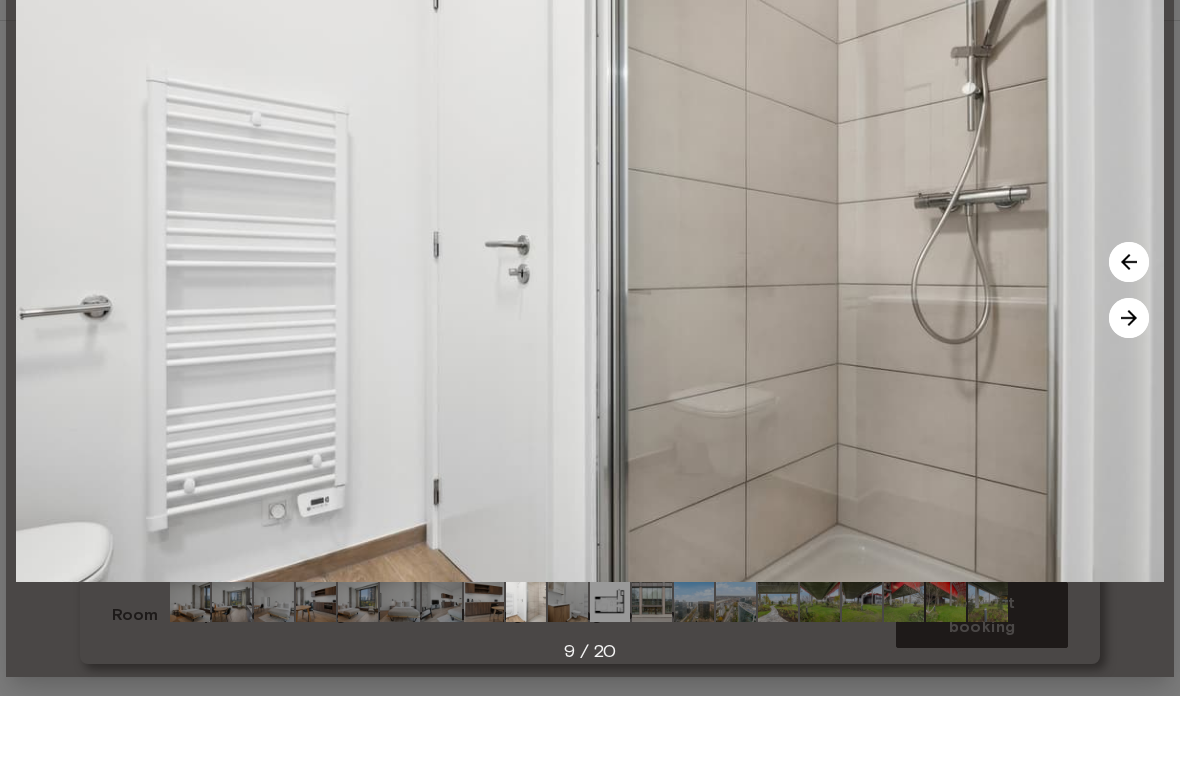 click at bounding box center [1129, 393] 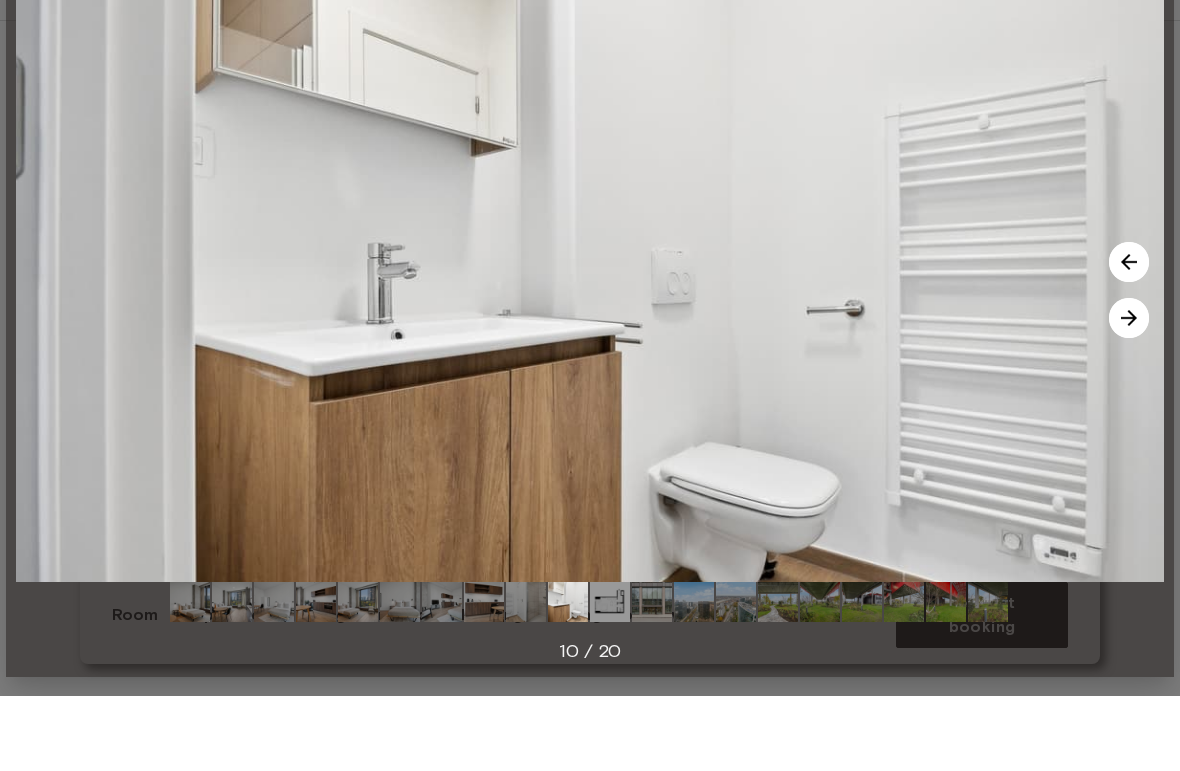 click at bounding box center (1129, 393) 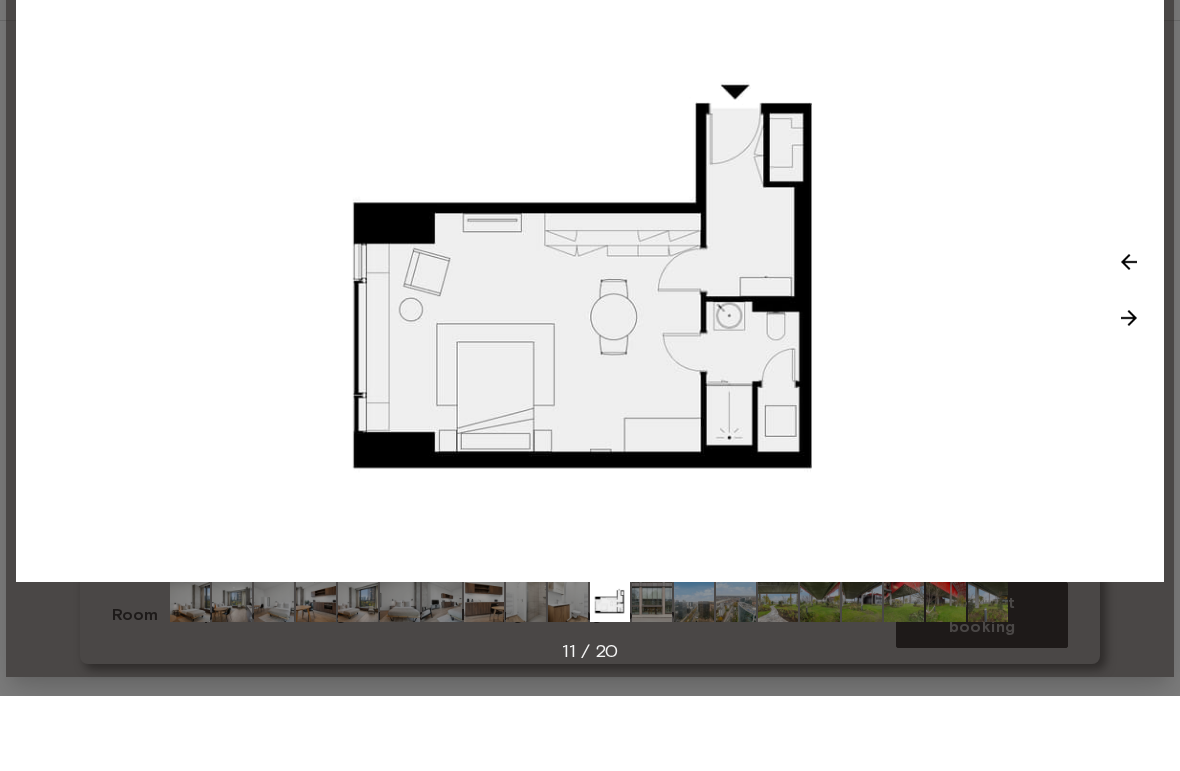 click at bounding box center (1129, 393) 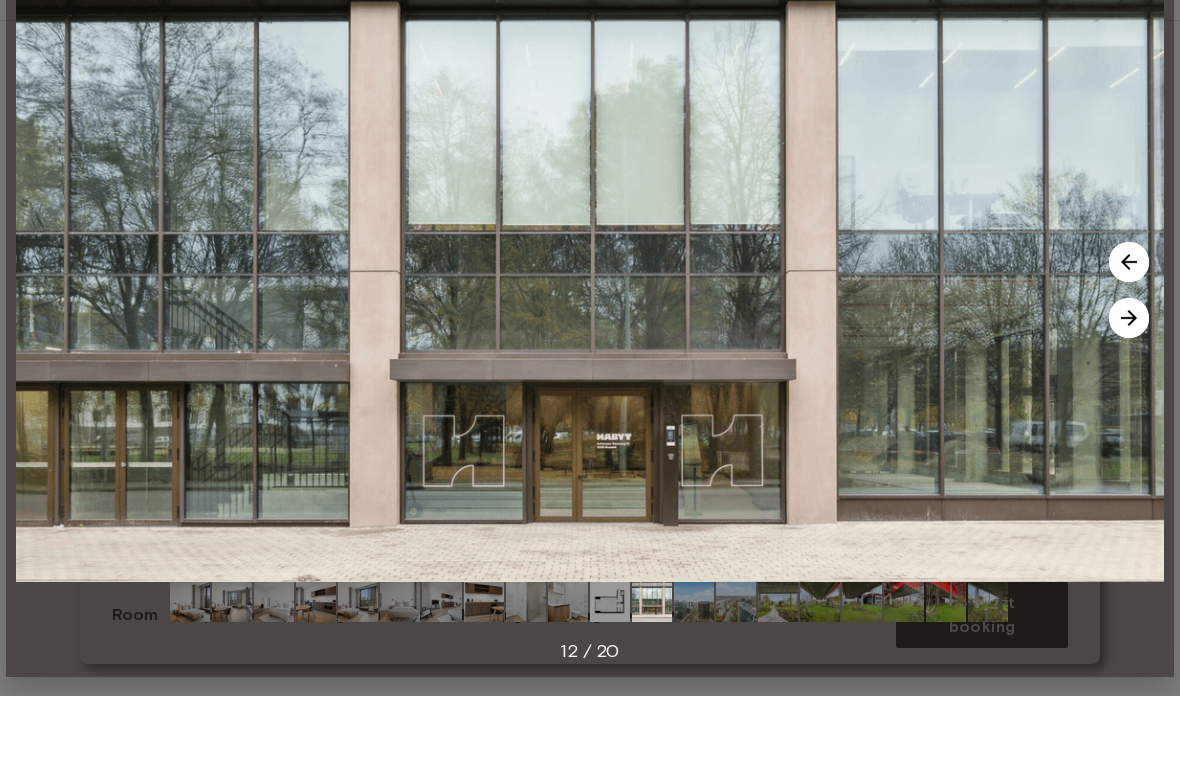 click at bounding box center [1129, 393] 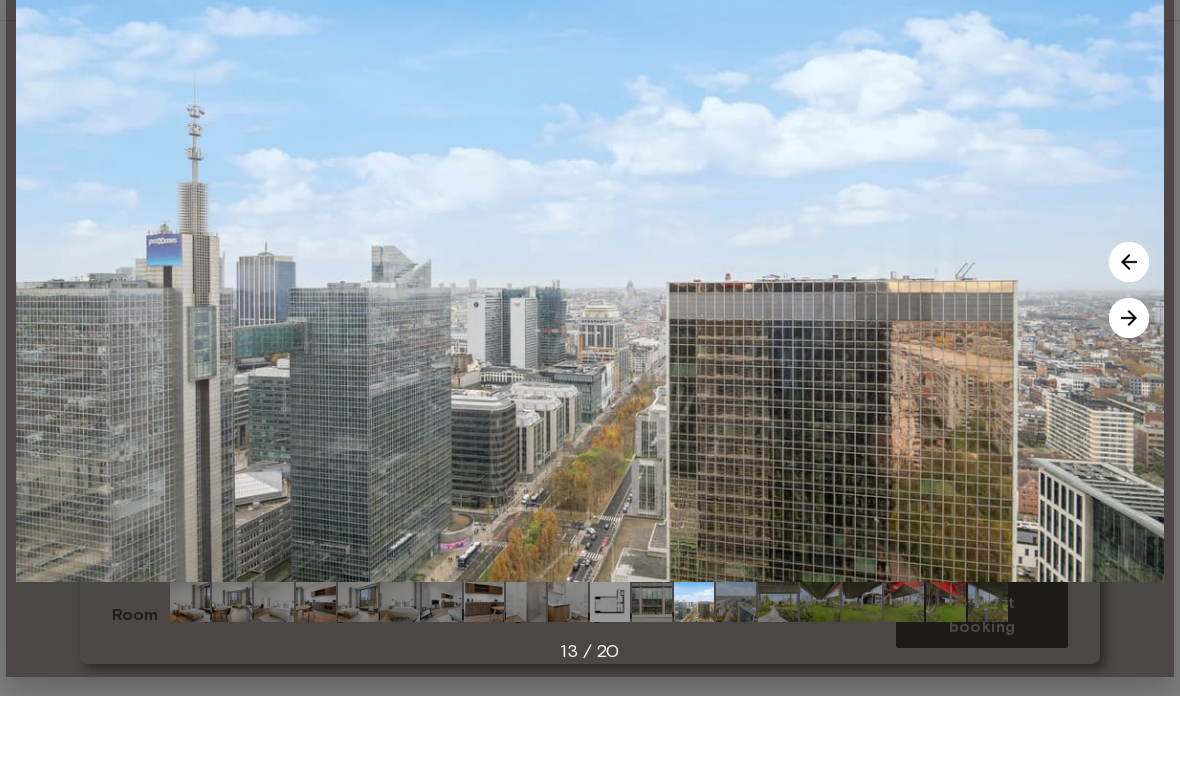 click at bounding box center [1129, 393] 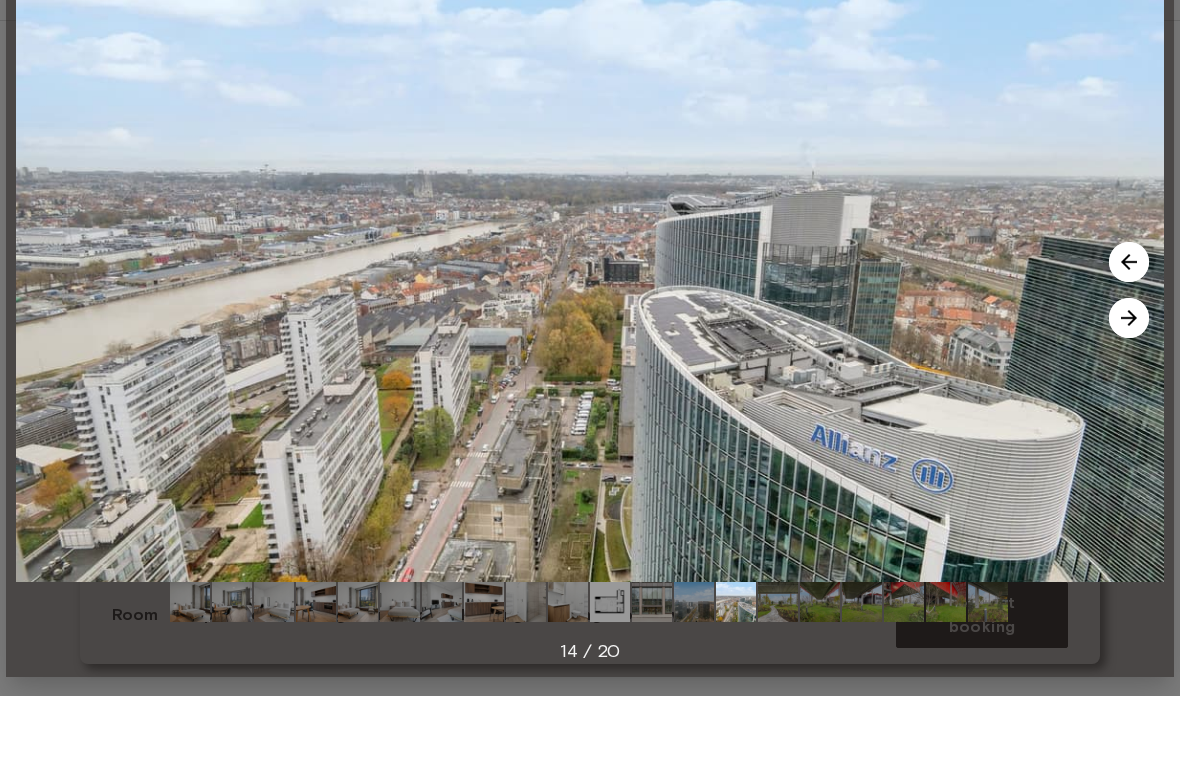 click at bounding box center (1129, 393) 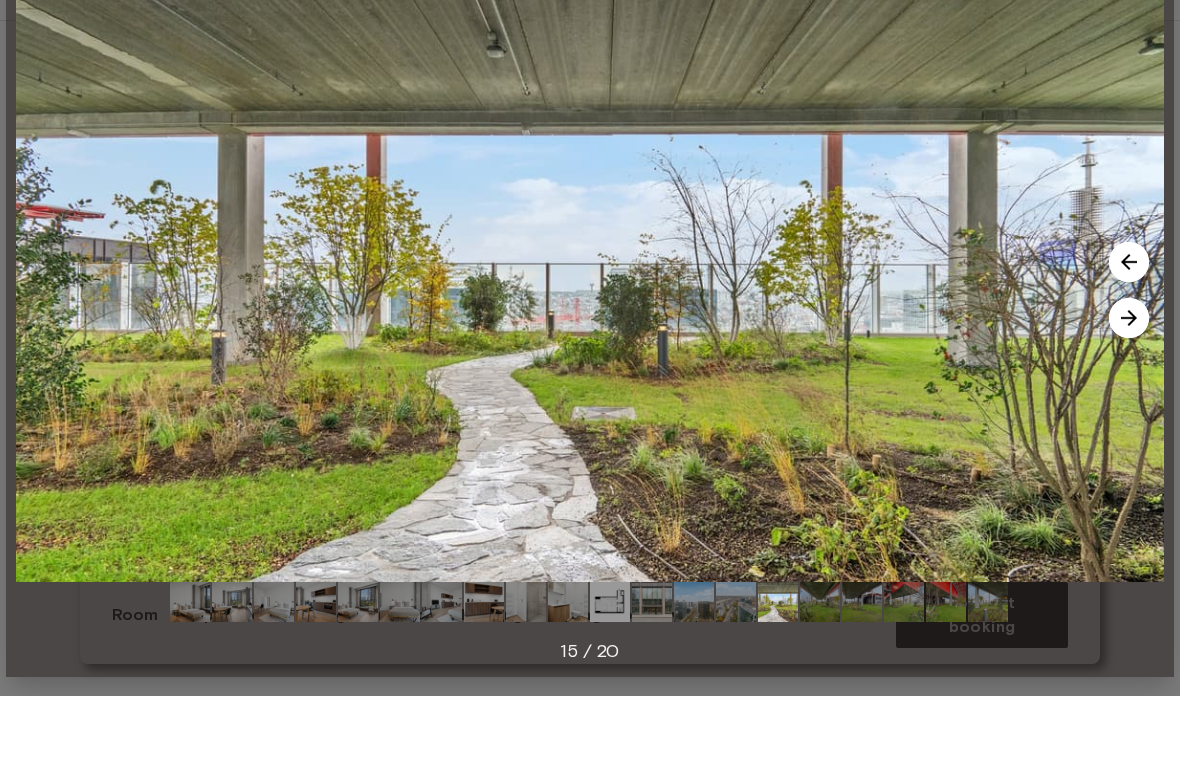 click at bounding box center (1129, 393) 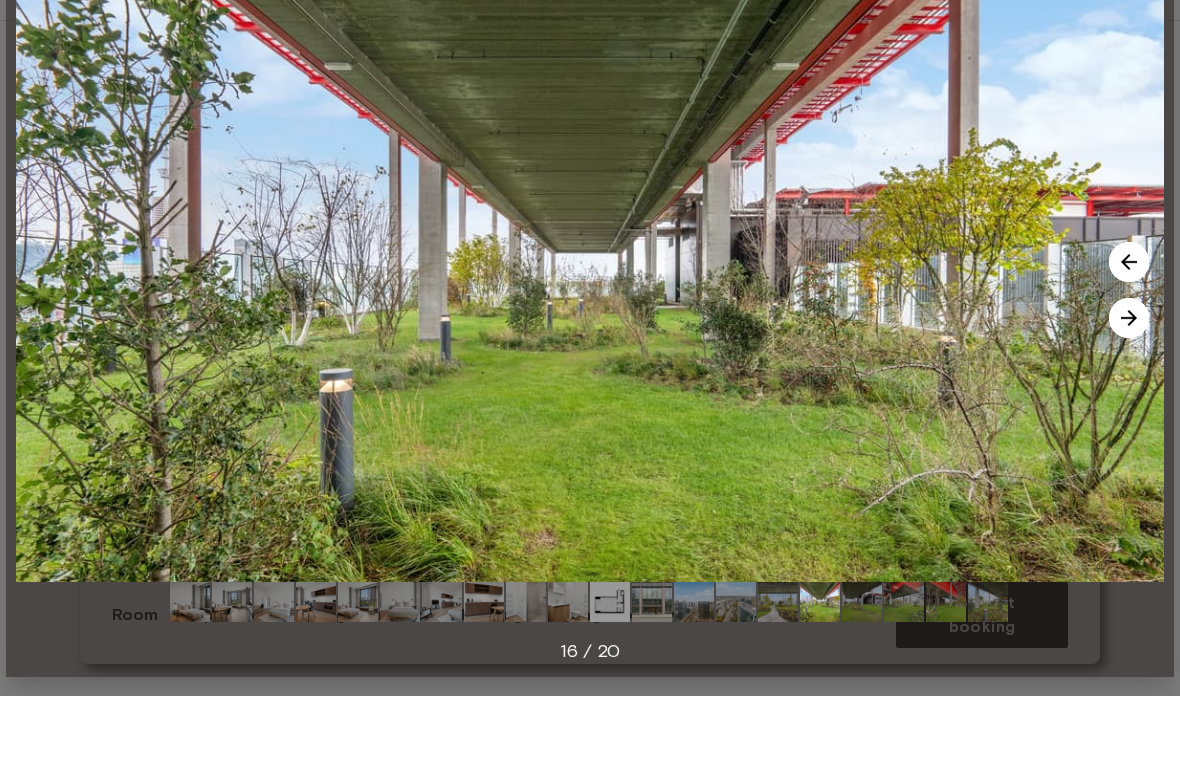 click at bounding box center (1129, 393) 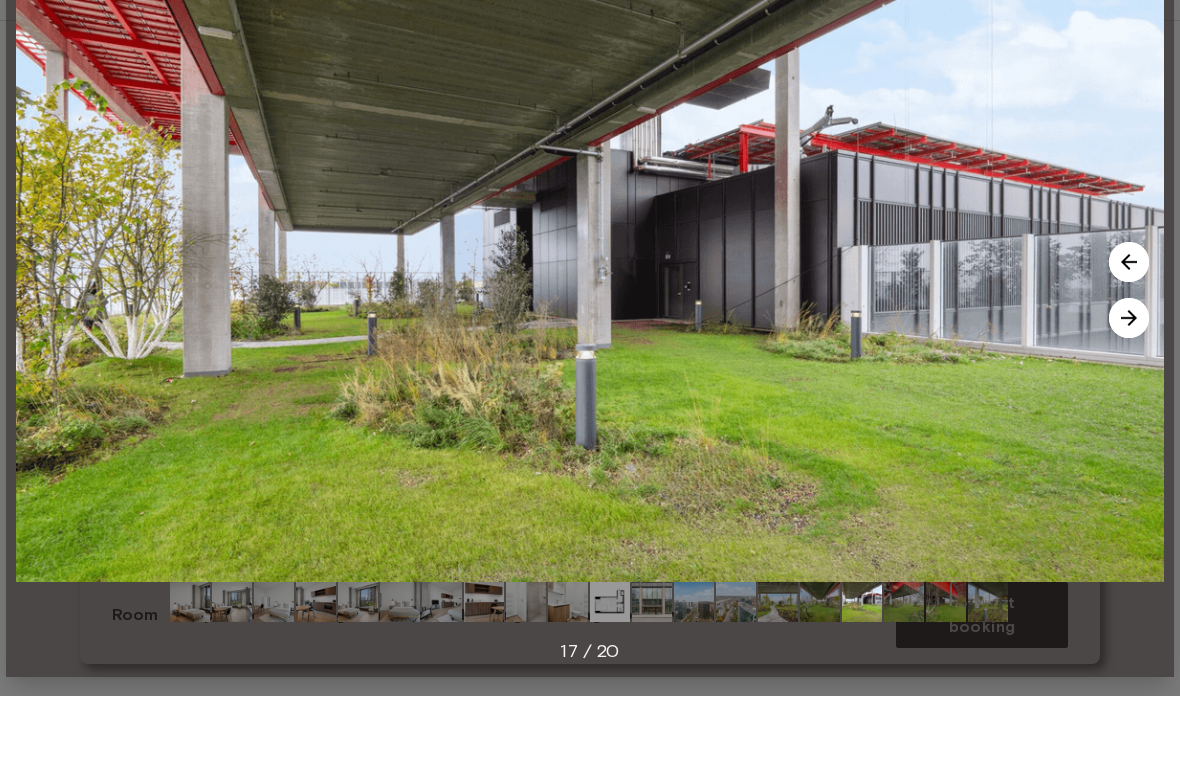 click at bounding box center [1129, 393] 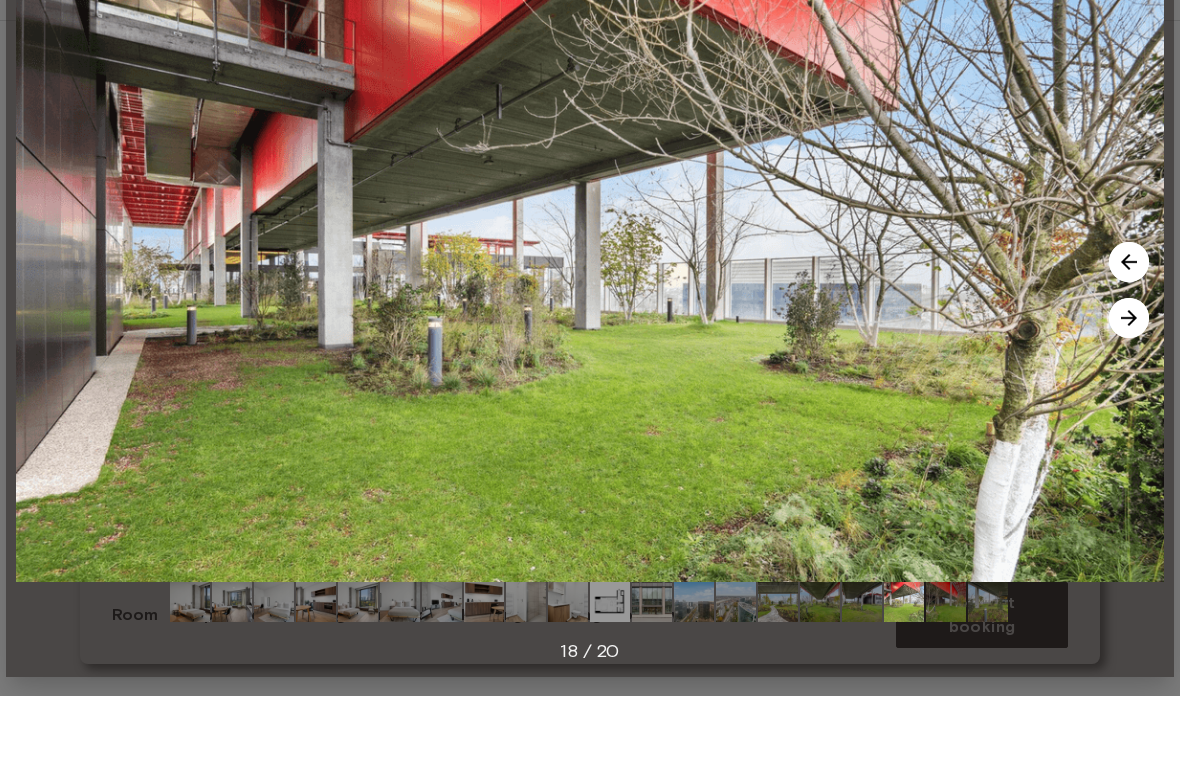 click at bounding box center (1129, 393) 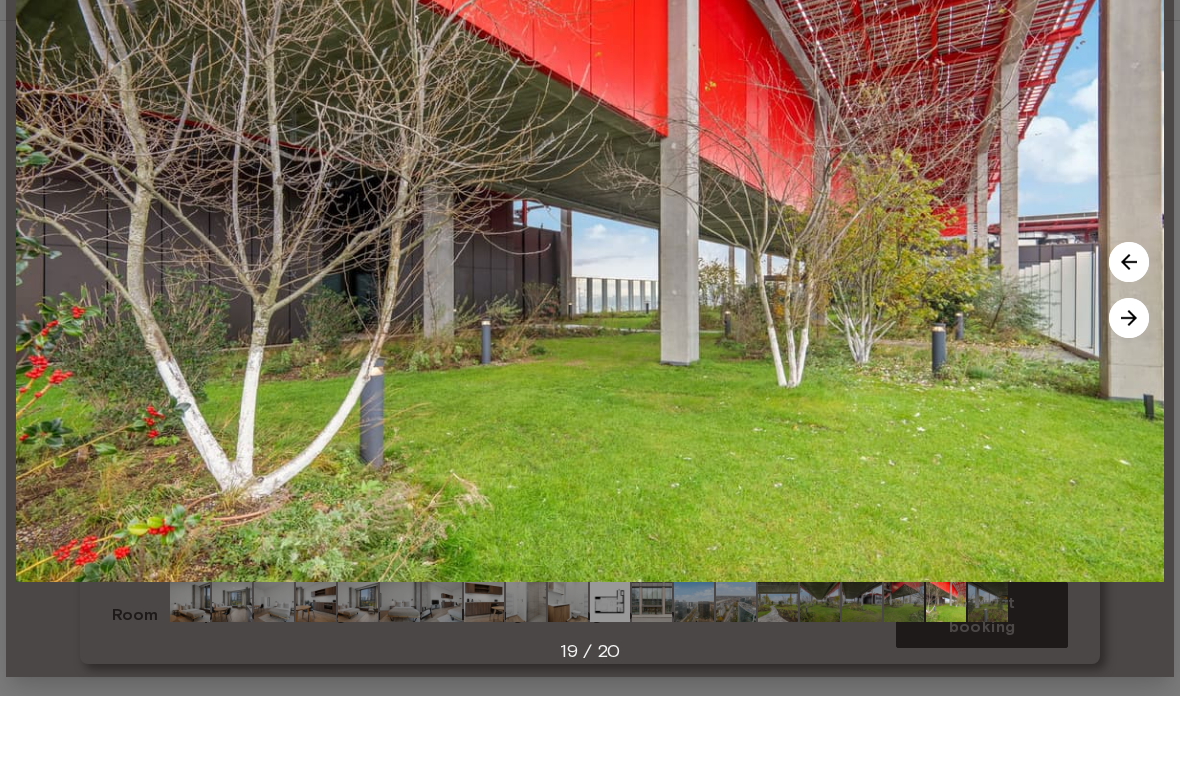 click at bounding box center (1129, 393) 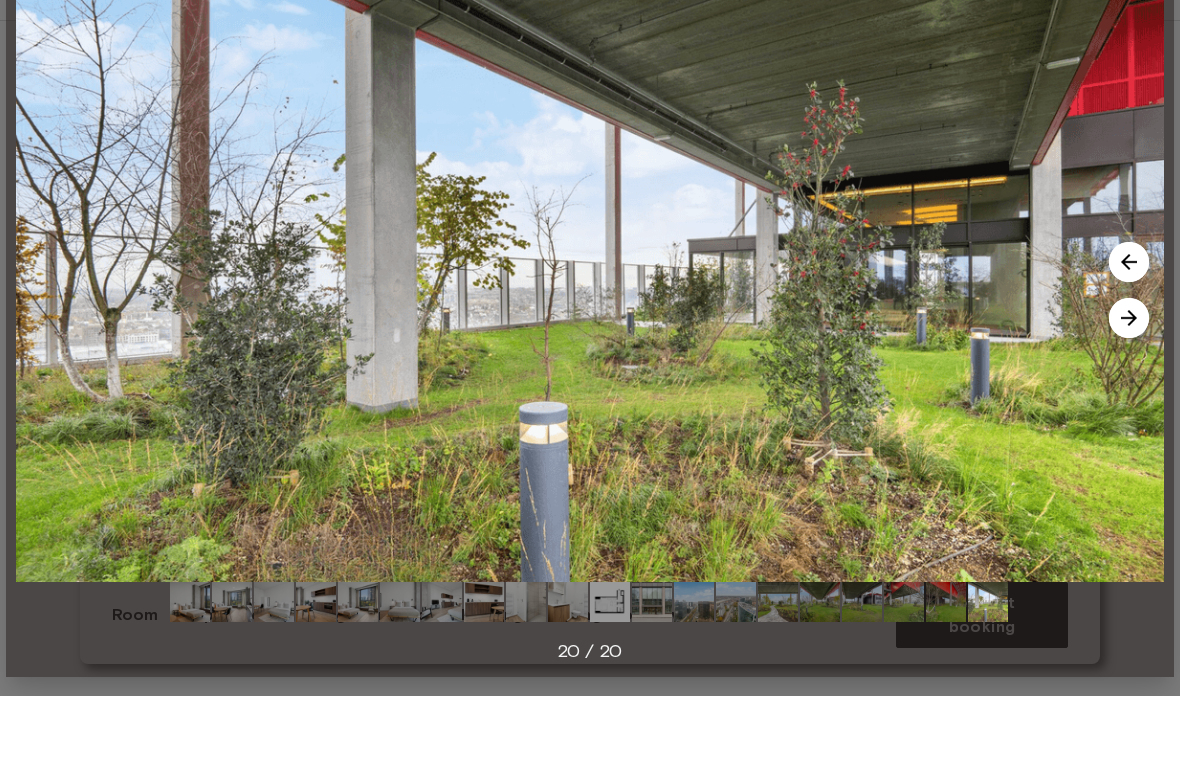 click at bounding box center (590, 364) 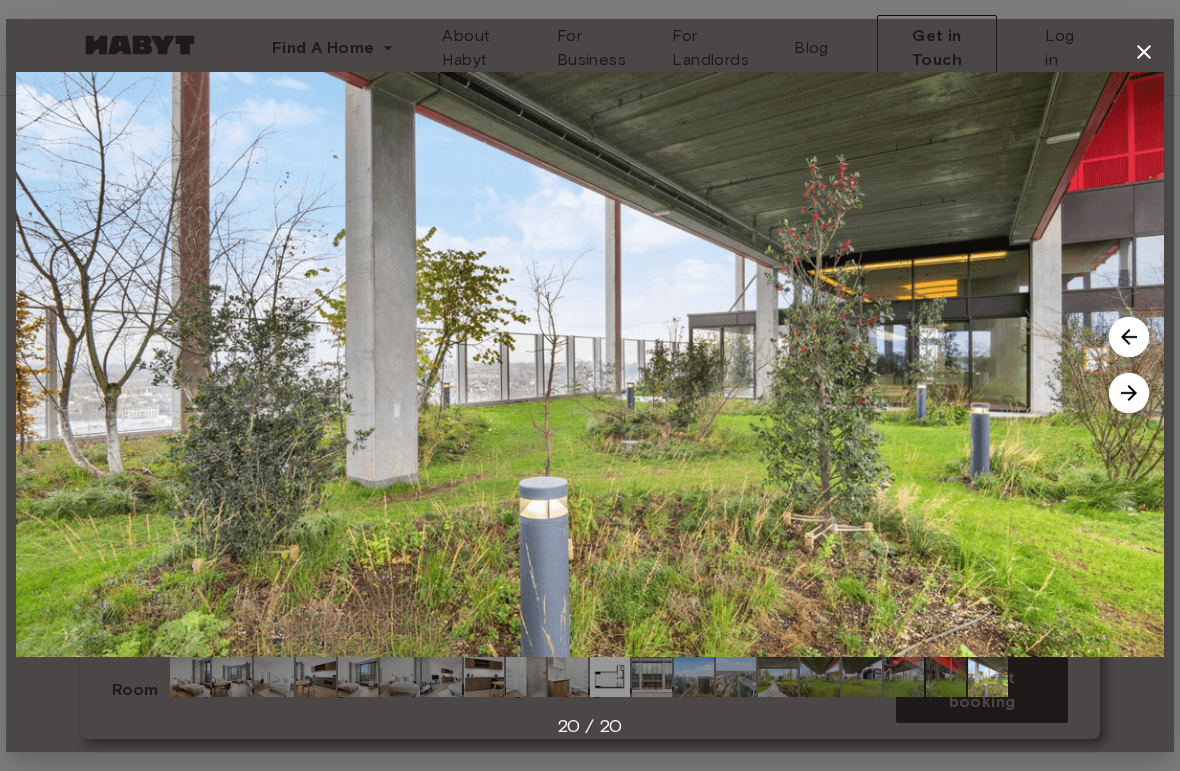 scroll, scrollTop: 0, scrollLeft: 0, axis: both 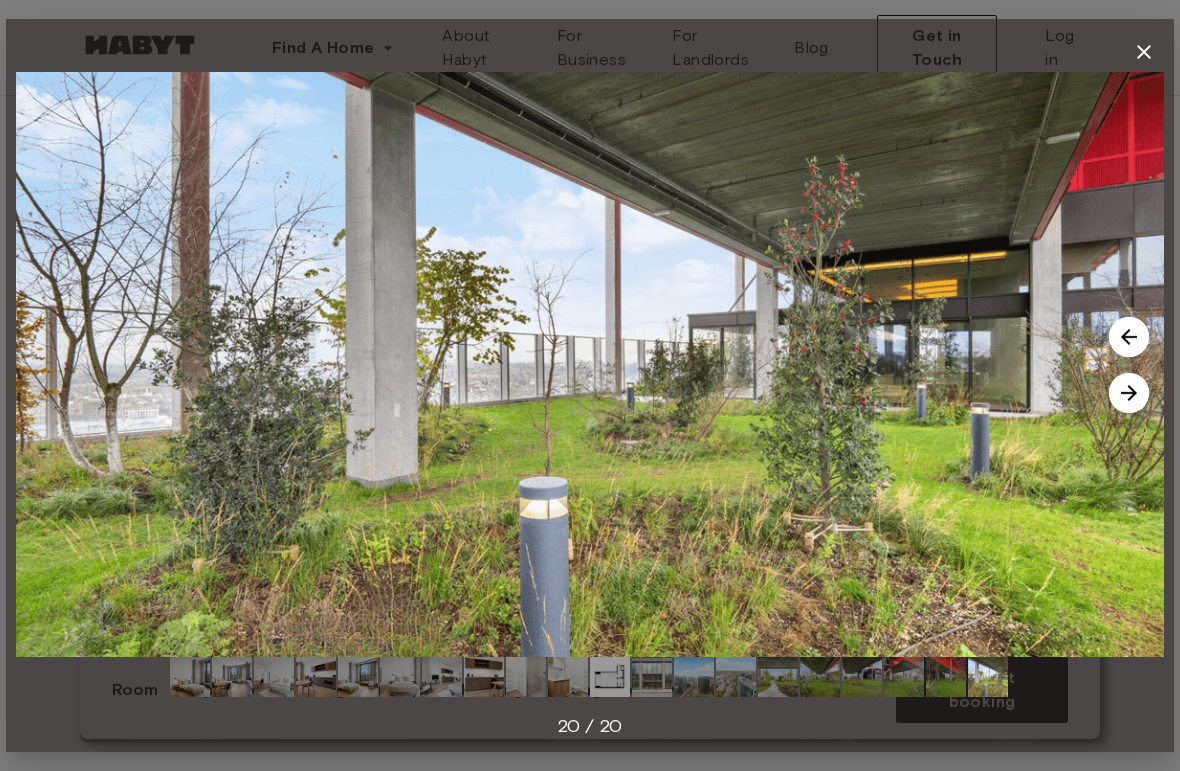 click 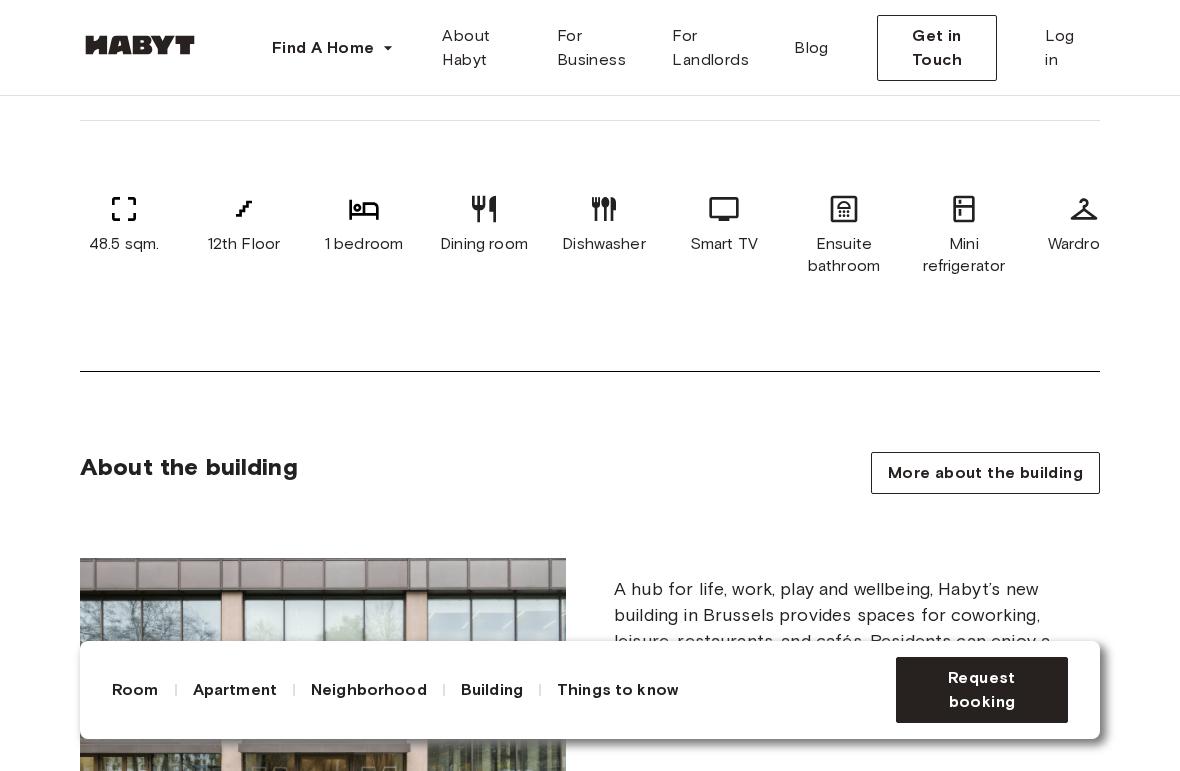 scroll, scrollTop: 899, scrollLeft: 0, axis: vertical 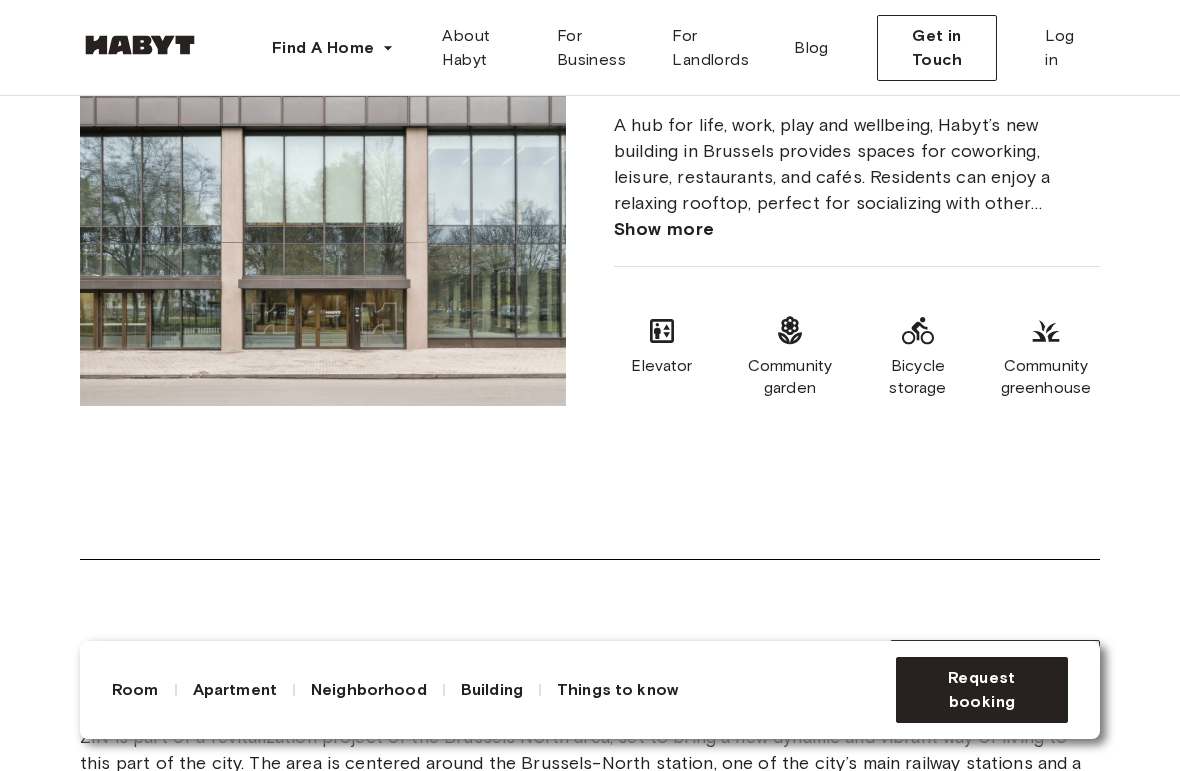 click on "Show more" at bounding box center (664, 229) 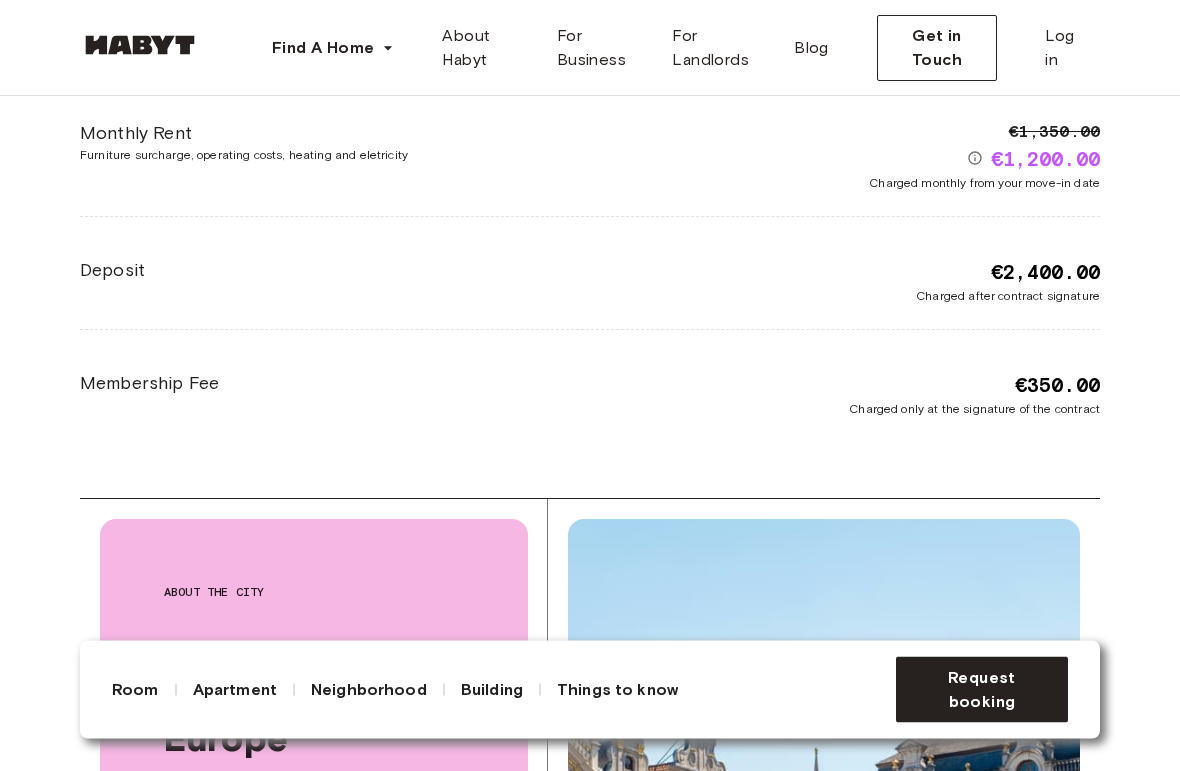scroll, scrollTop: 3270, scrollLeft: 0, axis: vertical 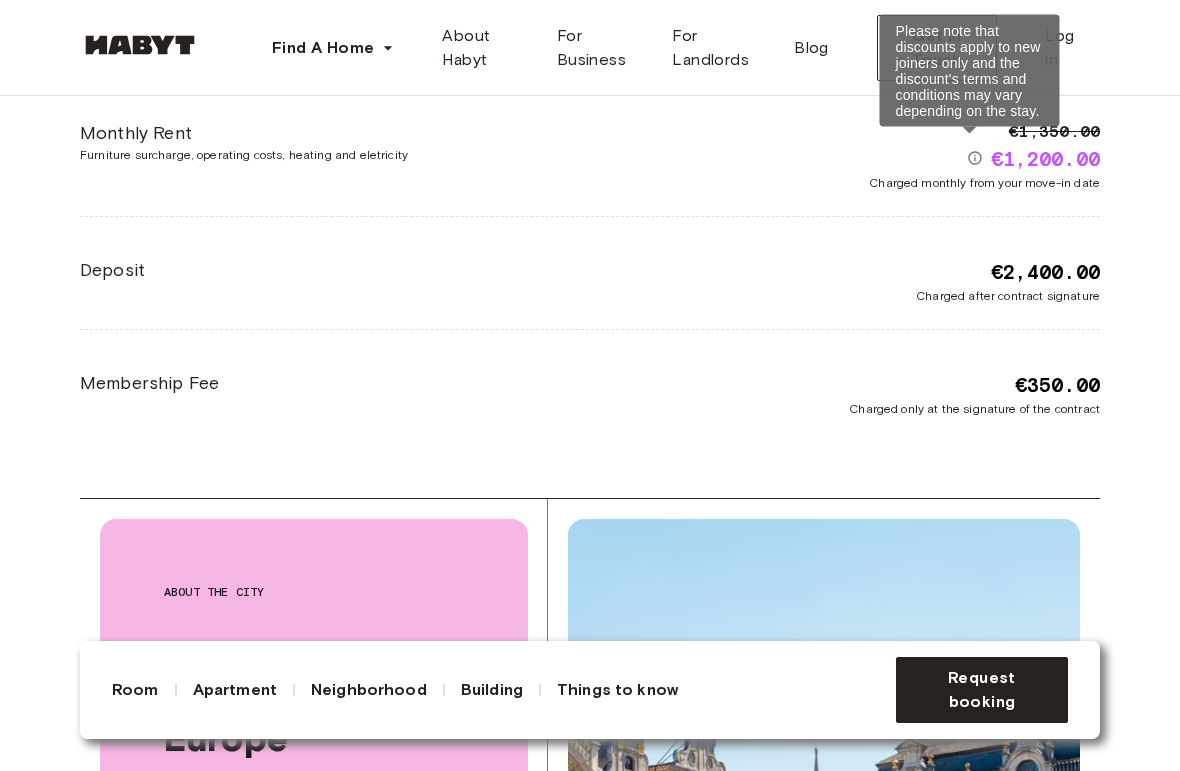 click 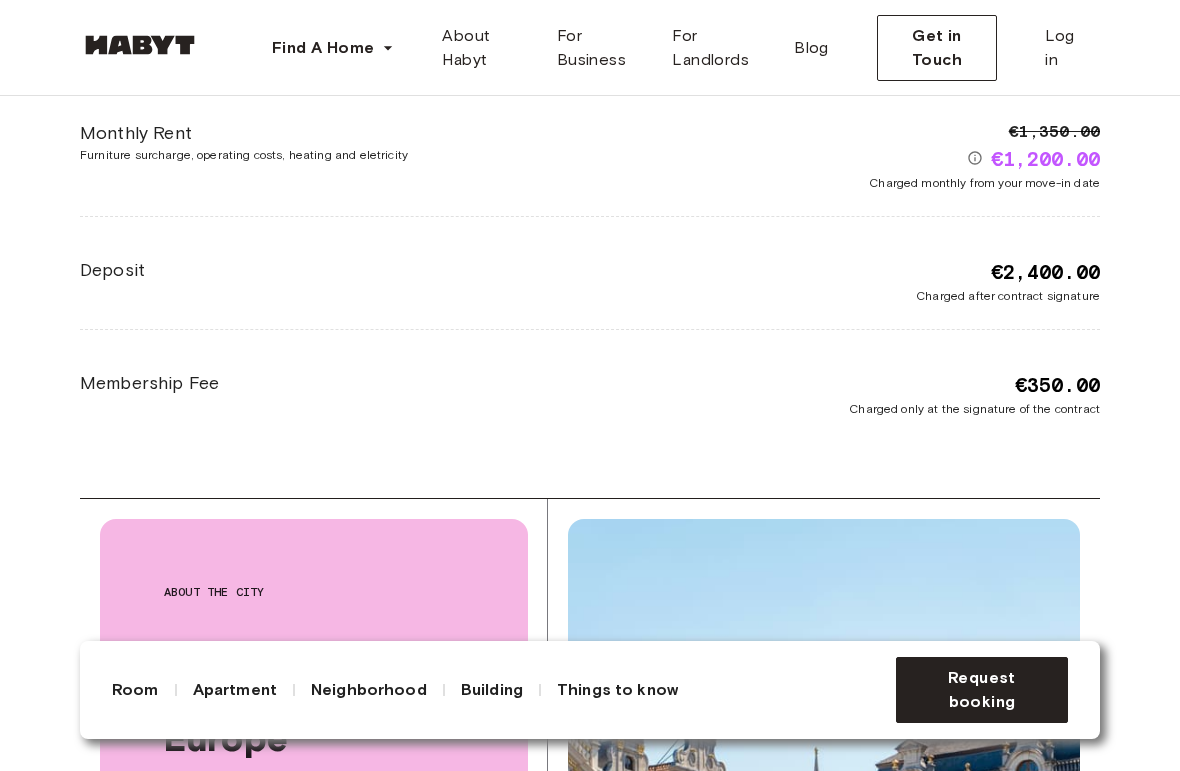click 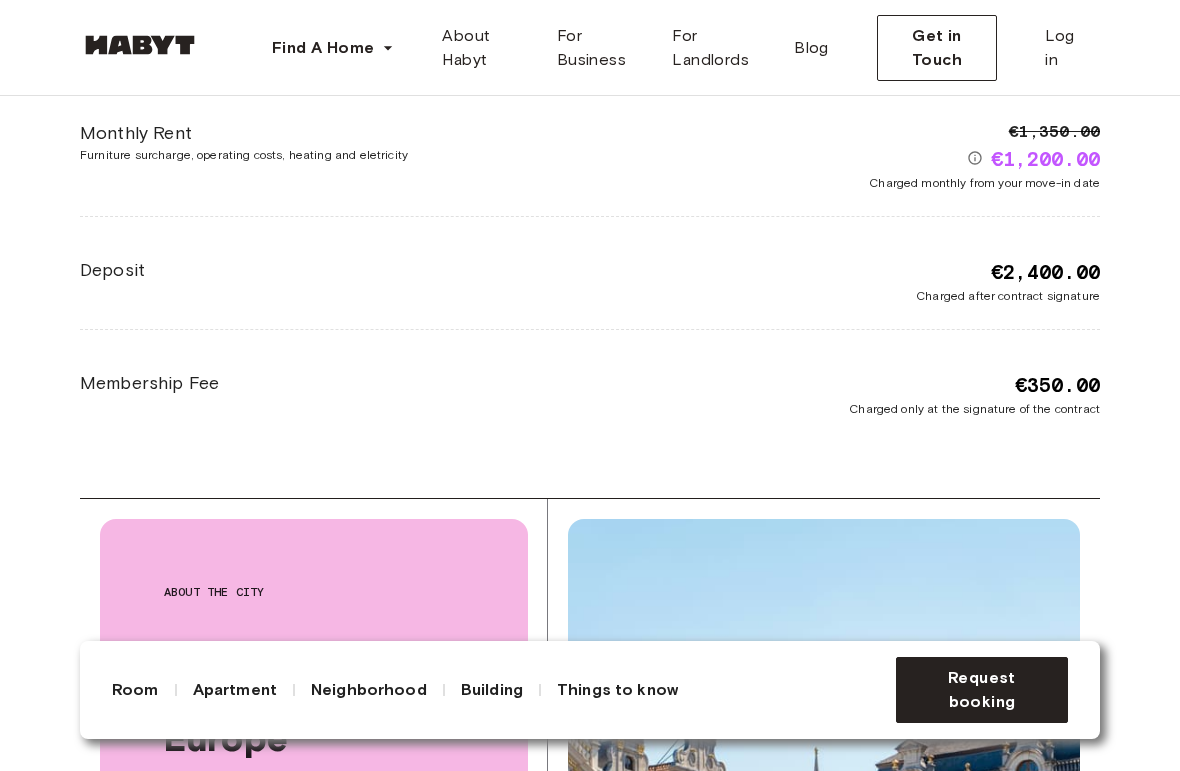 click on "€1,200.00" at bounding box center (1033, 159) 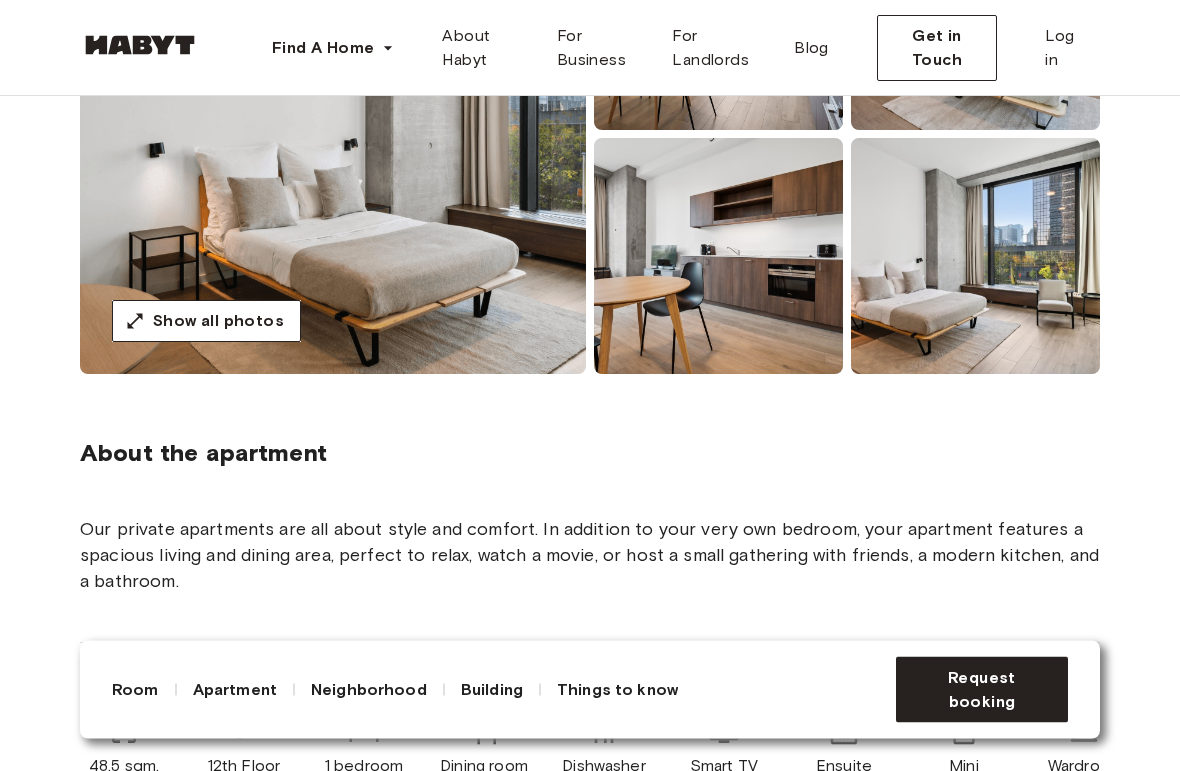 scroll, scrollTop: 0, scrollLeft: 0, axis: both 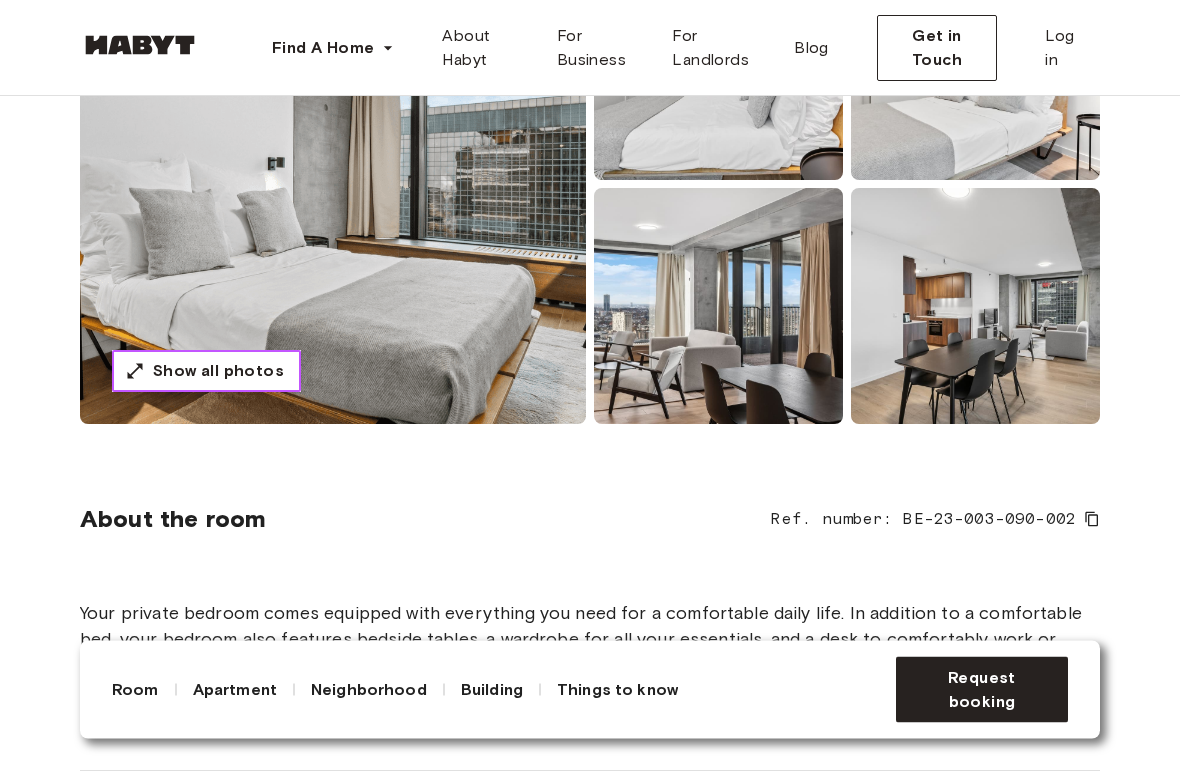 click on "Show all photos" at bounding box center (218, 372) 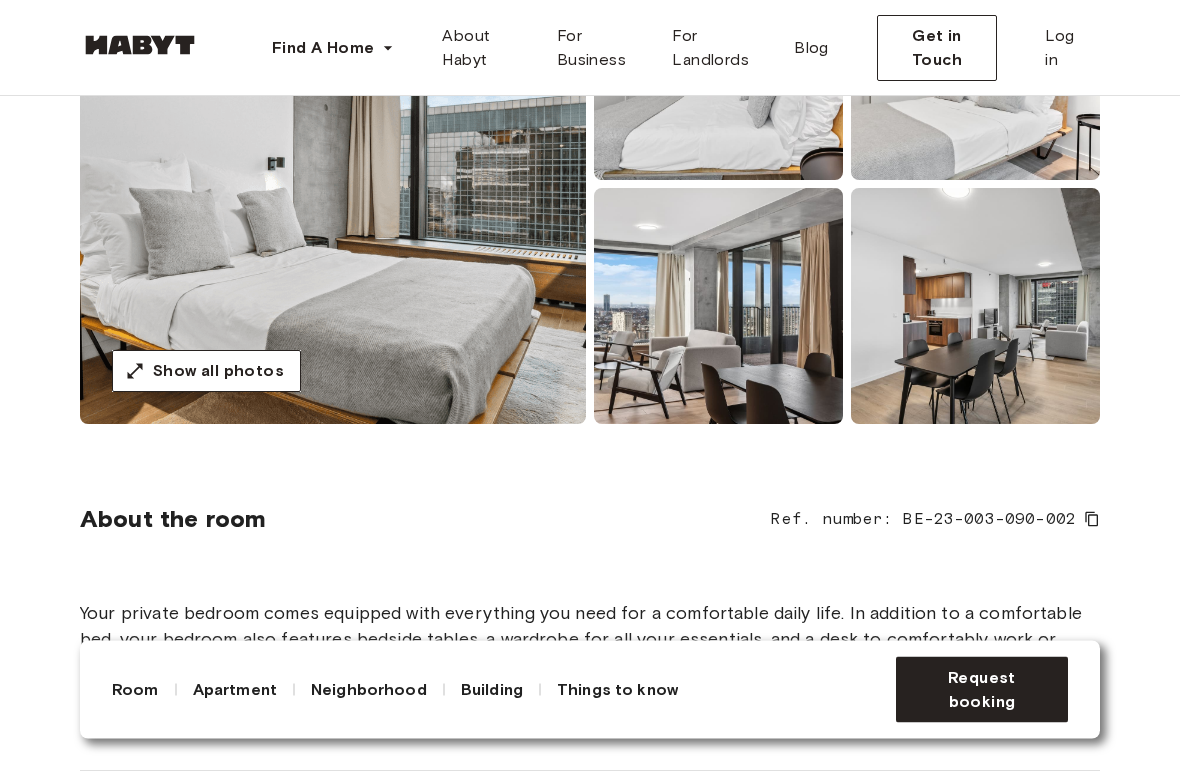 scroll, scrollTop: 318, scrollLeft: 0, axis: vertical 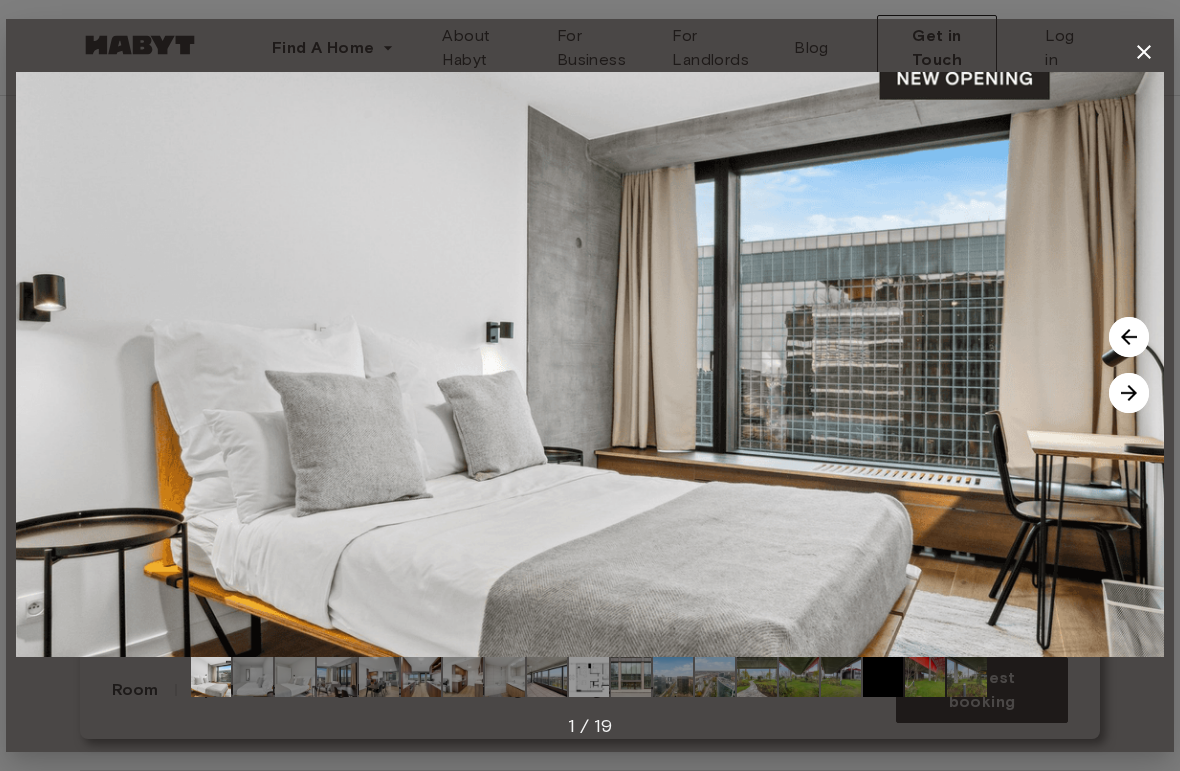 click at bounding box center (590, 364) 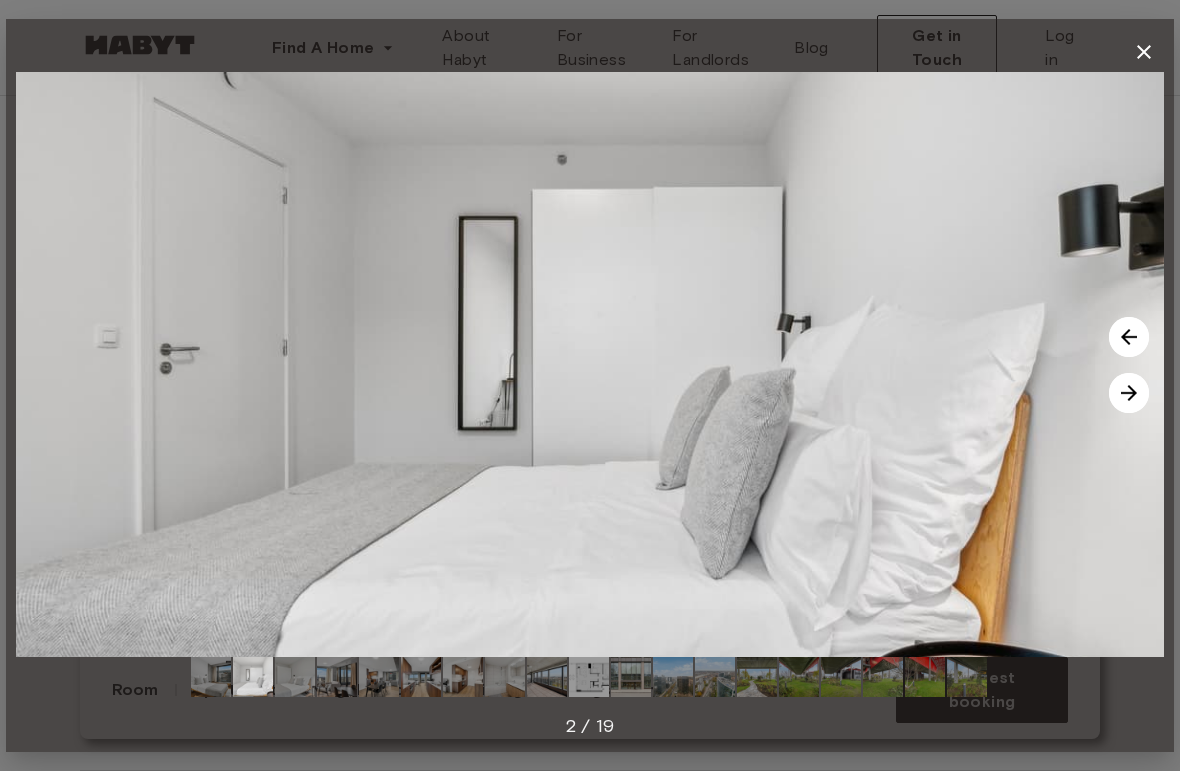 click at bounding box center (1129, 393) 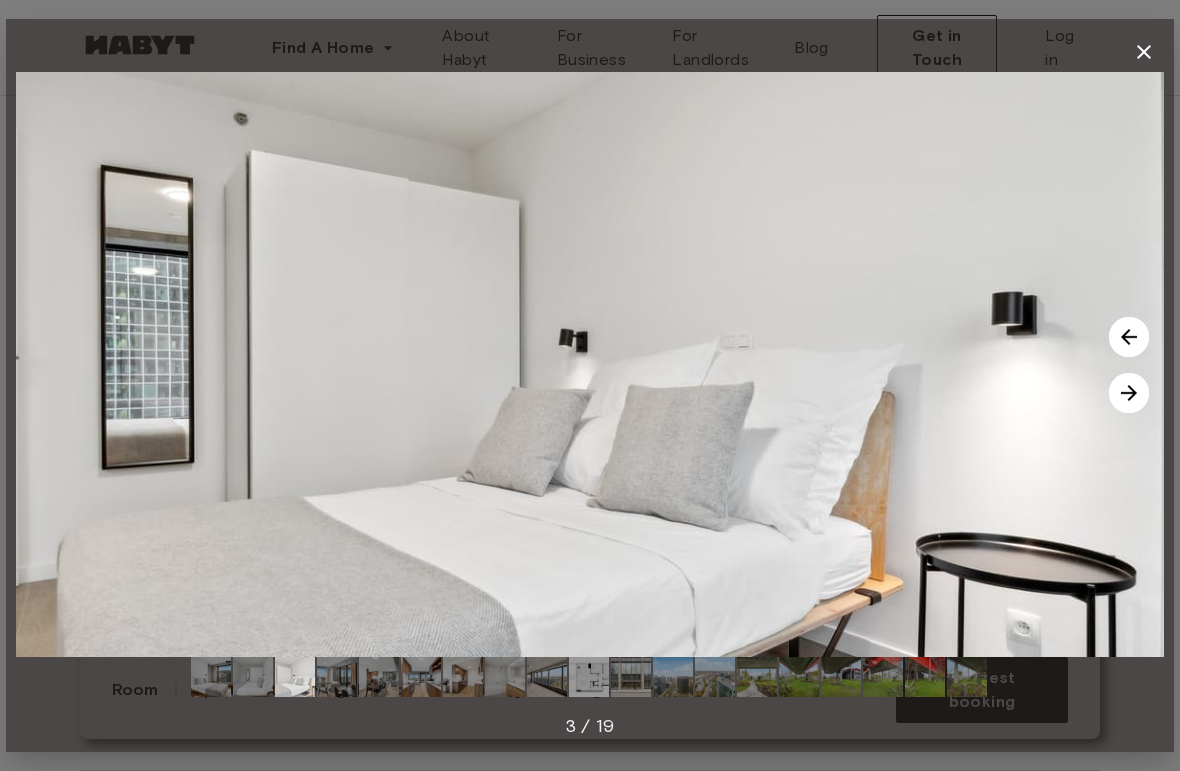 click at bounding box center (1129, 393) 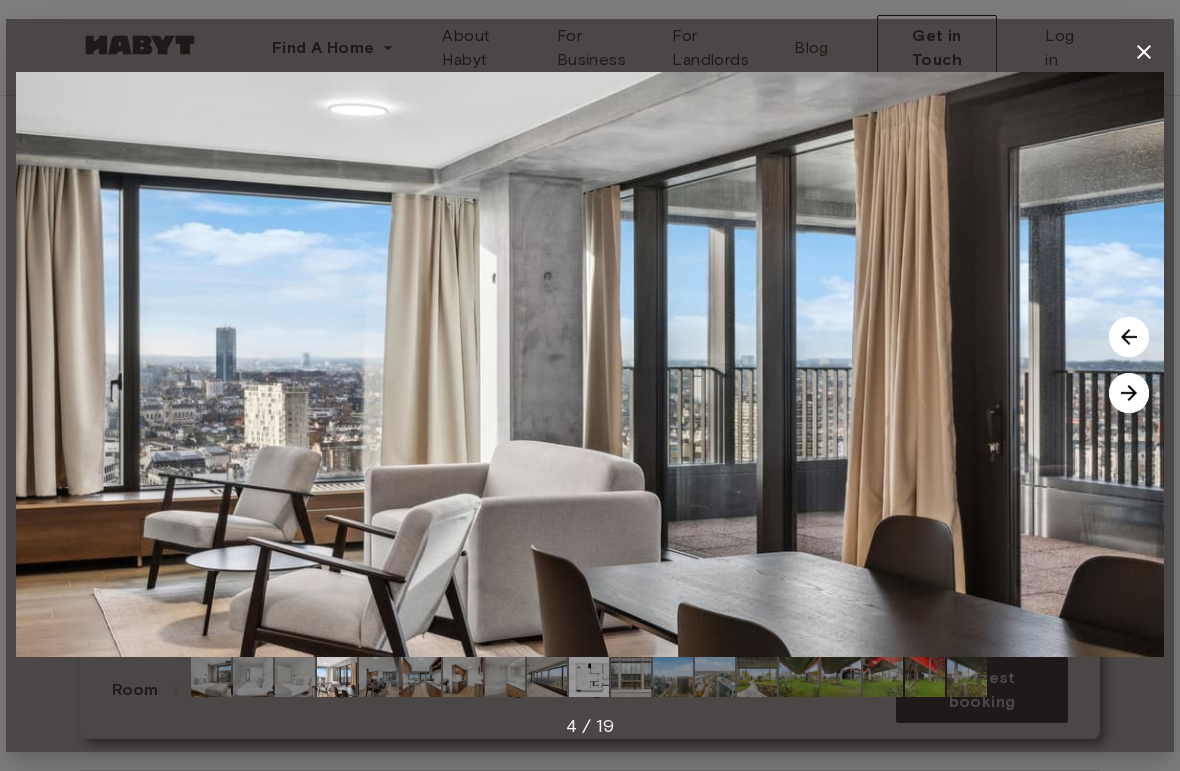 click at bounding box center (1129, 393) 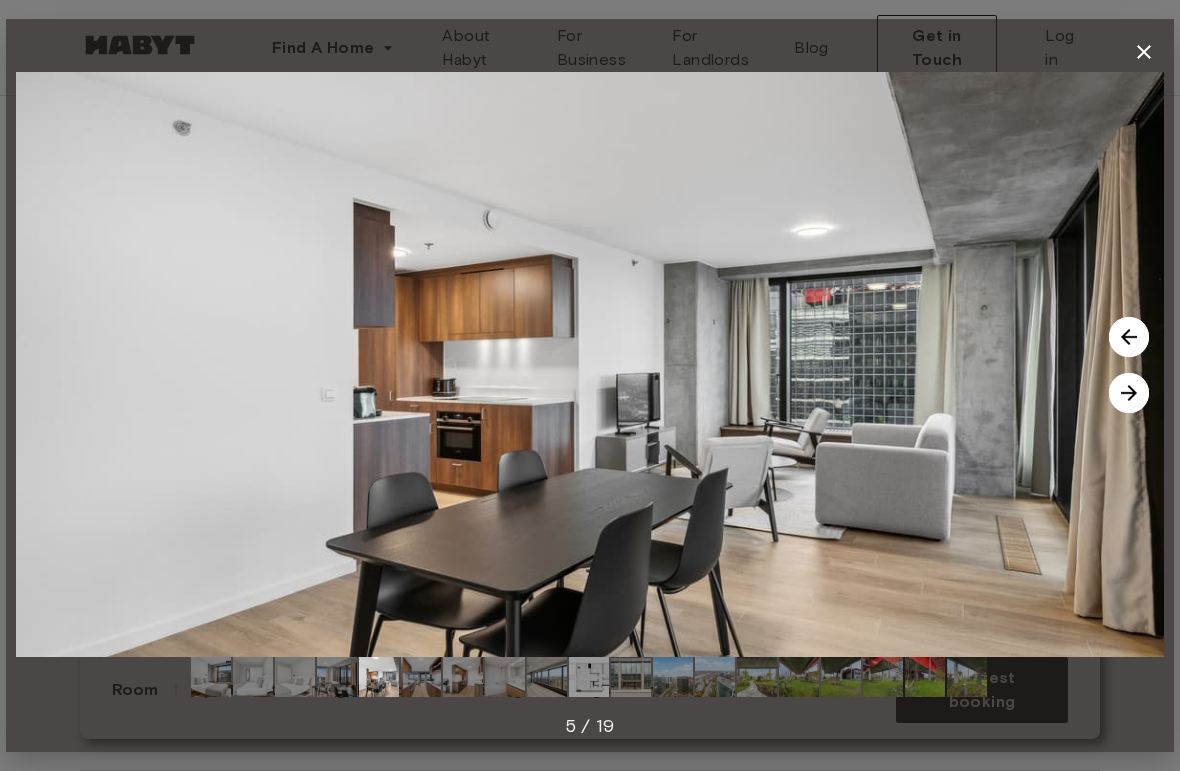 click at bounding box center [1129, 393] 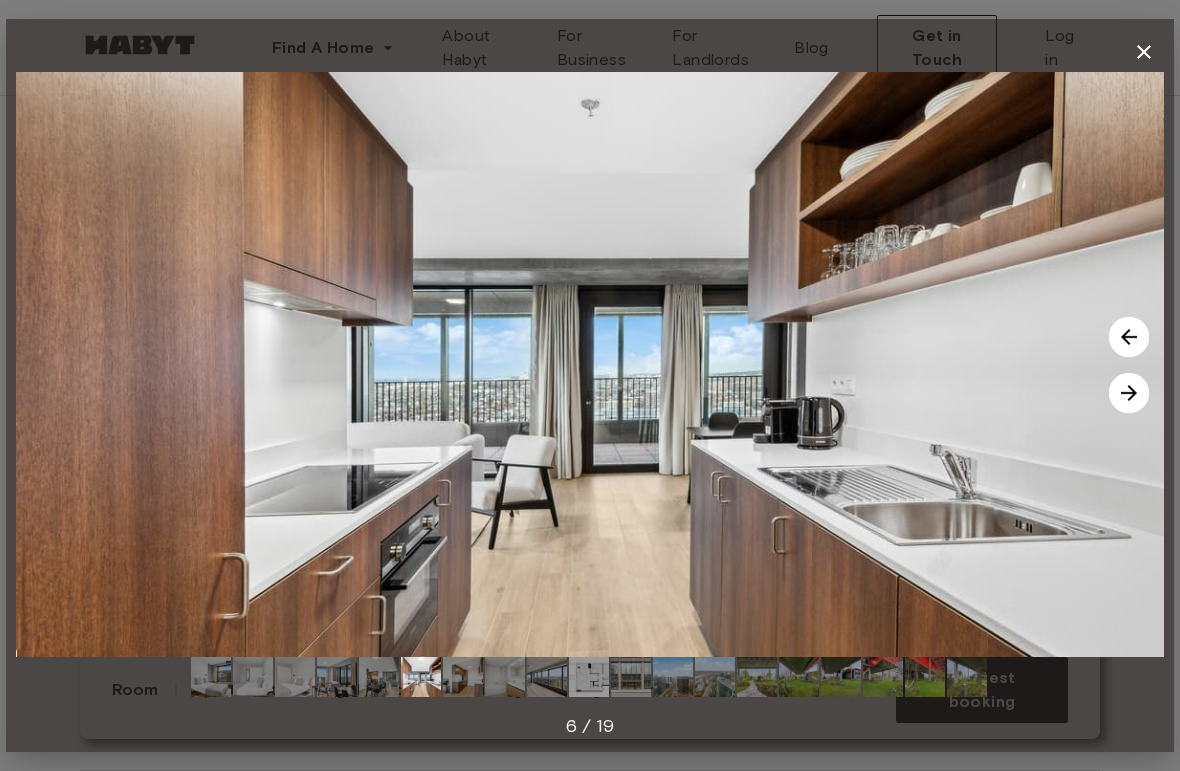 click at bounding box center [1129, 393] 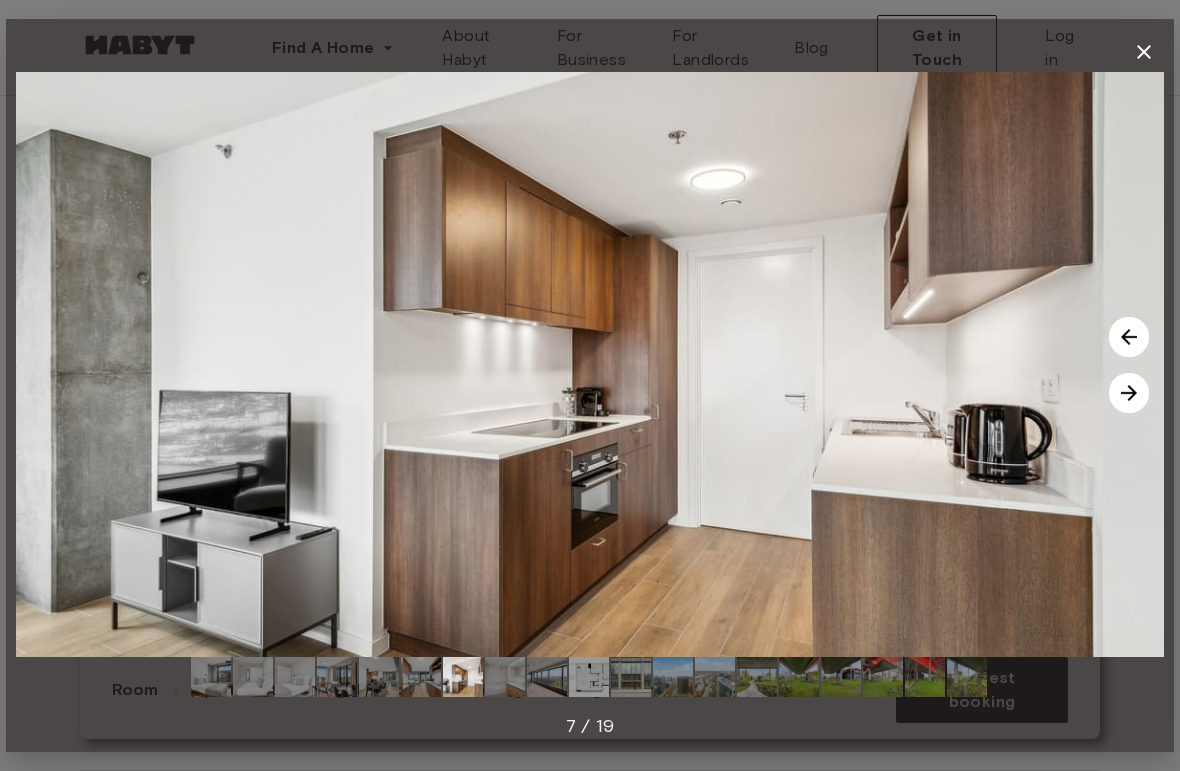 click at bounding box center (1129, 393) 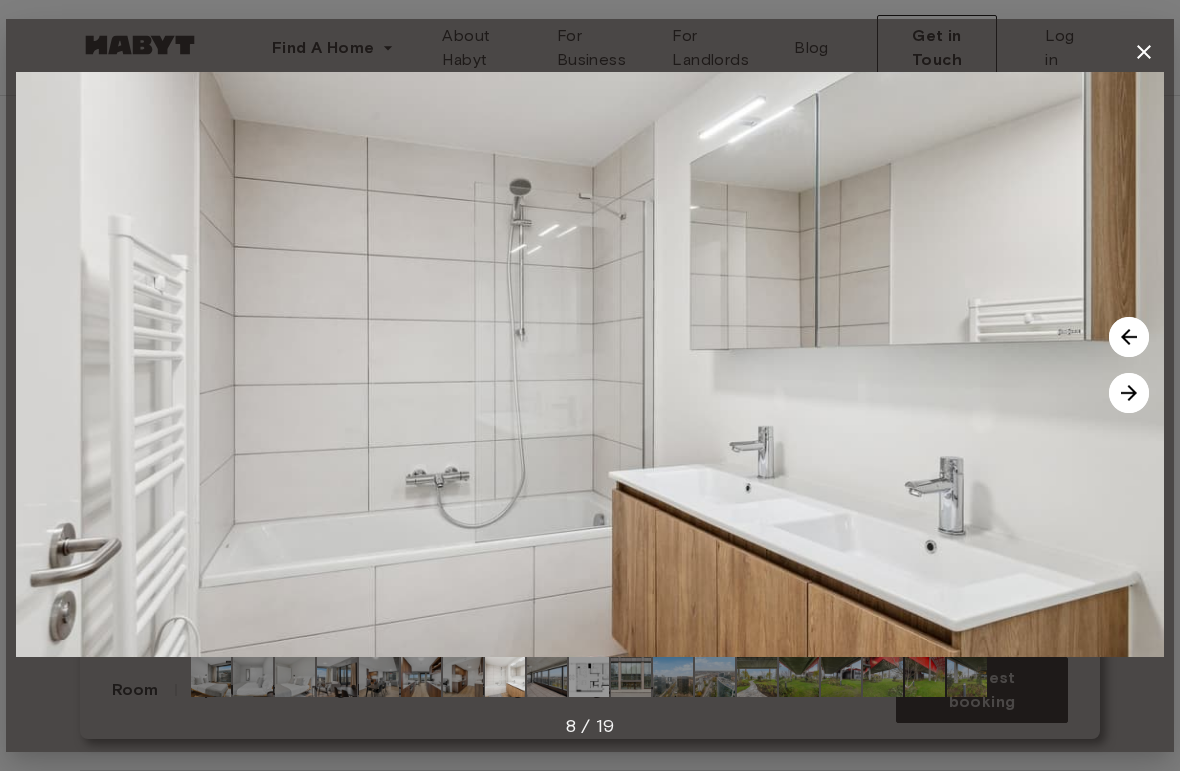 click at bounding box center [1129, 393] 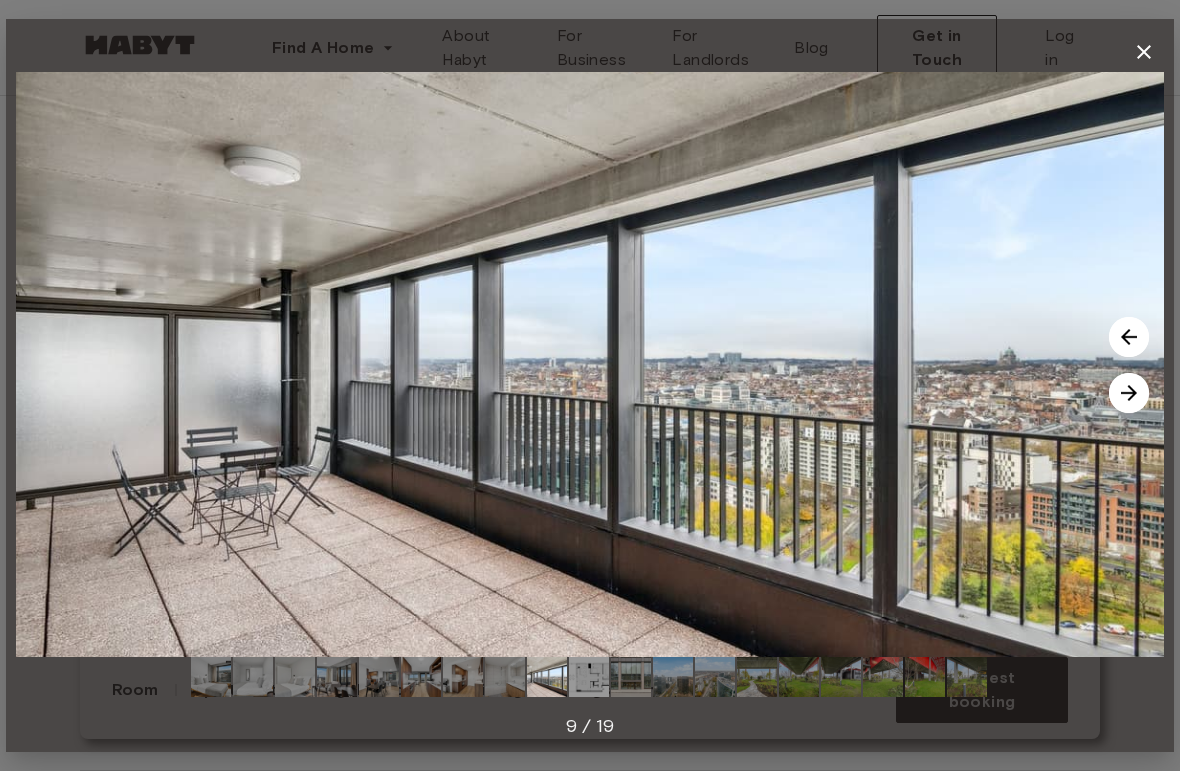 click at bounding box center (1129, 393) 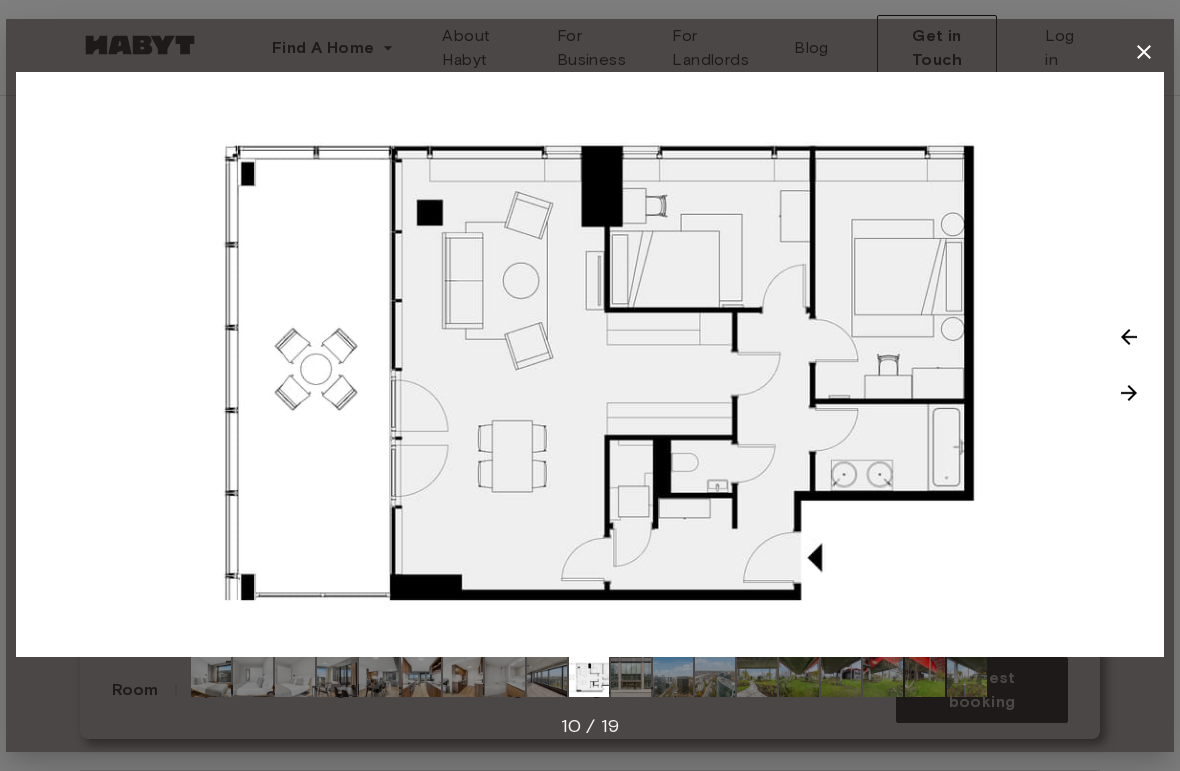 click at bounding box center (1129, 393) 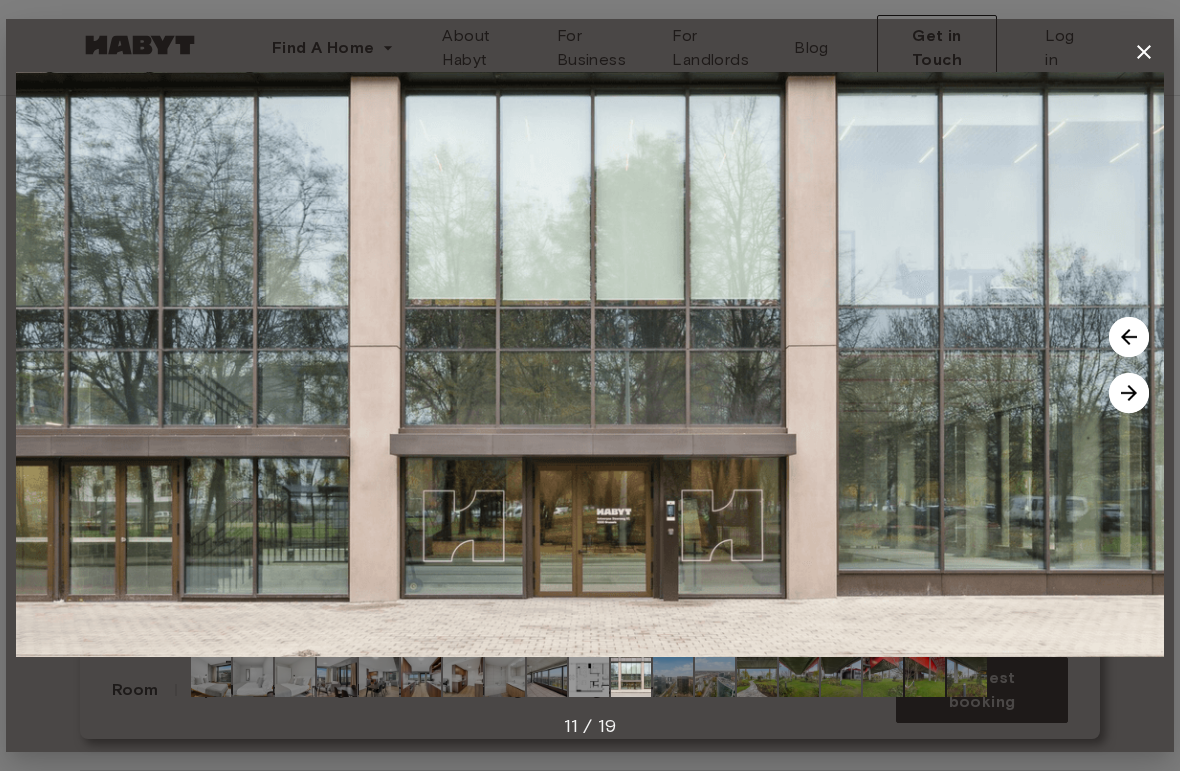 click at bounding box center [1129, 393] 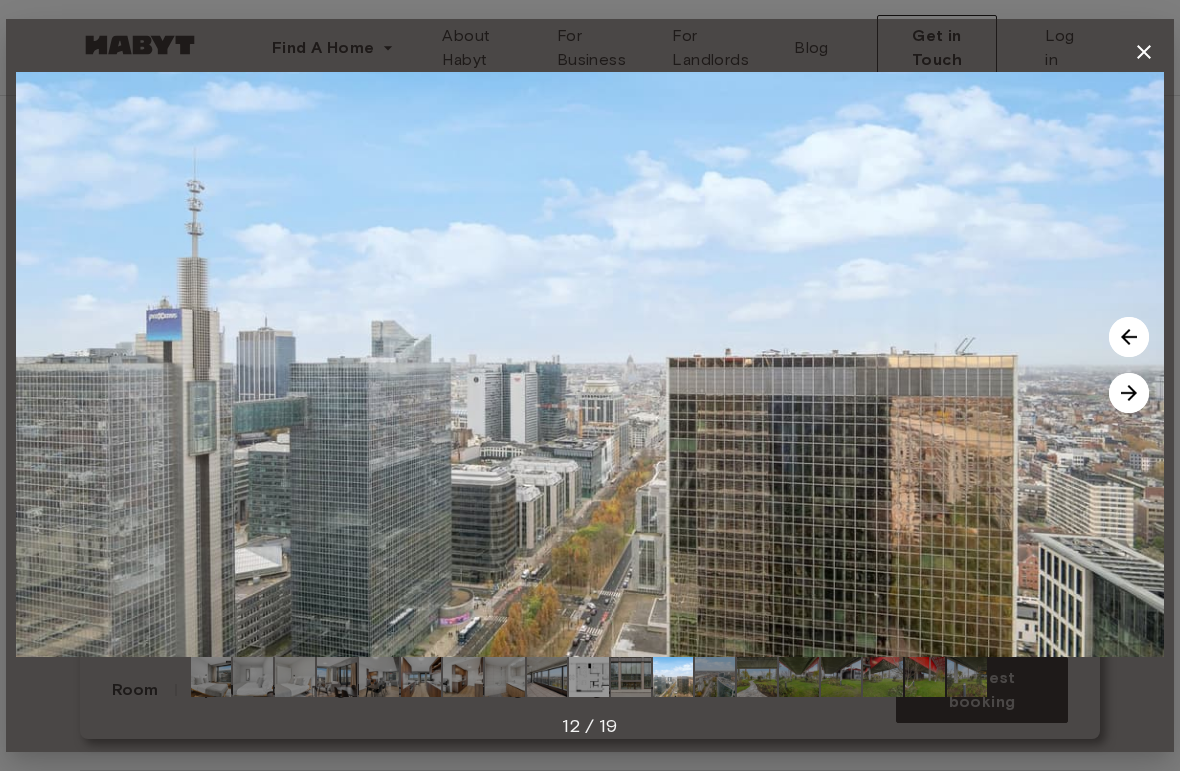 click 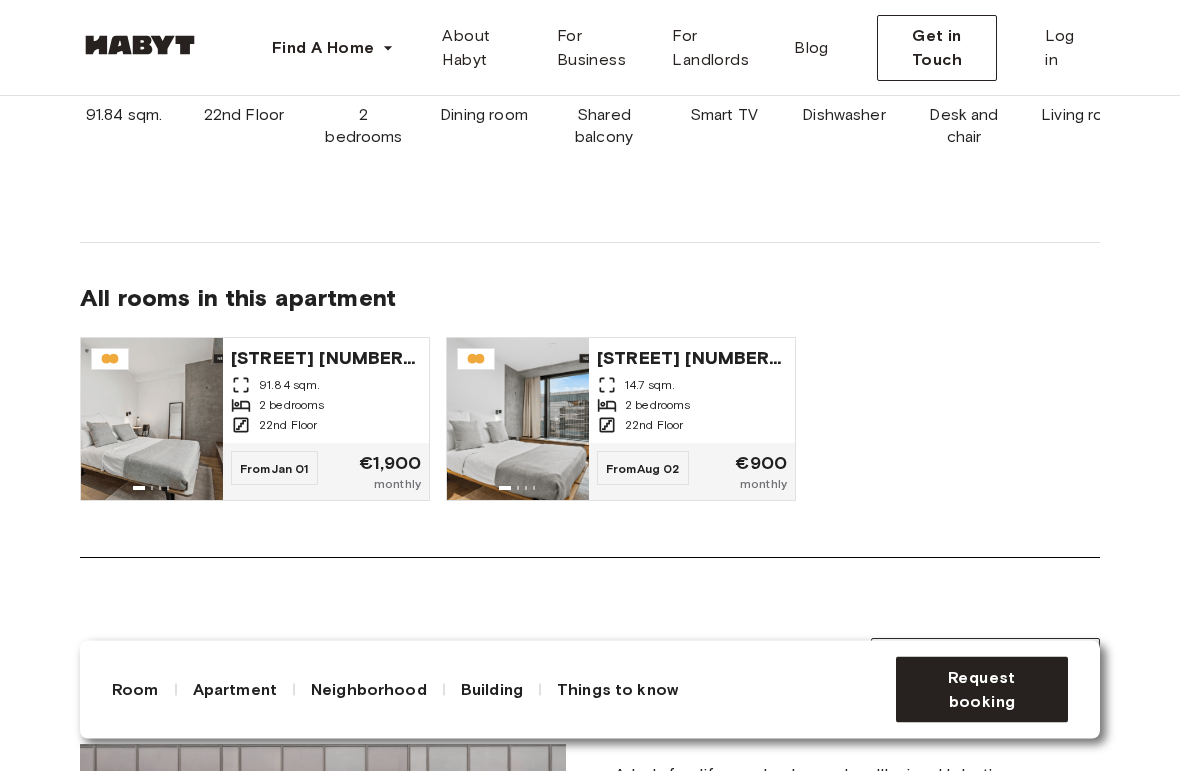 scroll, scrollTop: 1566, scrollLeft: 0, axis: vertical 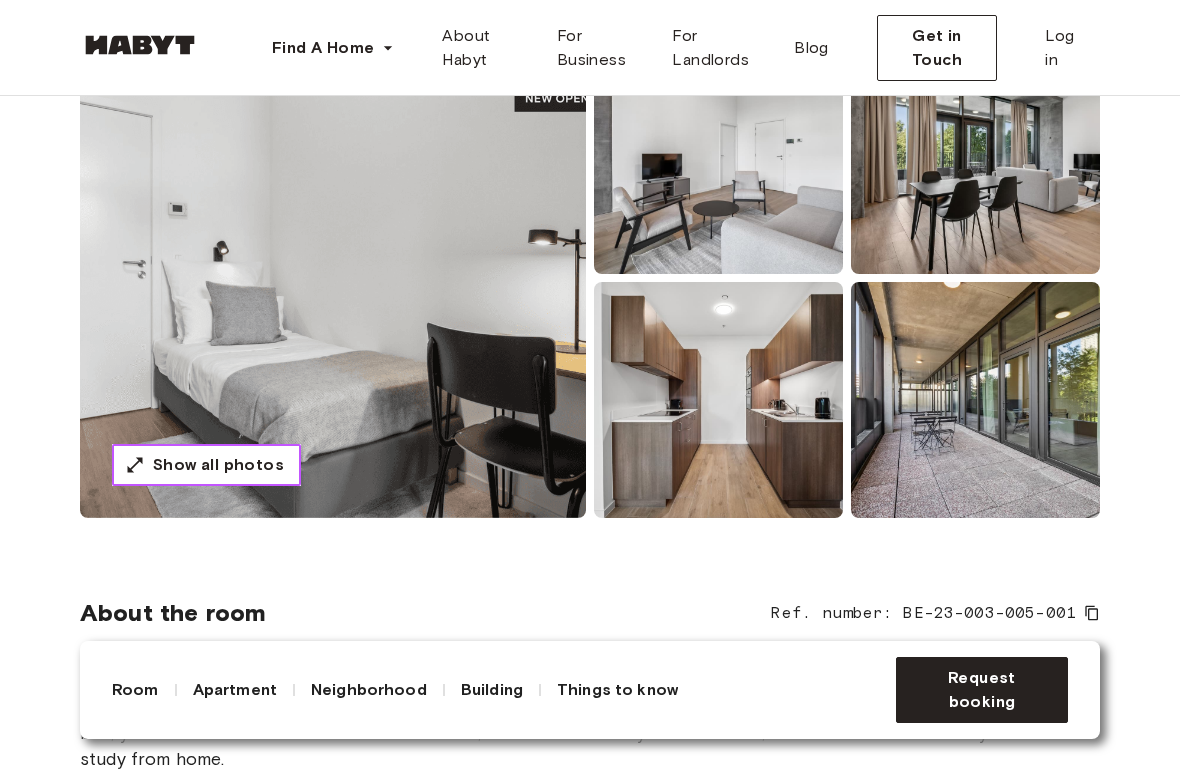 click on "Show all photos" at bounding box center (218, 465) 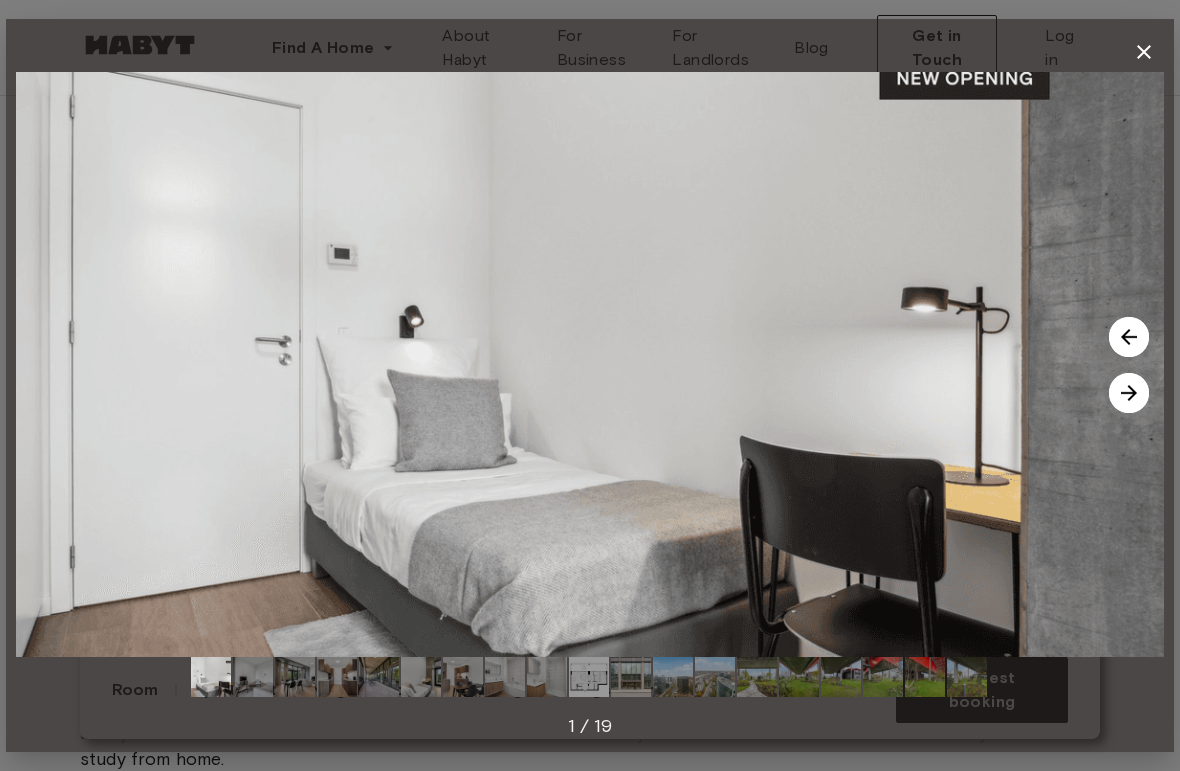 click at bounding box center (589, 677) 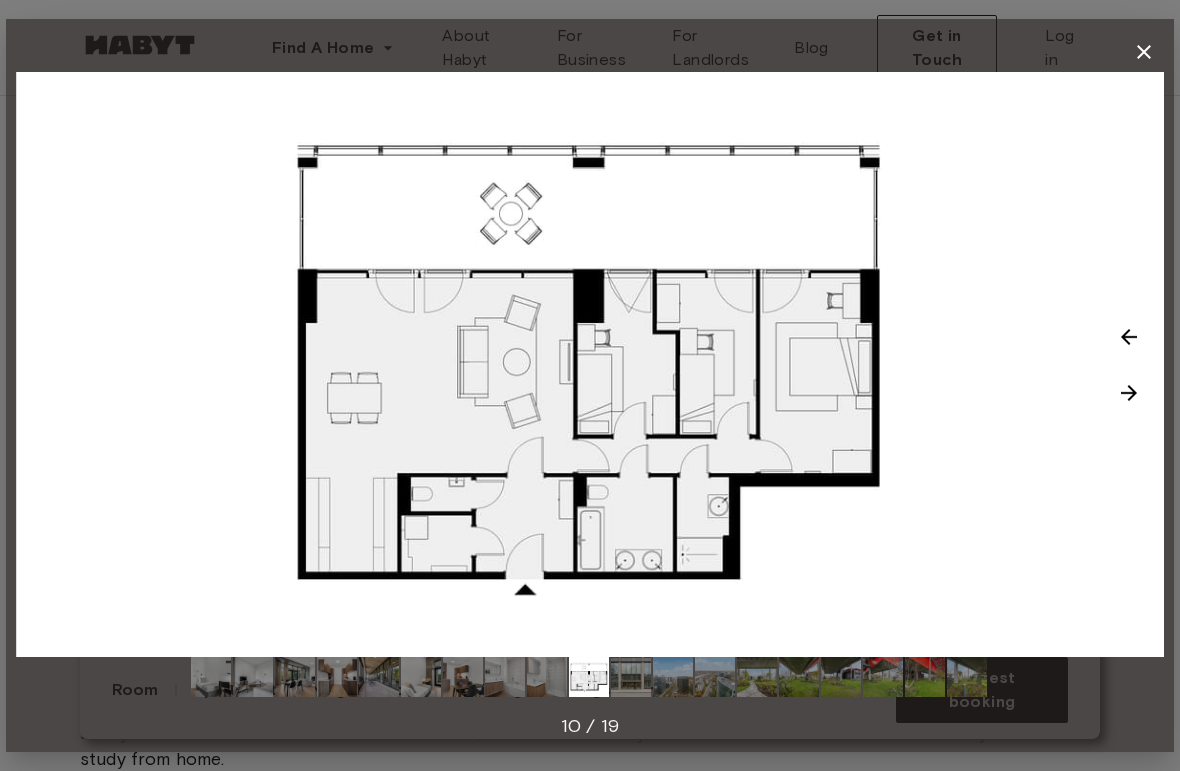 click at bounding box center (1129, 393) 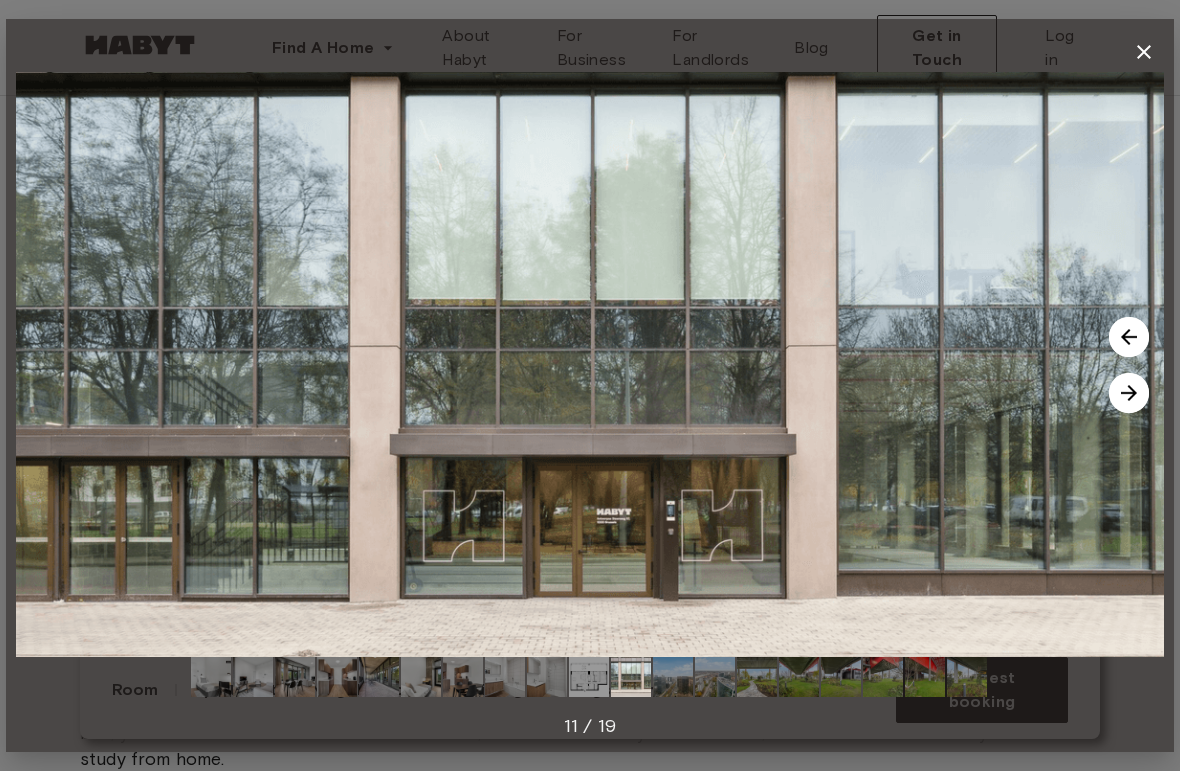 click at bounding box center [1129, 337] 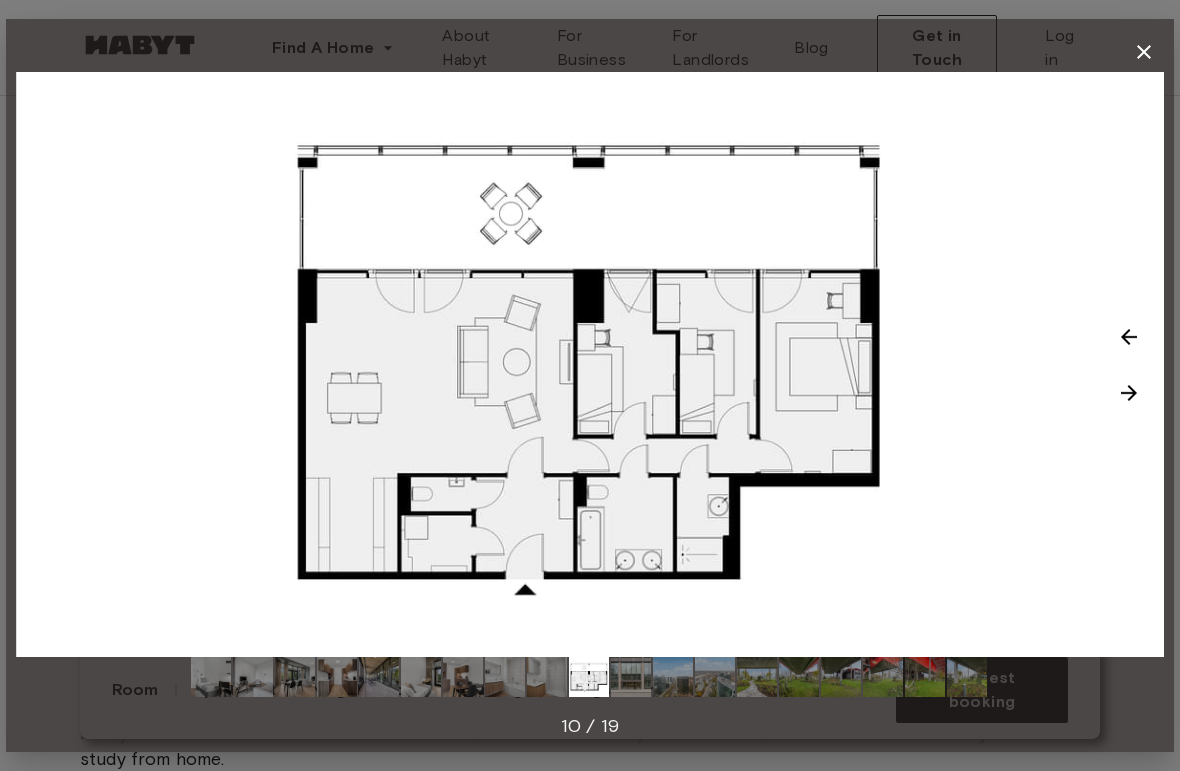 click at bounding box center (1129, 337) 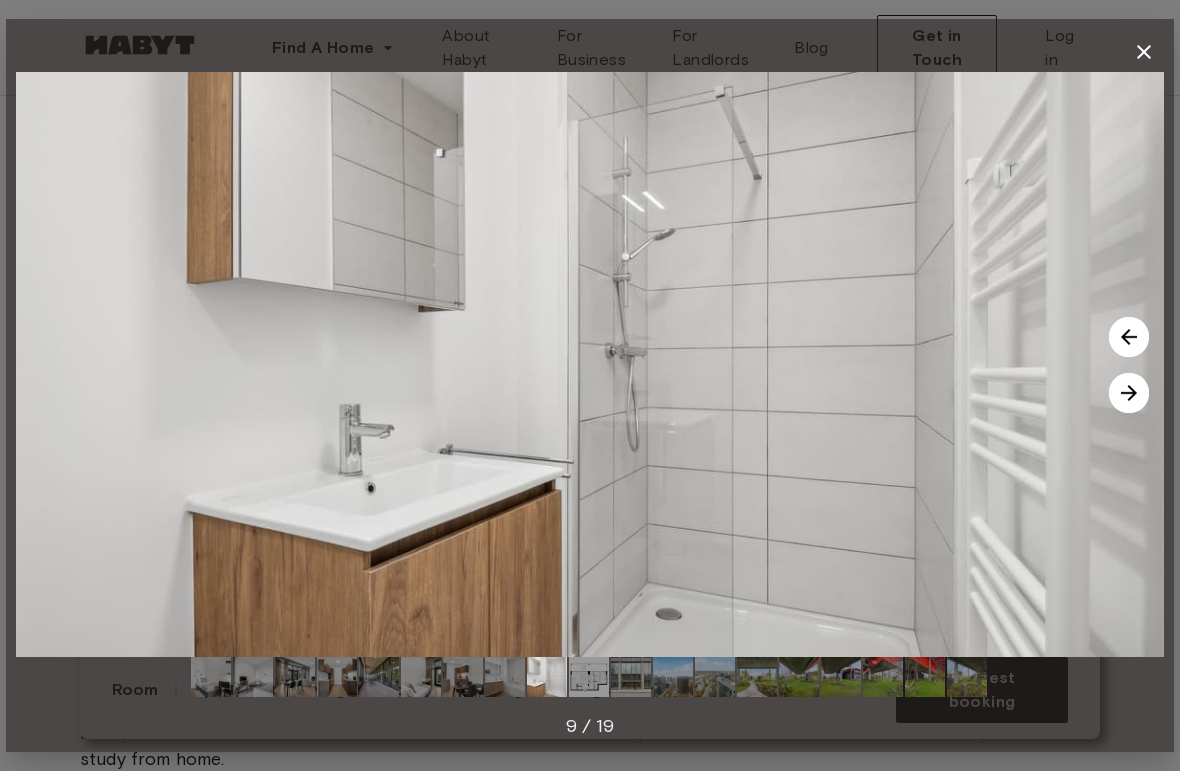 click at bounding box center (1129, 337) 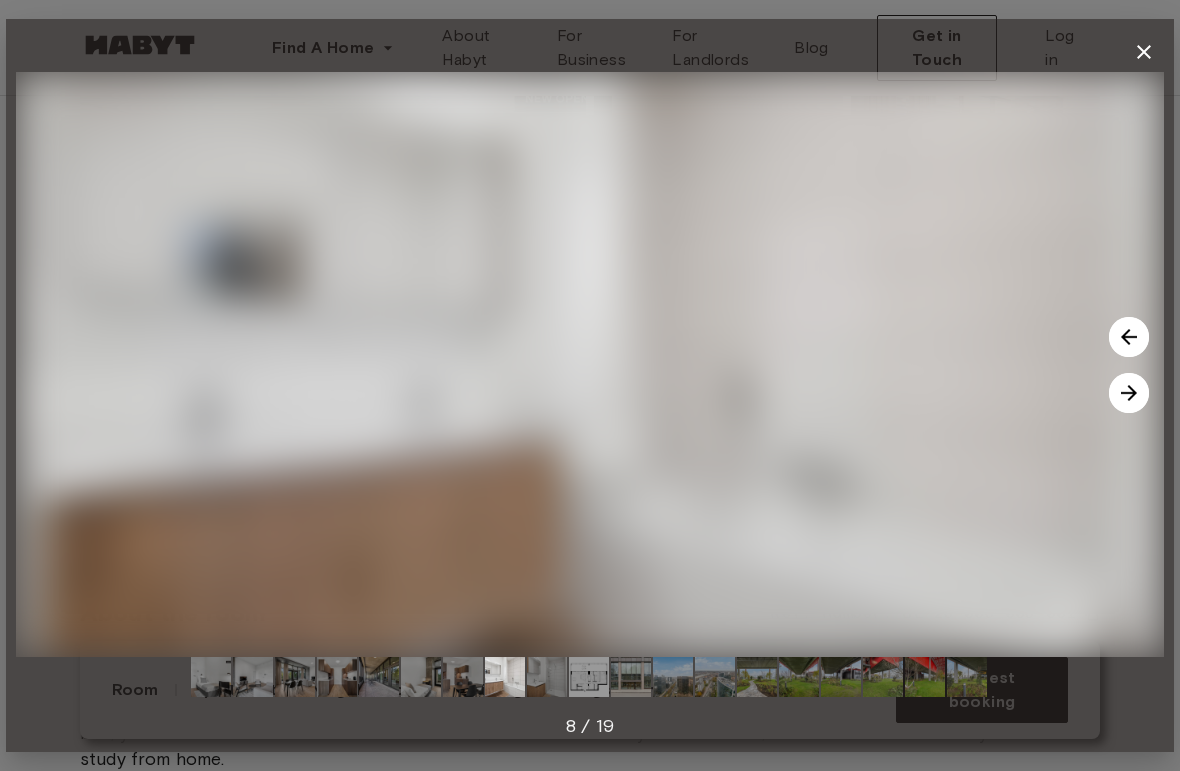 click at bounding box center [1129, 337] 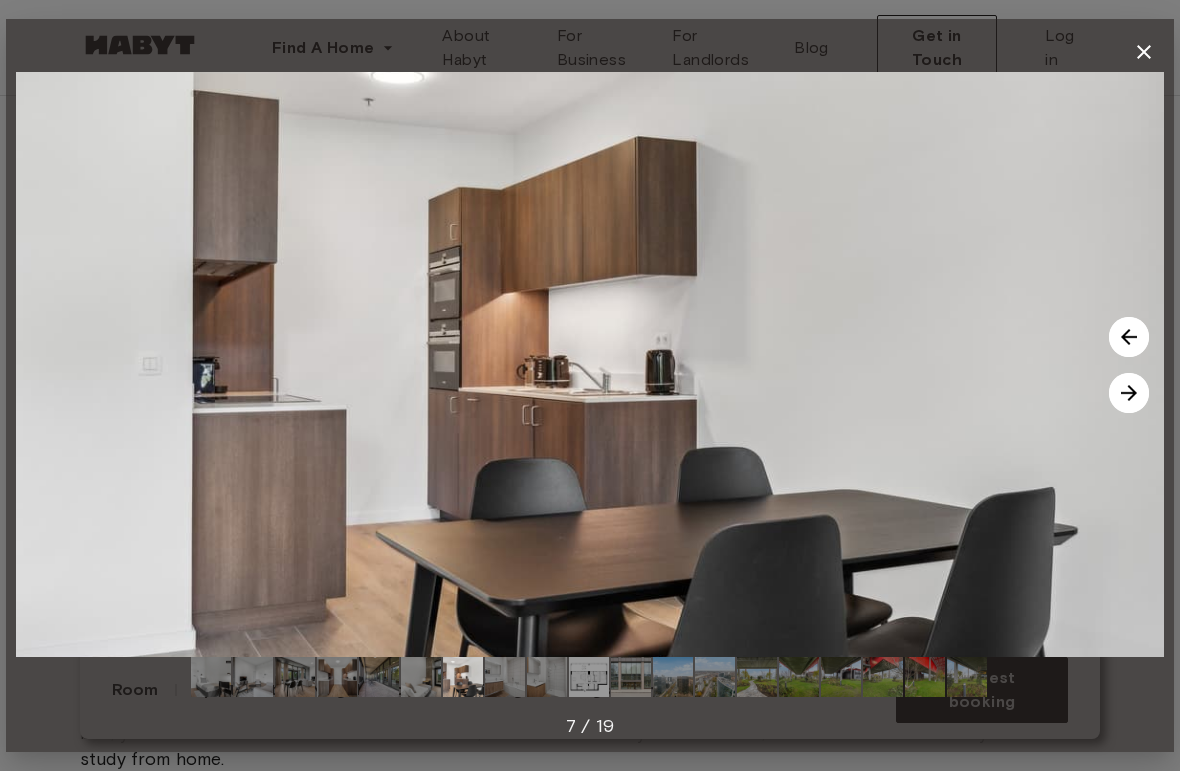 click at bounding box center [1129, 337] 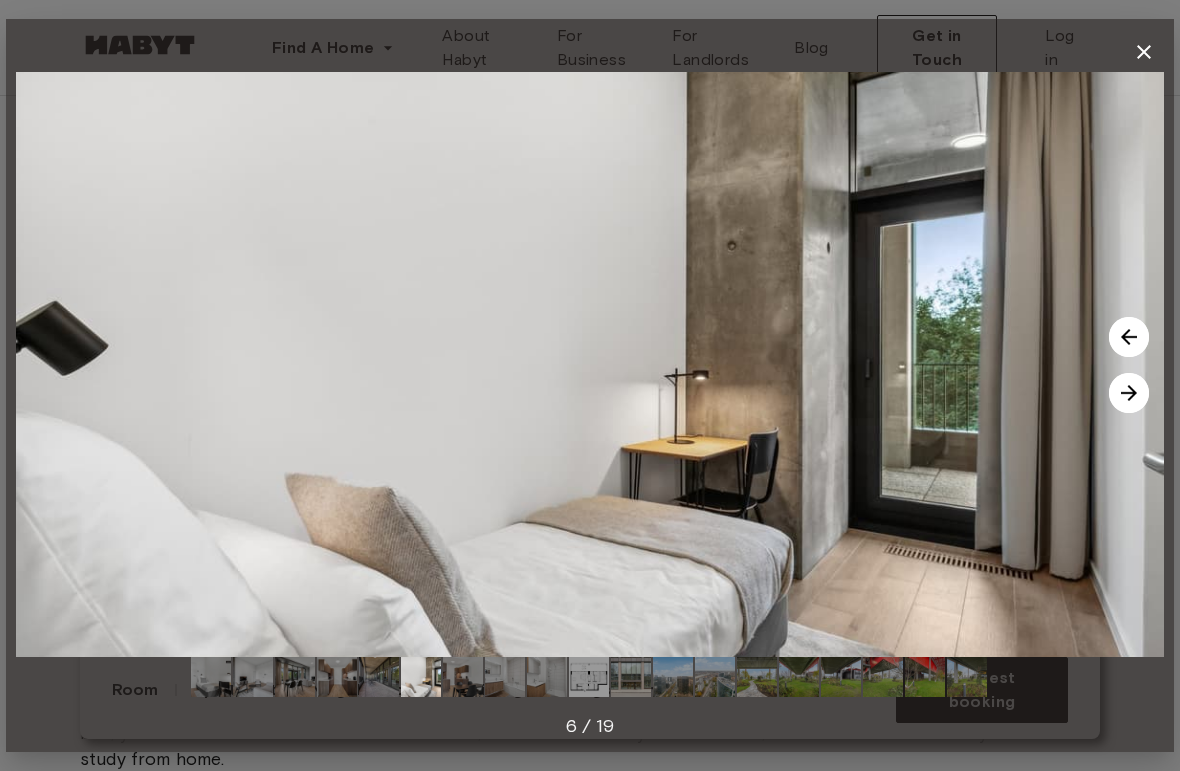 click at bounding box center [1129, 337] 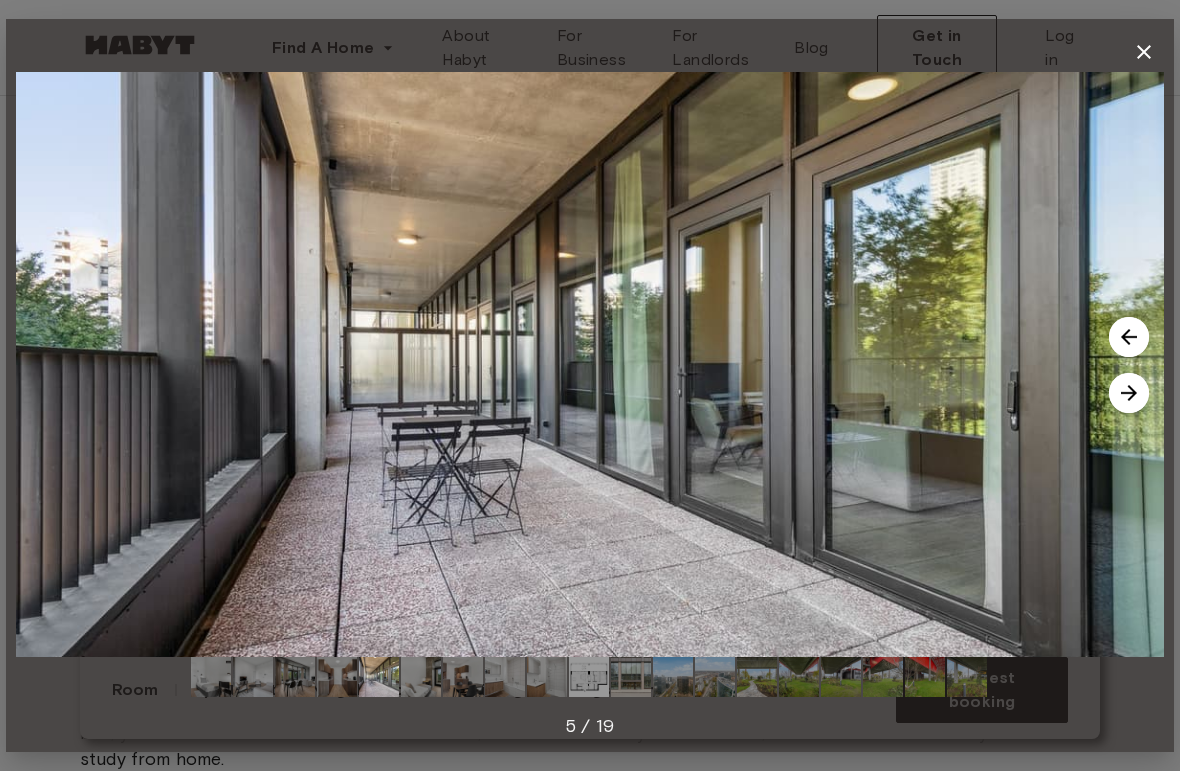 click at bounding box center (1129, 337) 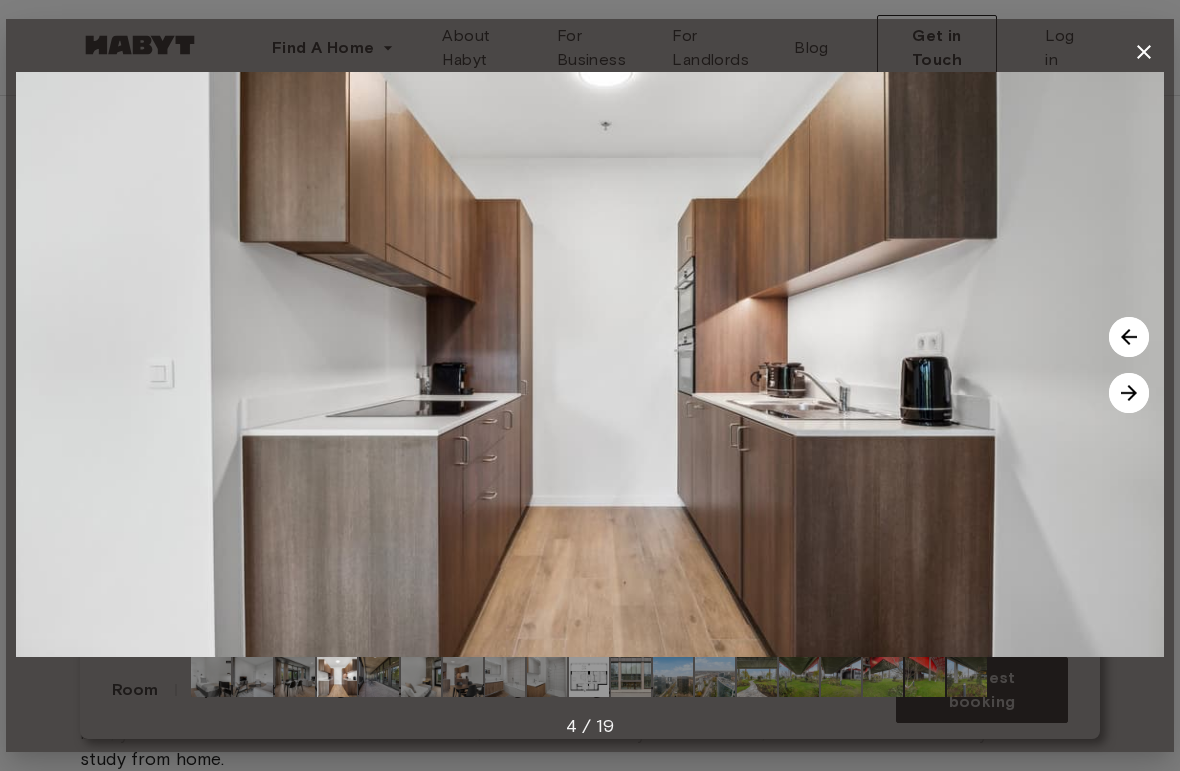 click at bounding box center (1129, 337) 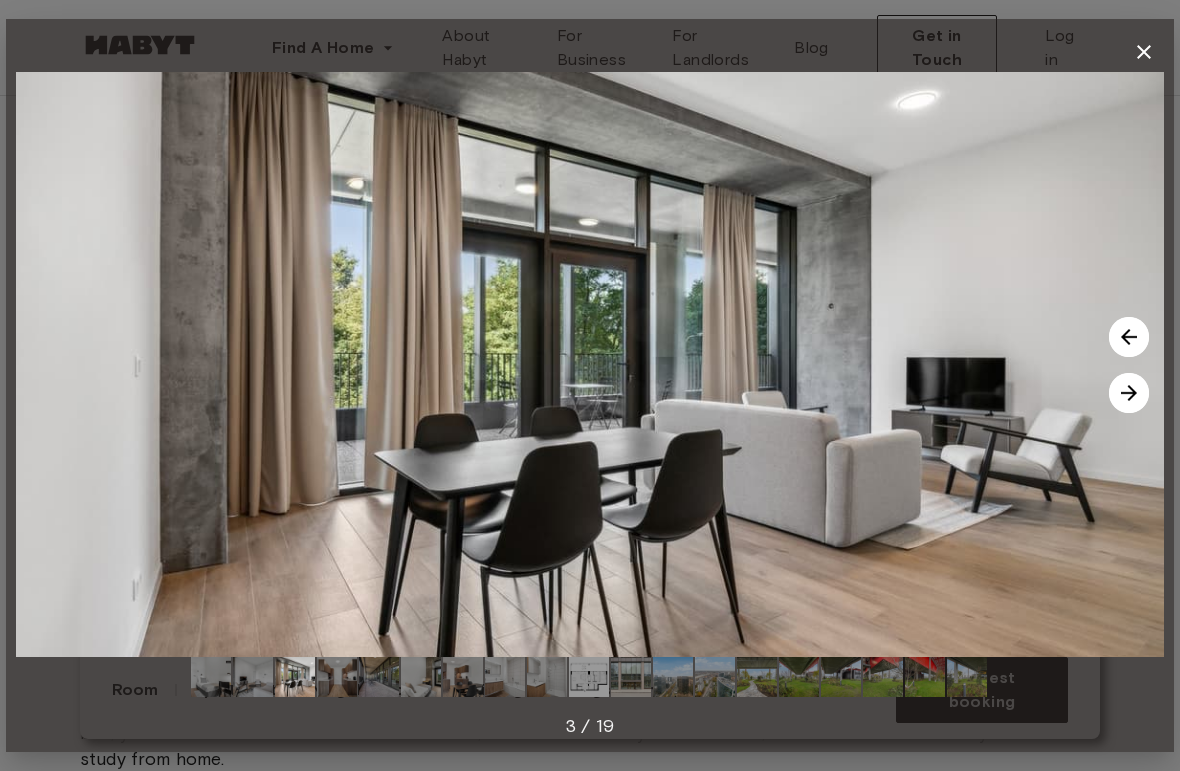 click at bounding box center [1129, 337] 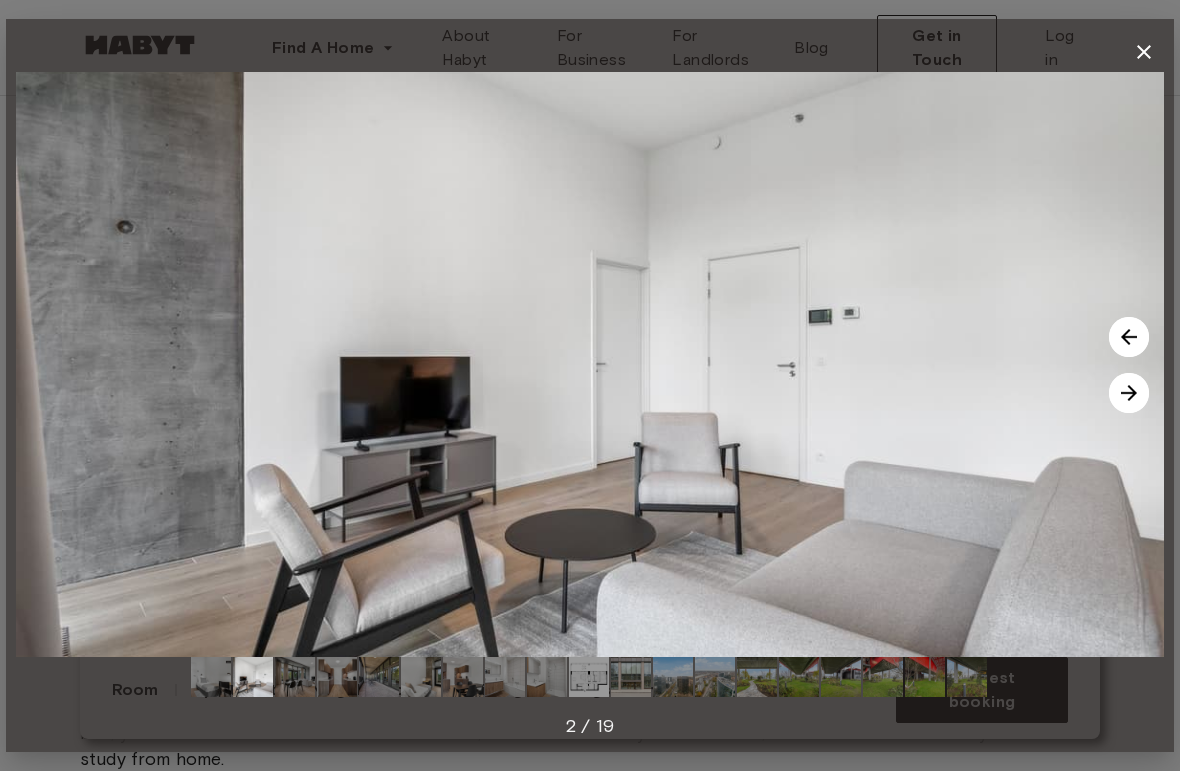 click 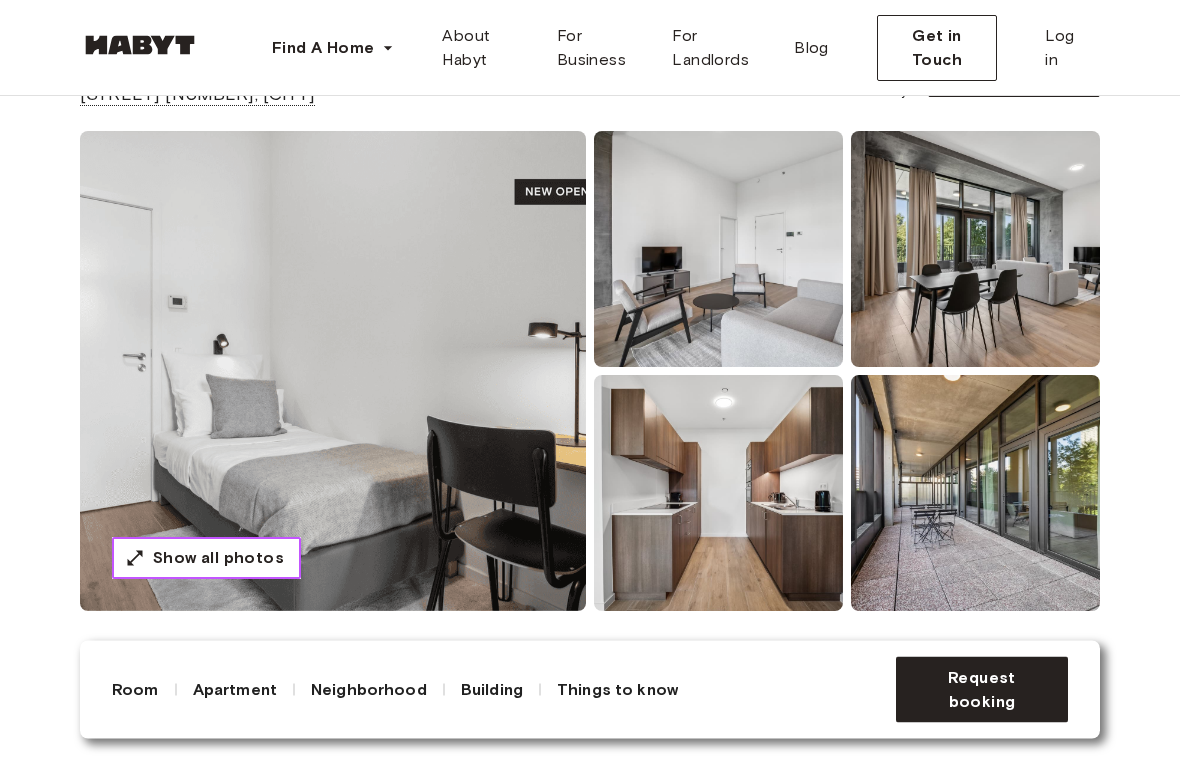 scroll, scrollTop: 0, scrollLeft: 0, axis: both 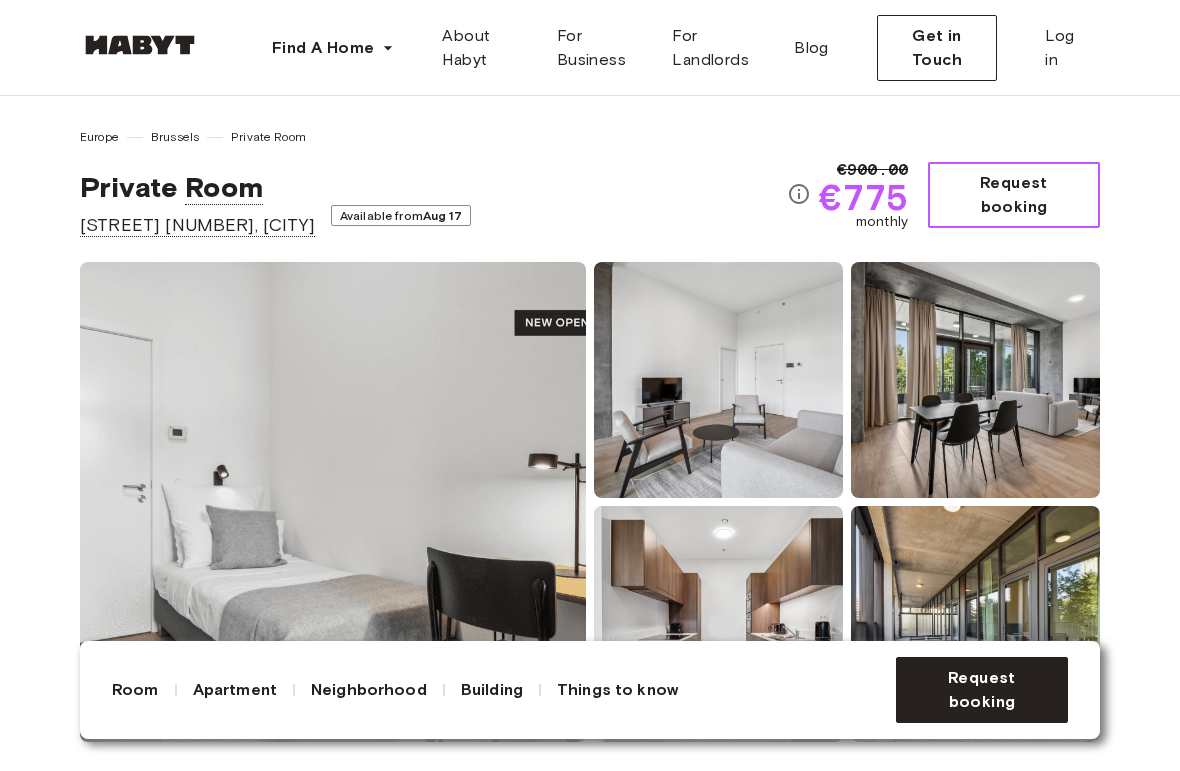 click on "Request booking" at bounding box center (1014, 195) 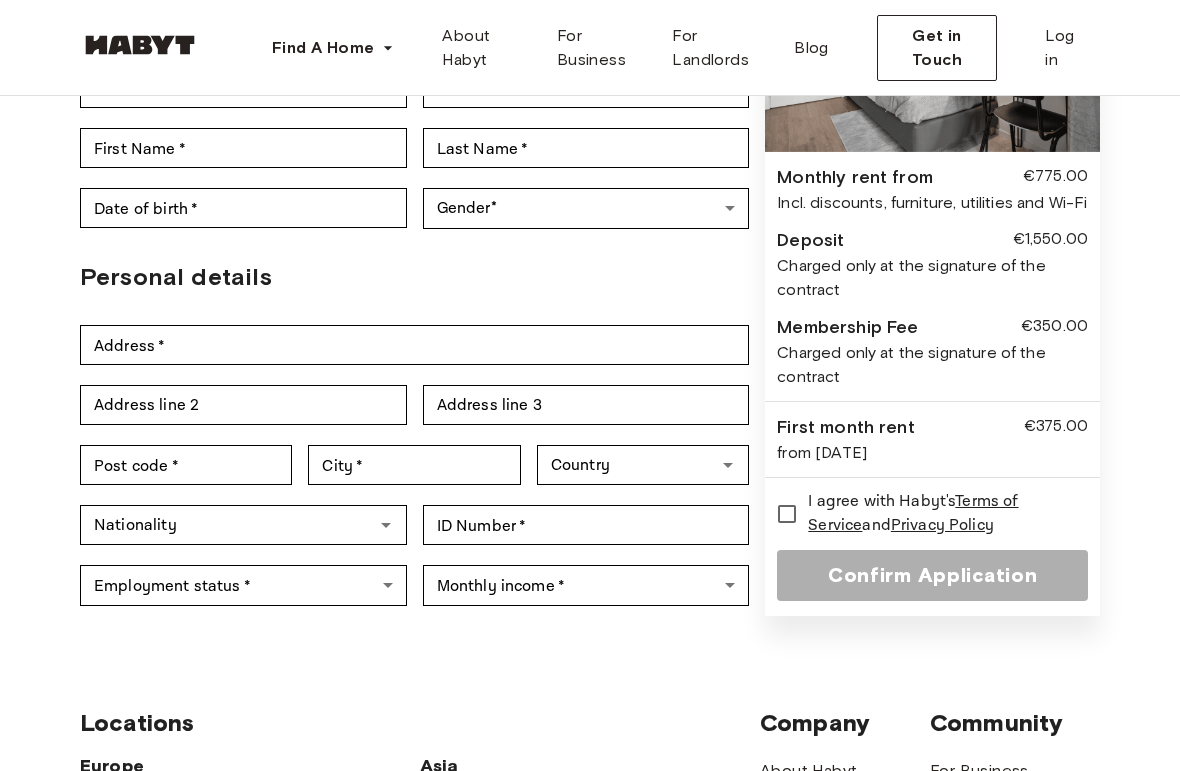 scroll, scrollTop: 276, scrollLeft: 0, axis: vertical 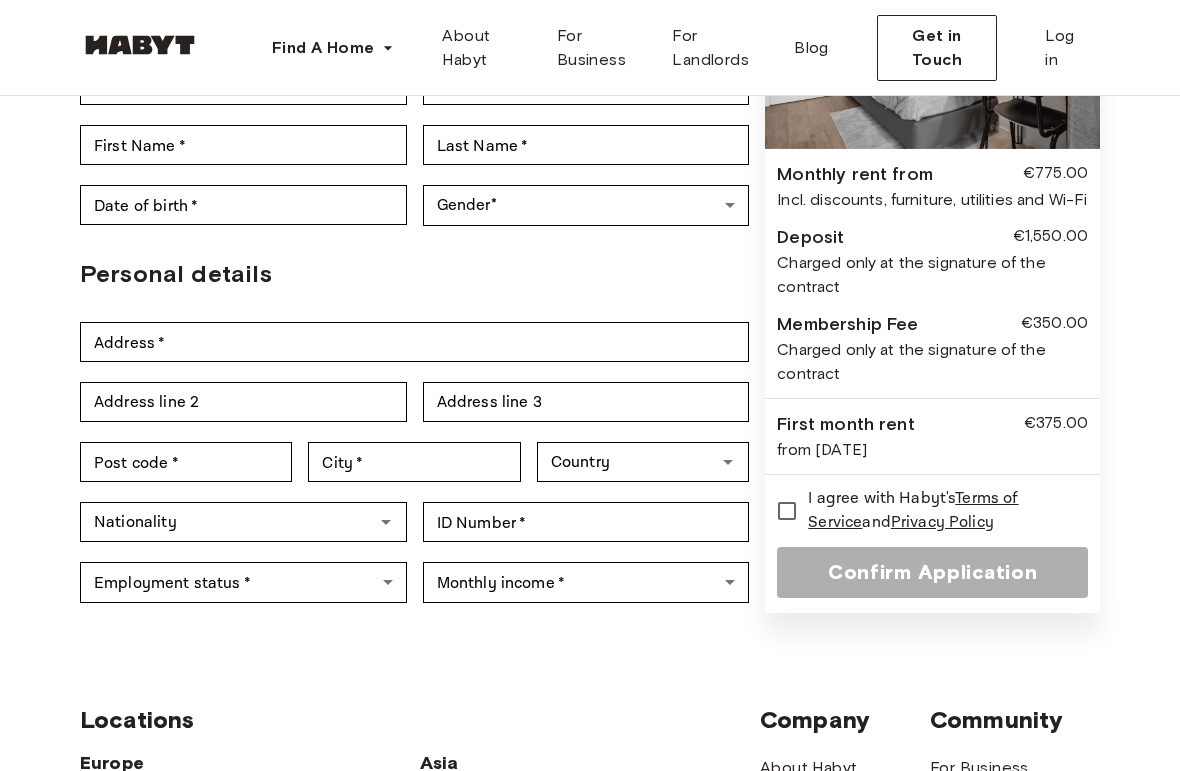 click on "Terms of Service" at bounding box center [913, 510] 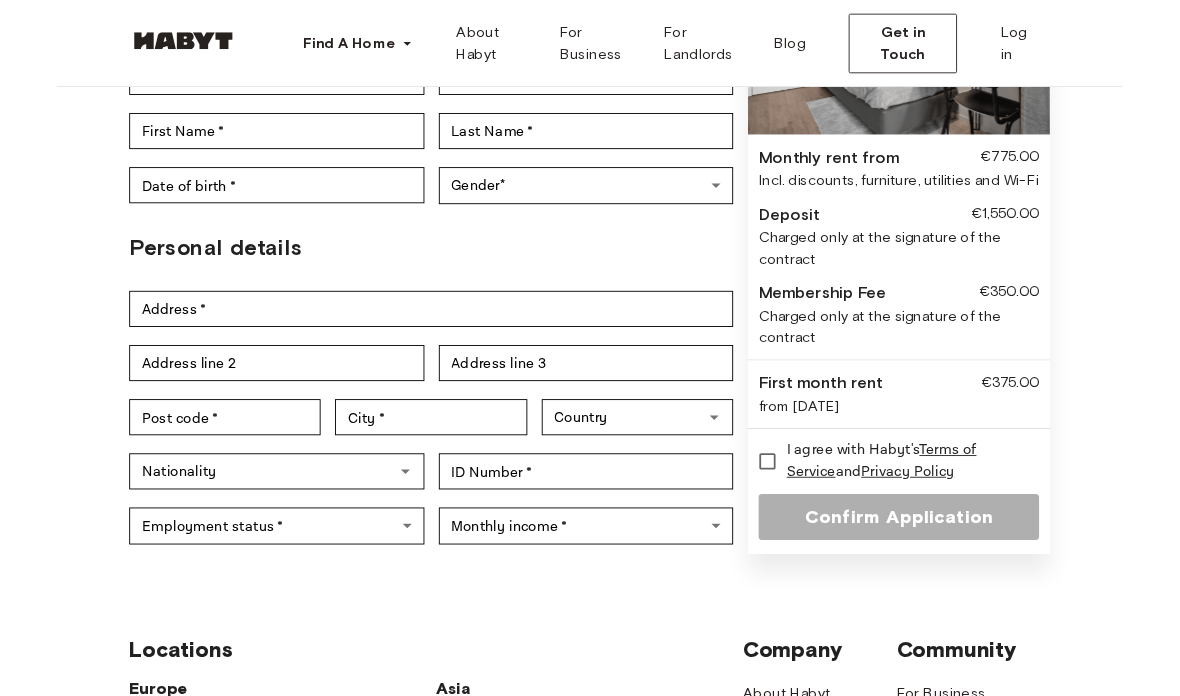 scroll, scrollTop: 356, scrollLeft: 0, axis: vertical 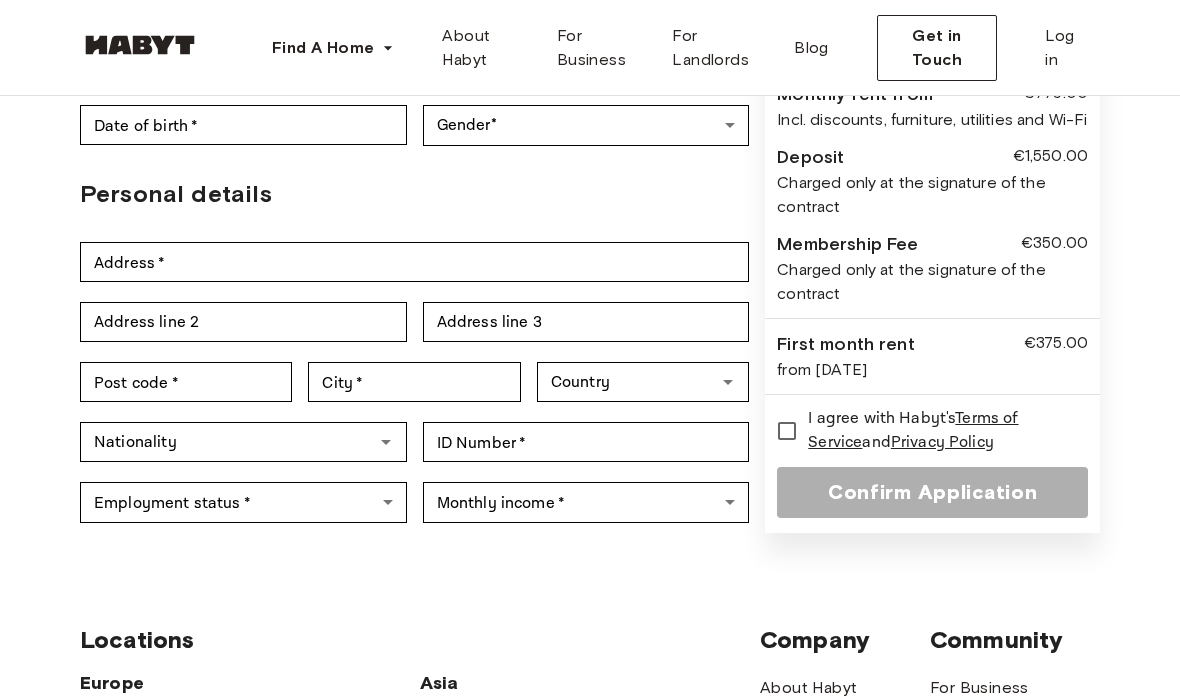 click on "Privacy Policy" at bounding box center (942, 442) 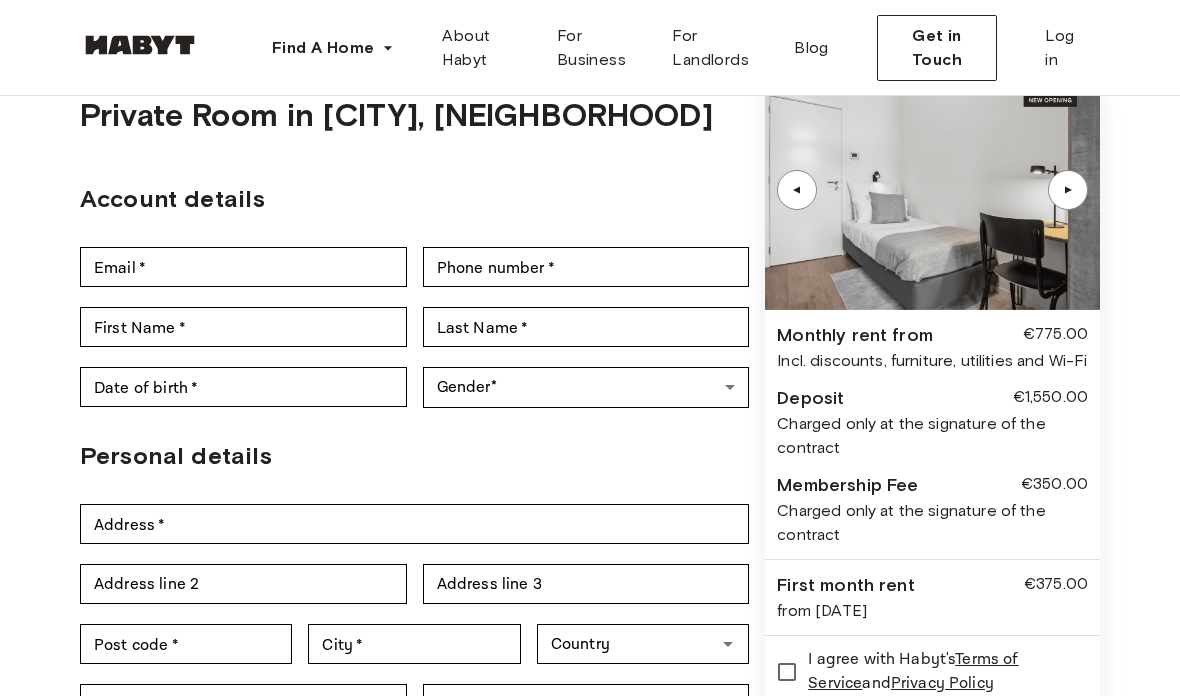 scroll, scrollTop: 0, scrollLeft: 0, axis: both 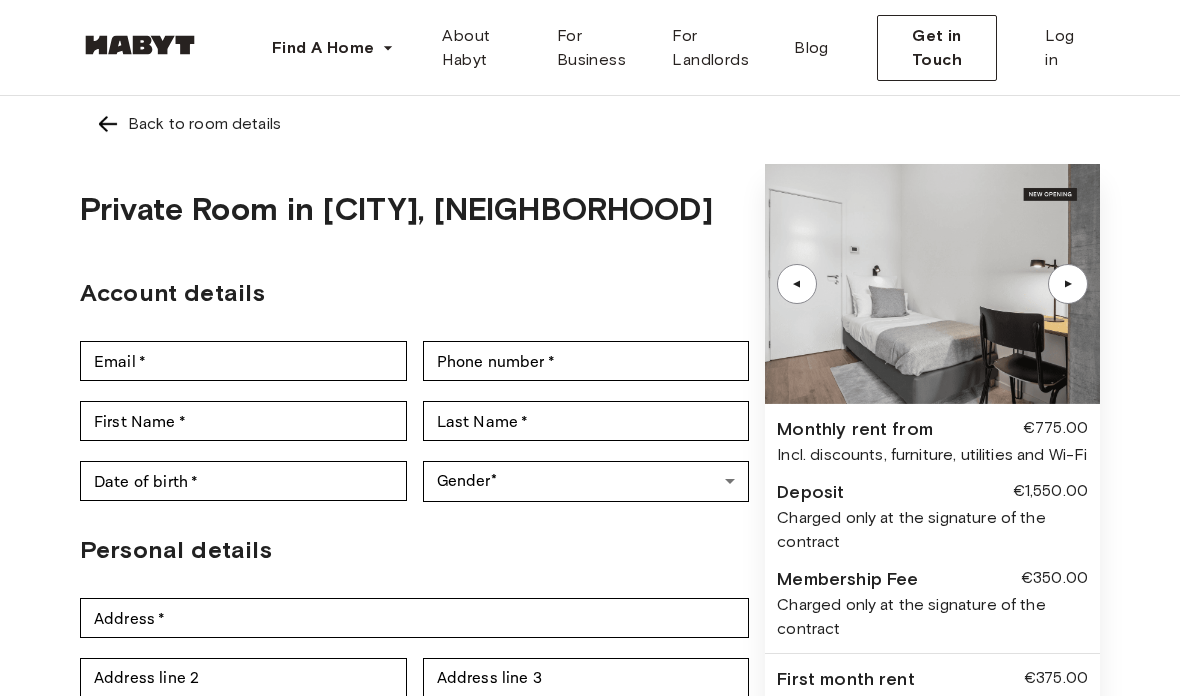 click on "▲" at bounding box center (1068, 284) 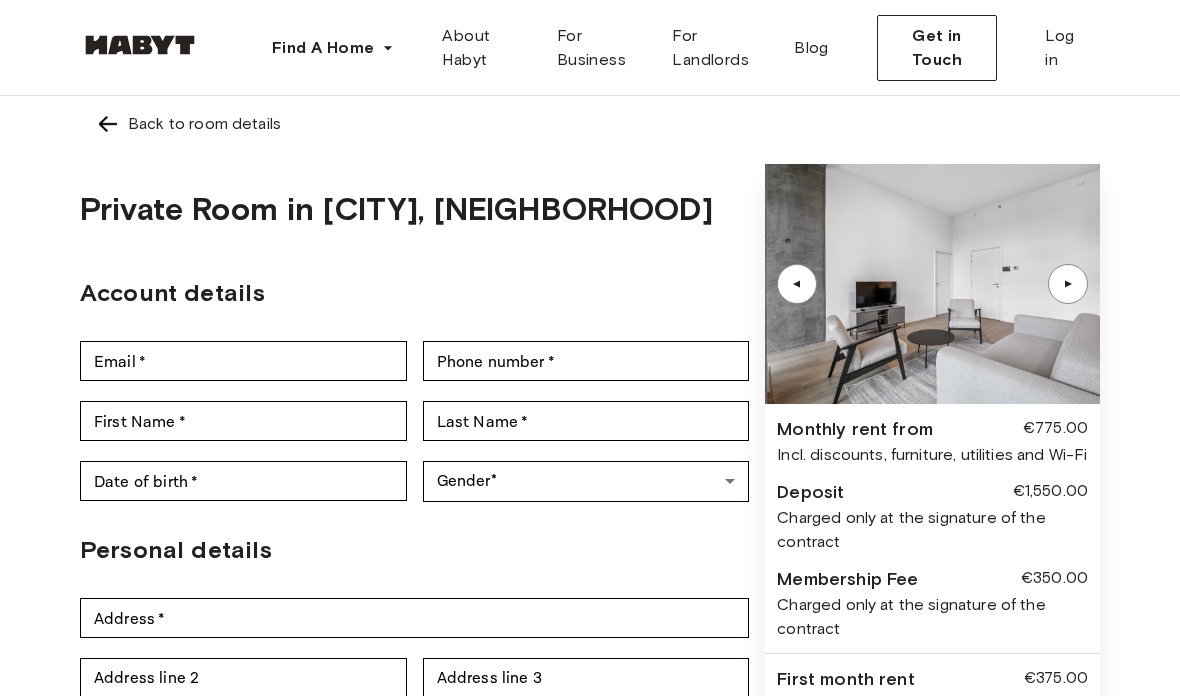 click on "▲" at bounding box center [1068, 284] 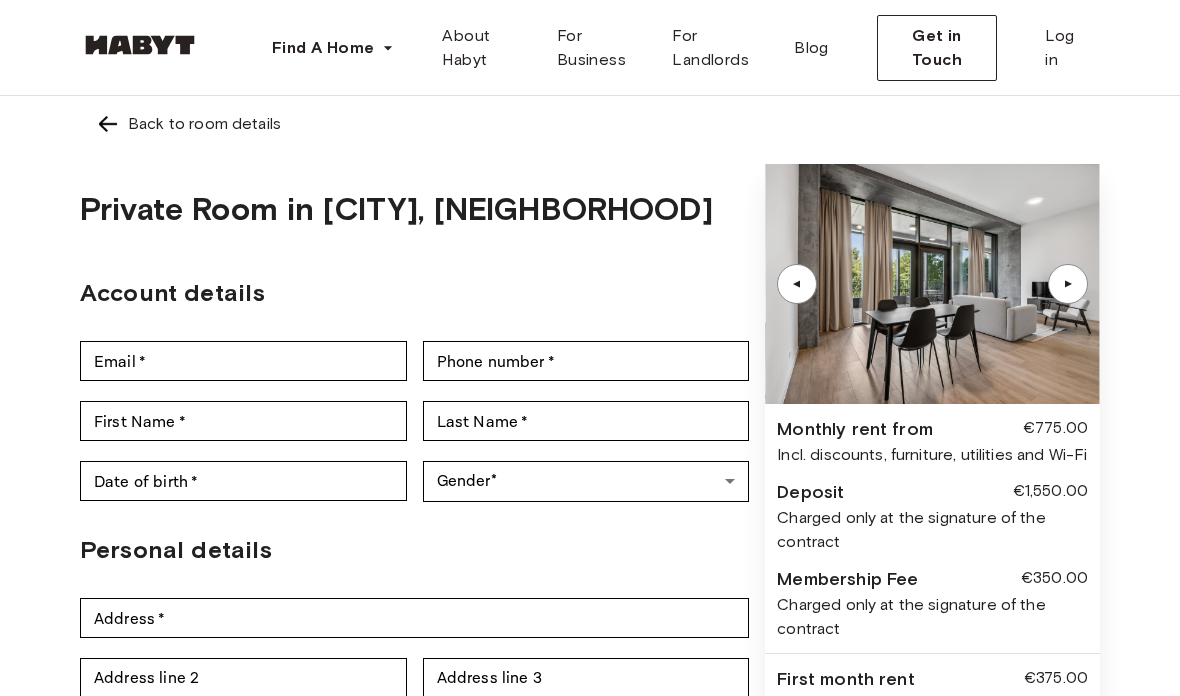 click on "Back to room details" at bounding box center [204, 124] 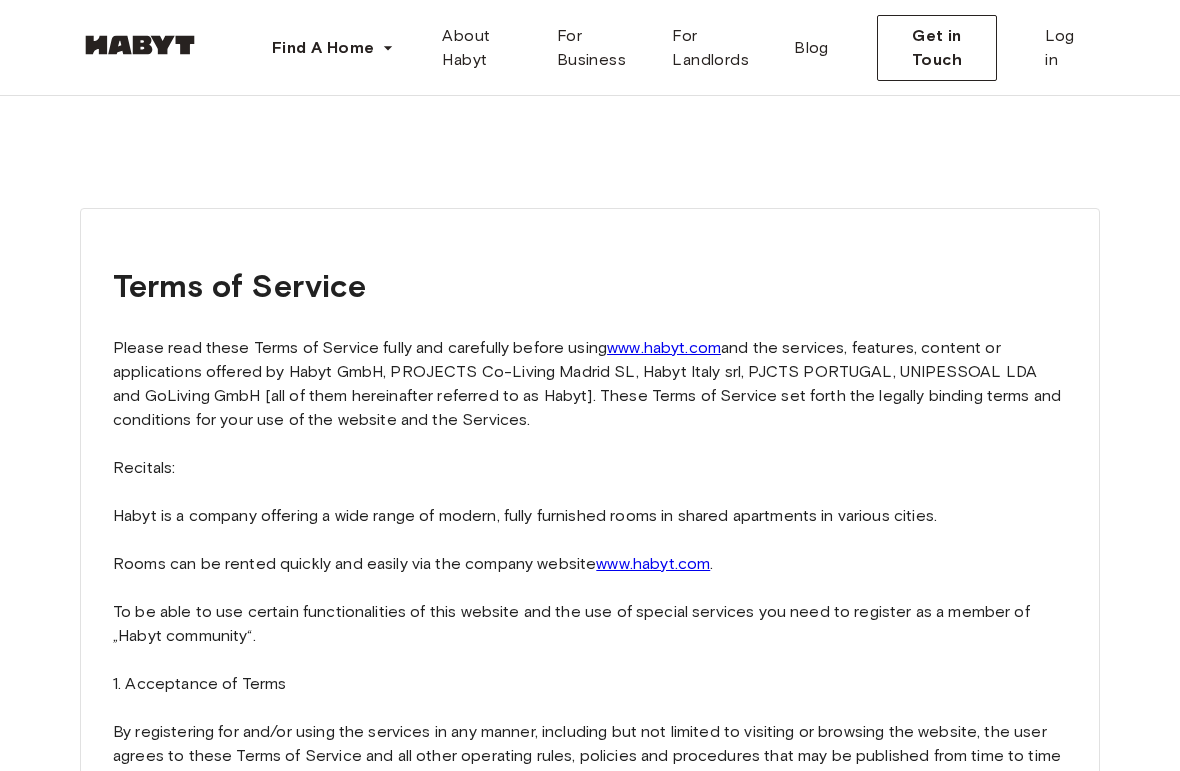 scroll, scrollTop: 0, scrollLeft: 0, axis: both 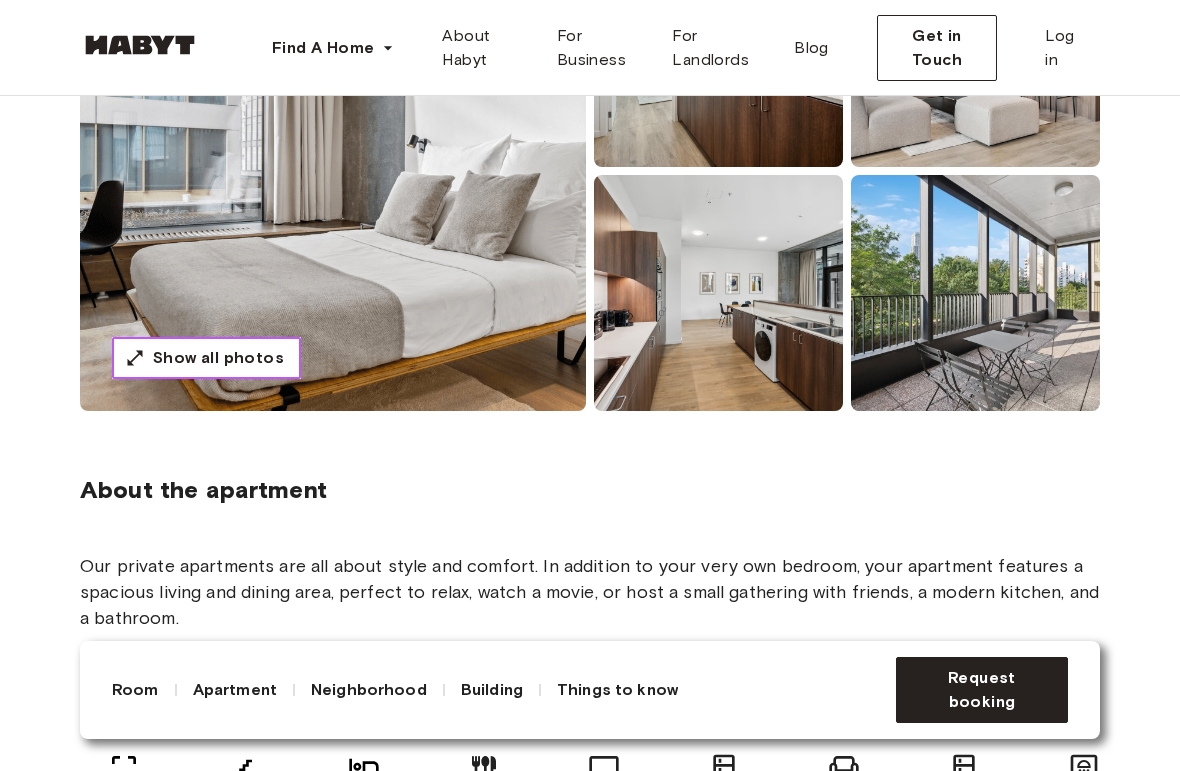 click on "Show all photos" at bounding box center [218, 358] 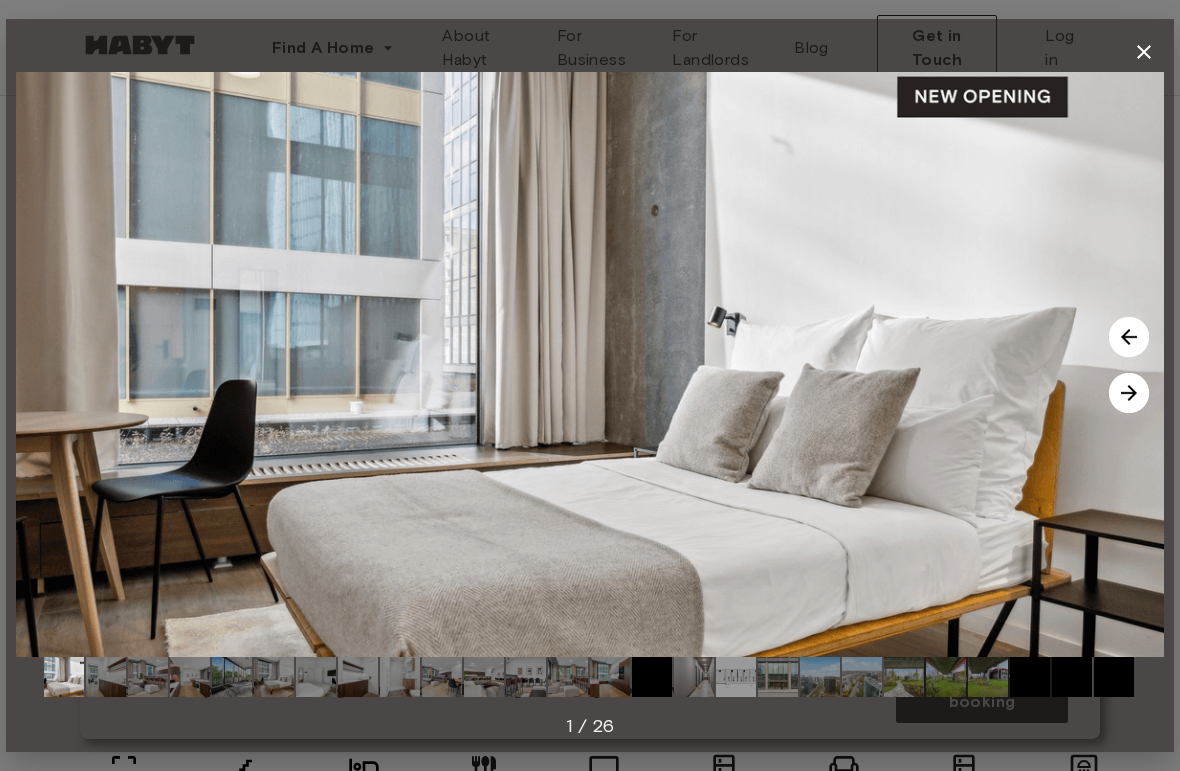 click at bounding box center (736, 677) 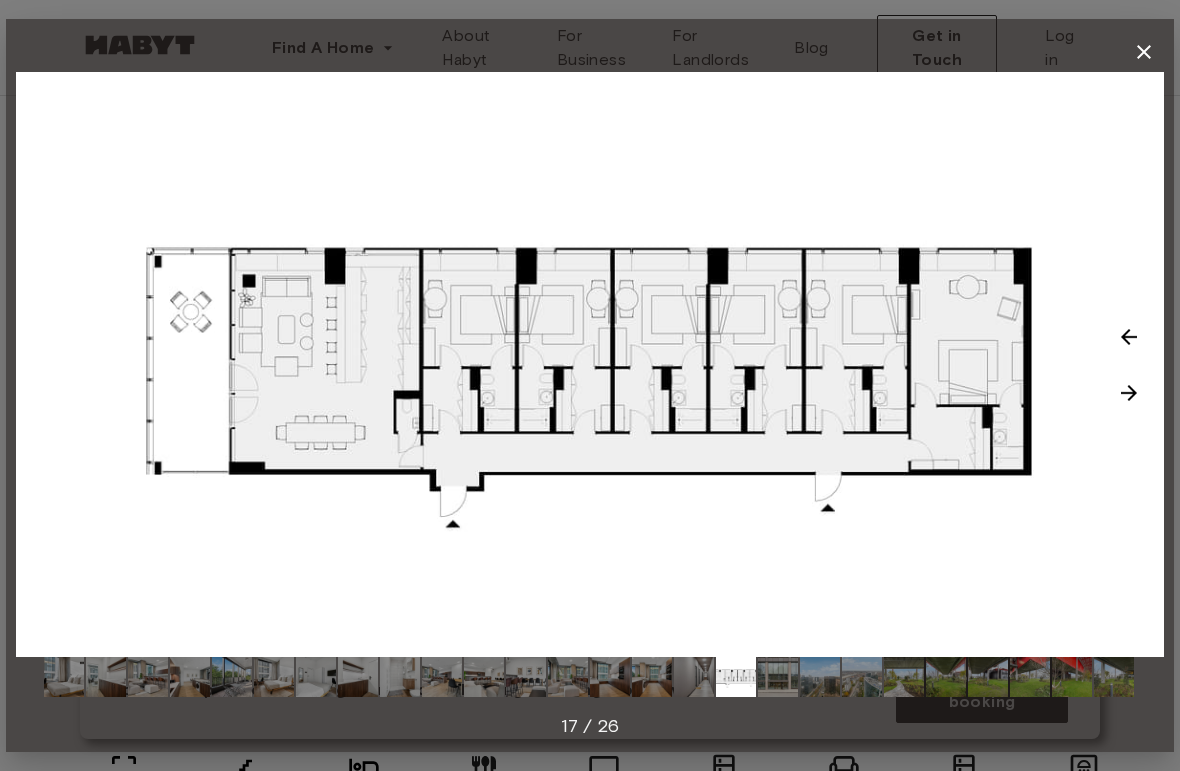 click at bounding box center (64, 677) 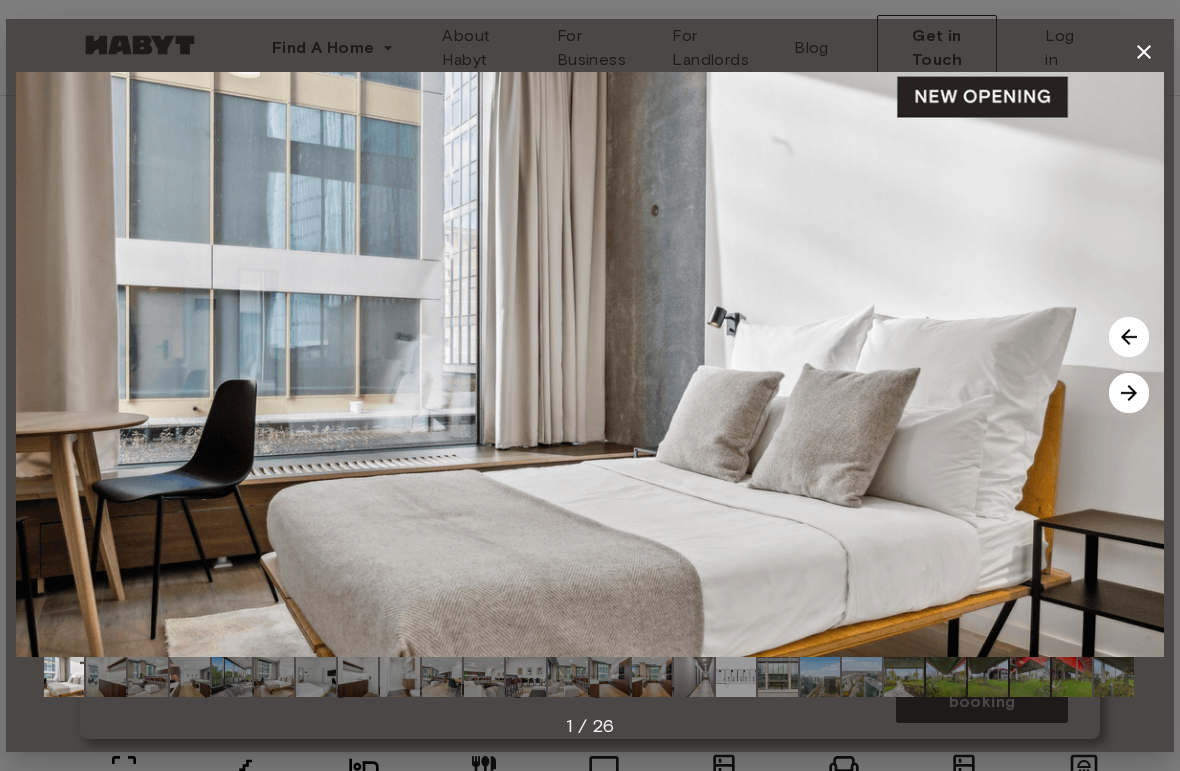 click at bounding box center (1129, 393) 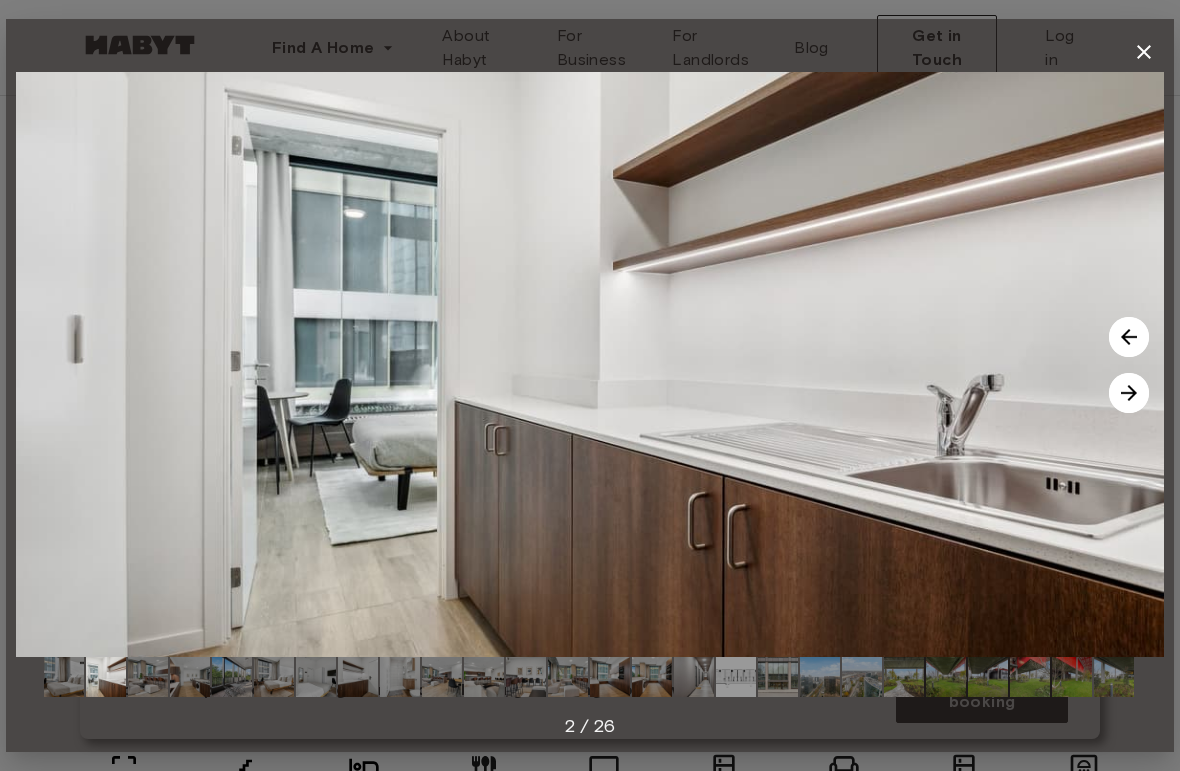 click at bounding box center [1129, 393] 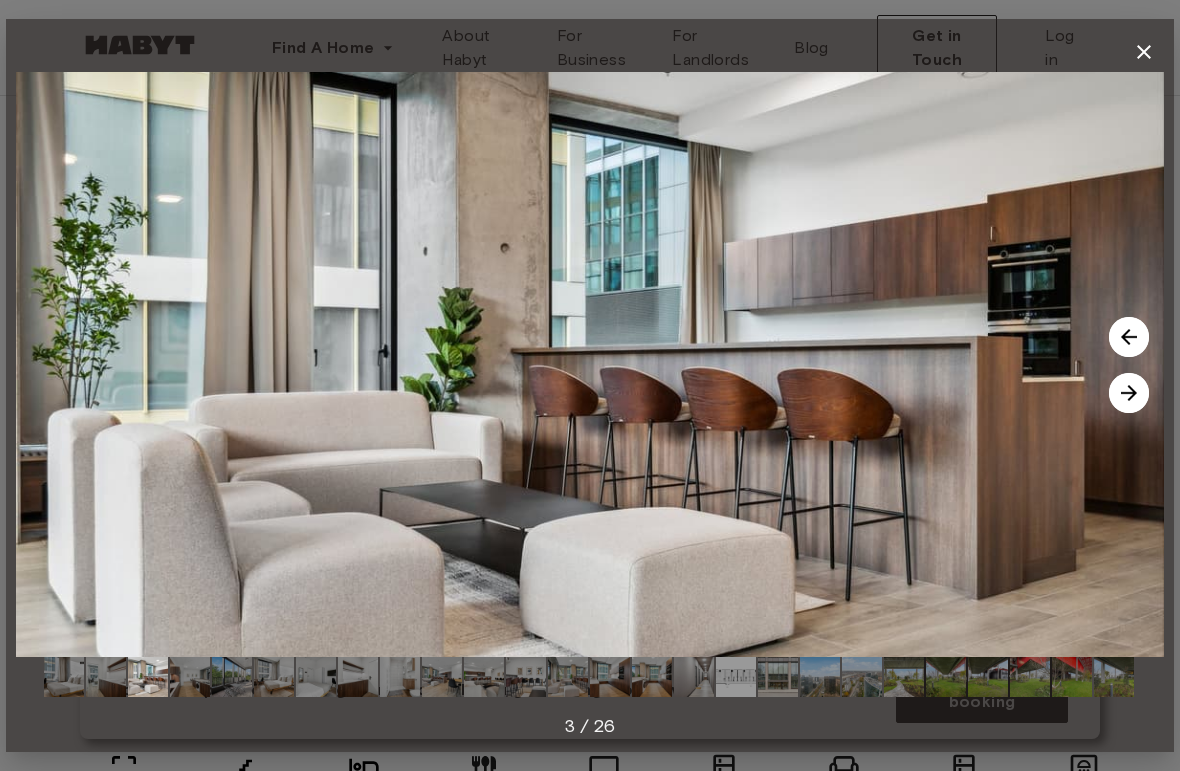 click at bounding box center [1129, 393] 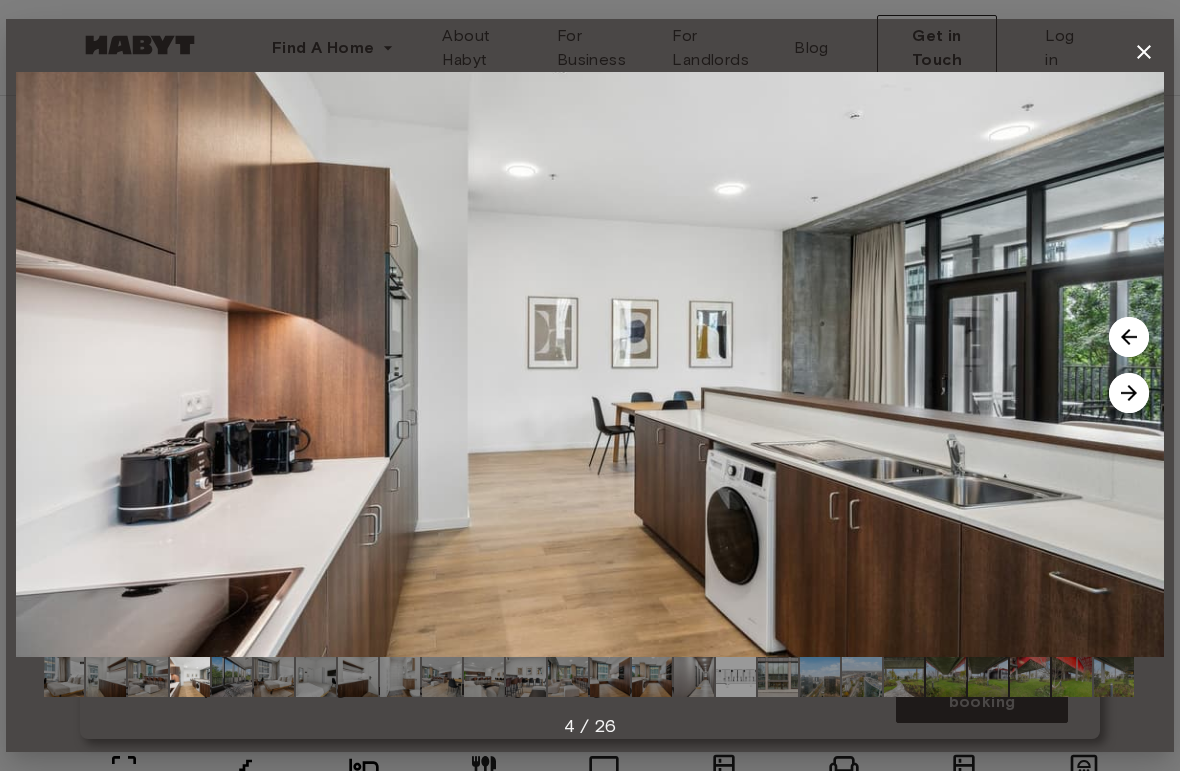 click at bounding box center [1129, 393] 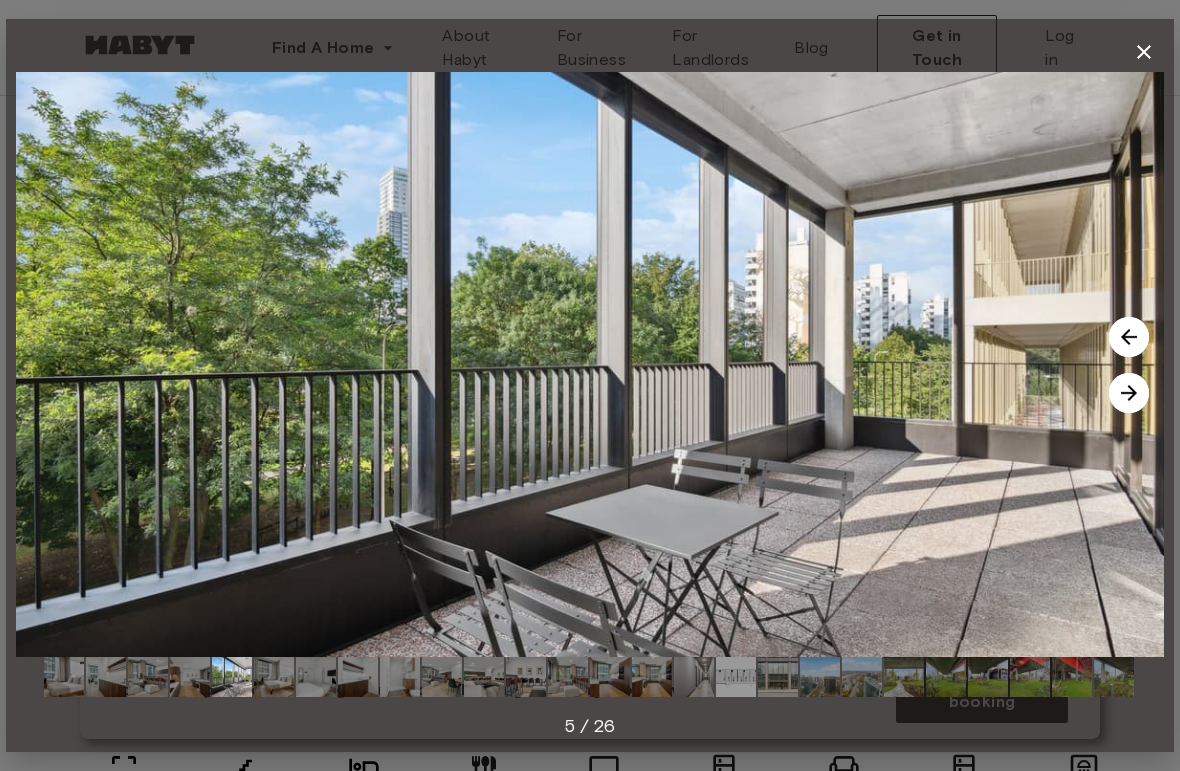 click at bounding box center (1129, 393) 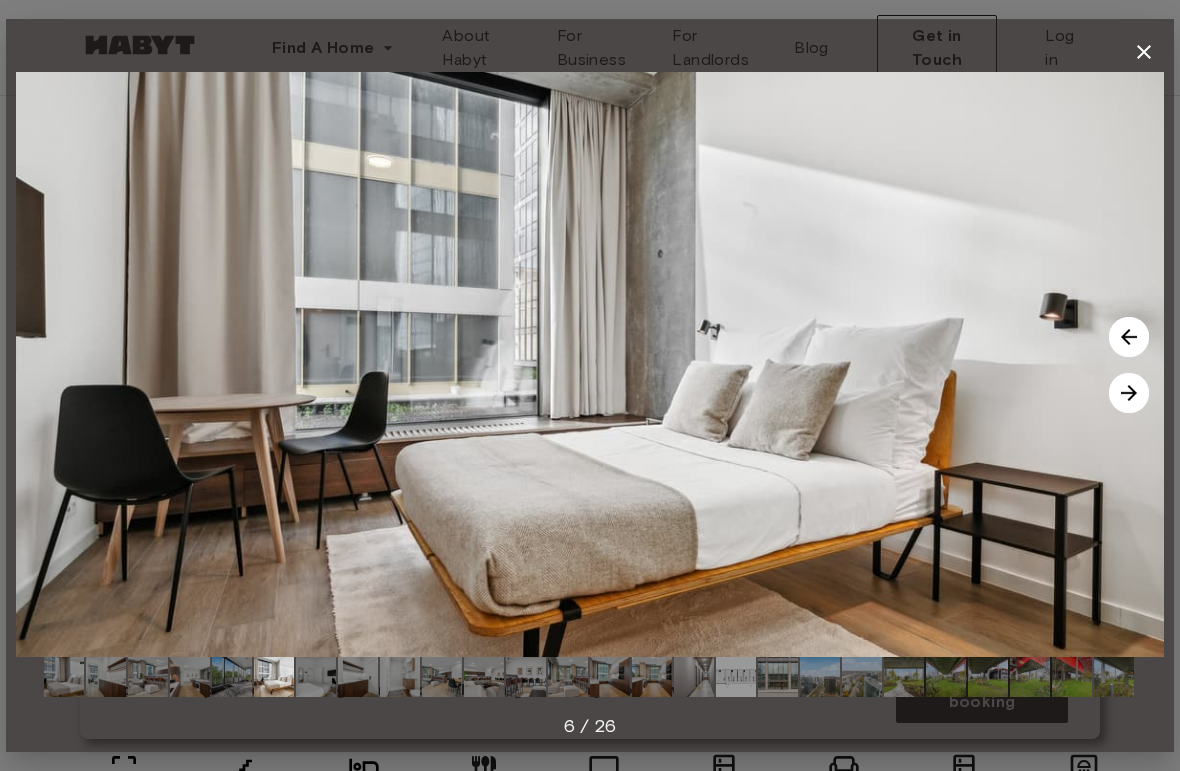 click at bounding box center (1129, 393) 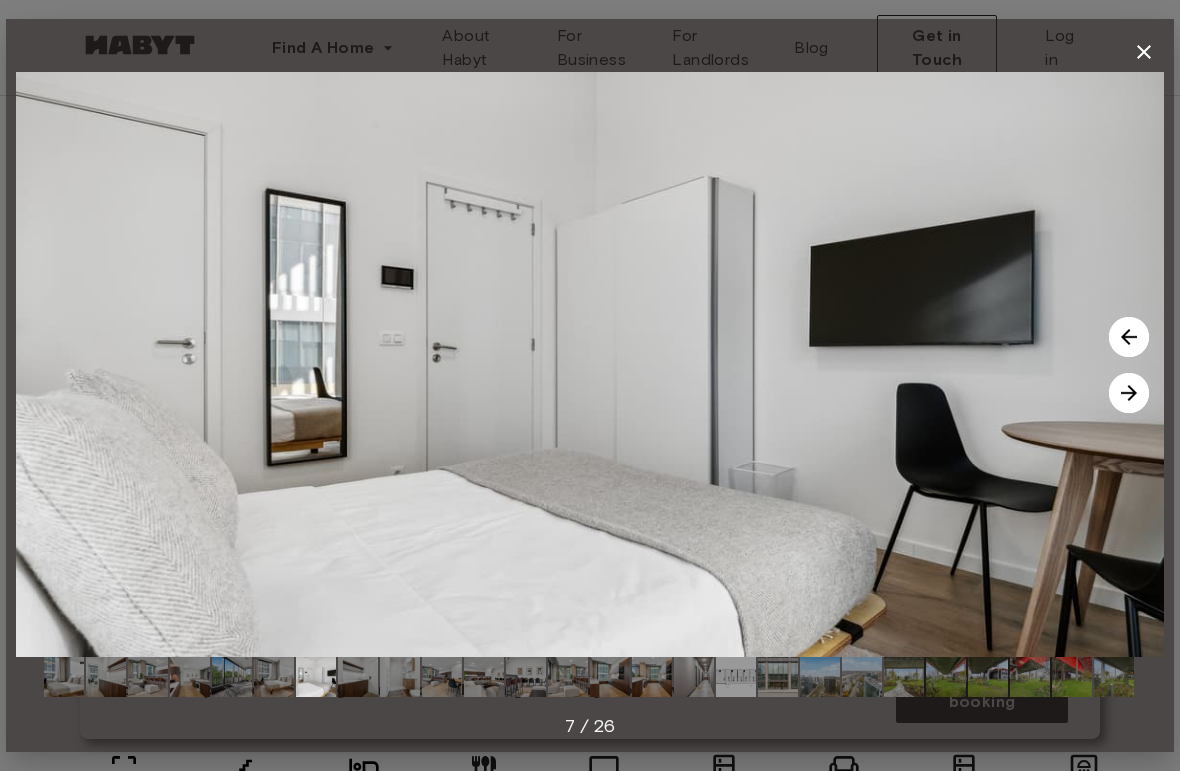 click at bounding box center (1129, 393) 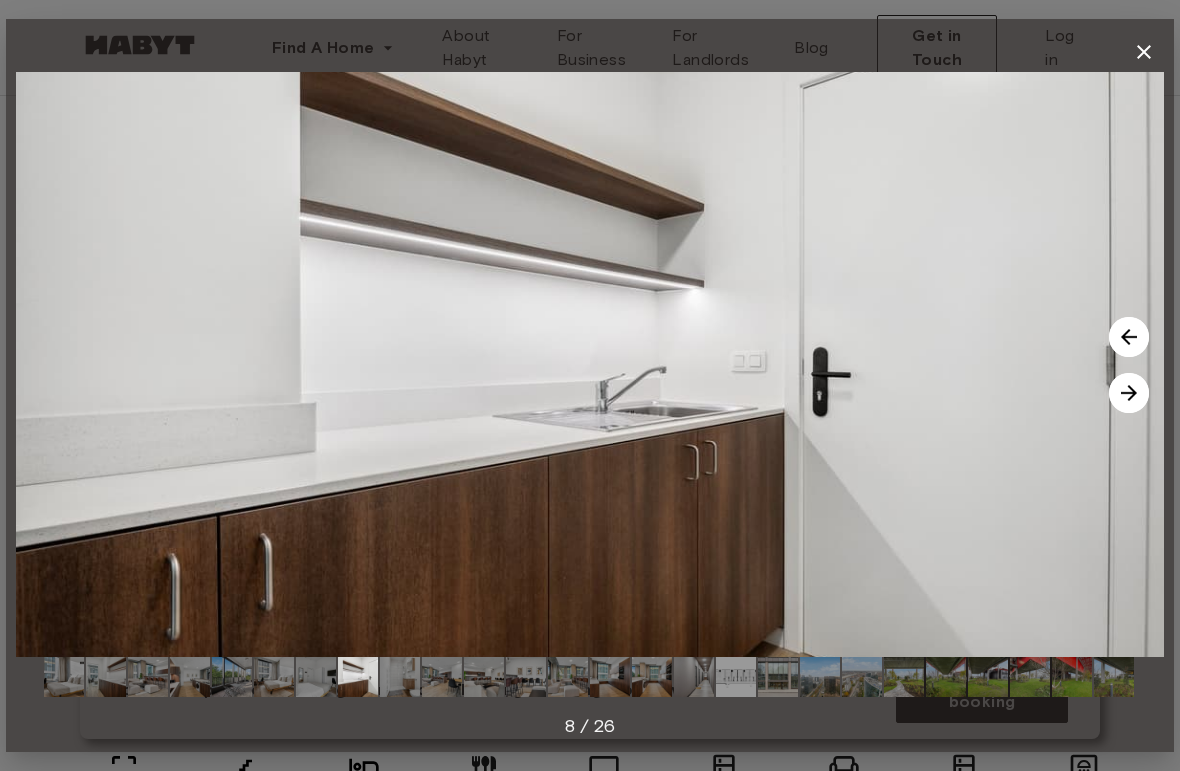 click at bounding box center [1129, 393] 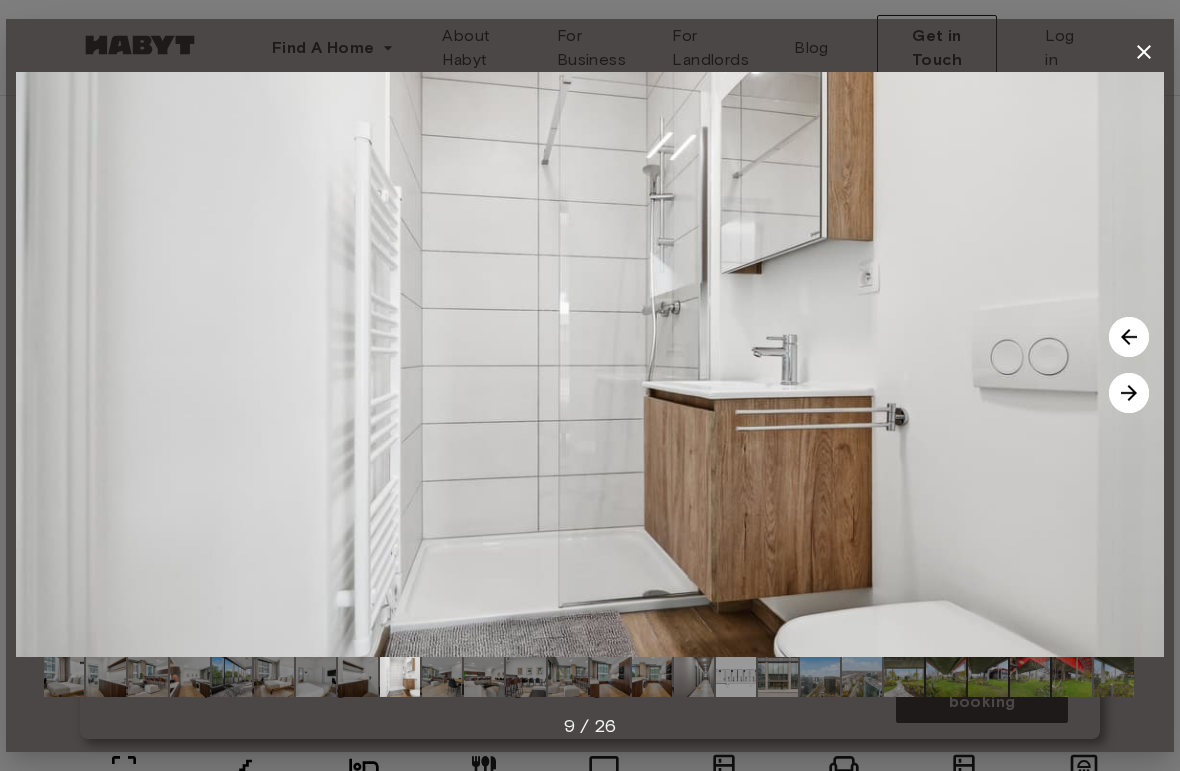 click at bounding box center [1129, 393] 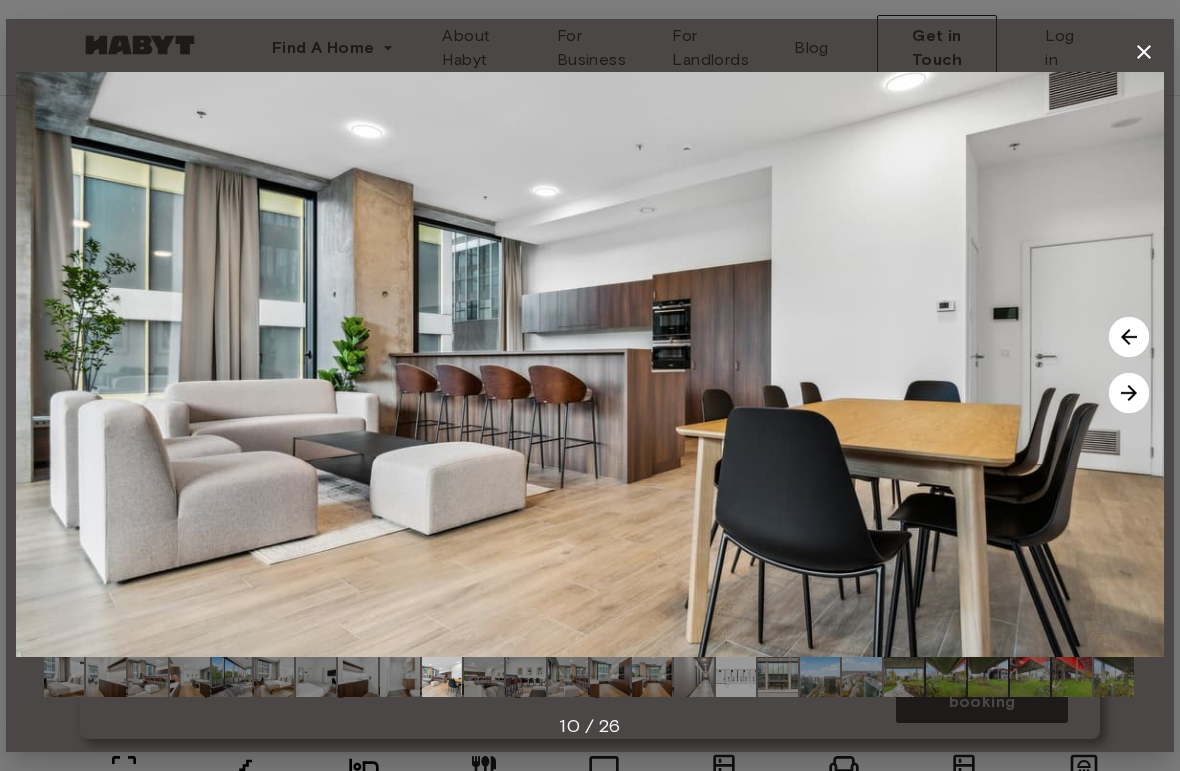 click at bounding box center (1129, 393) 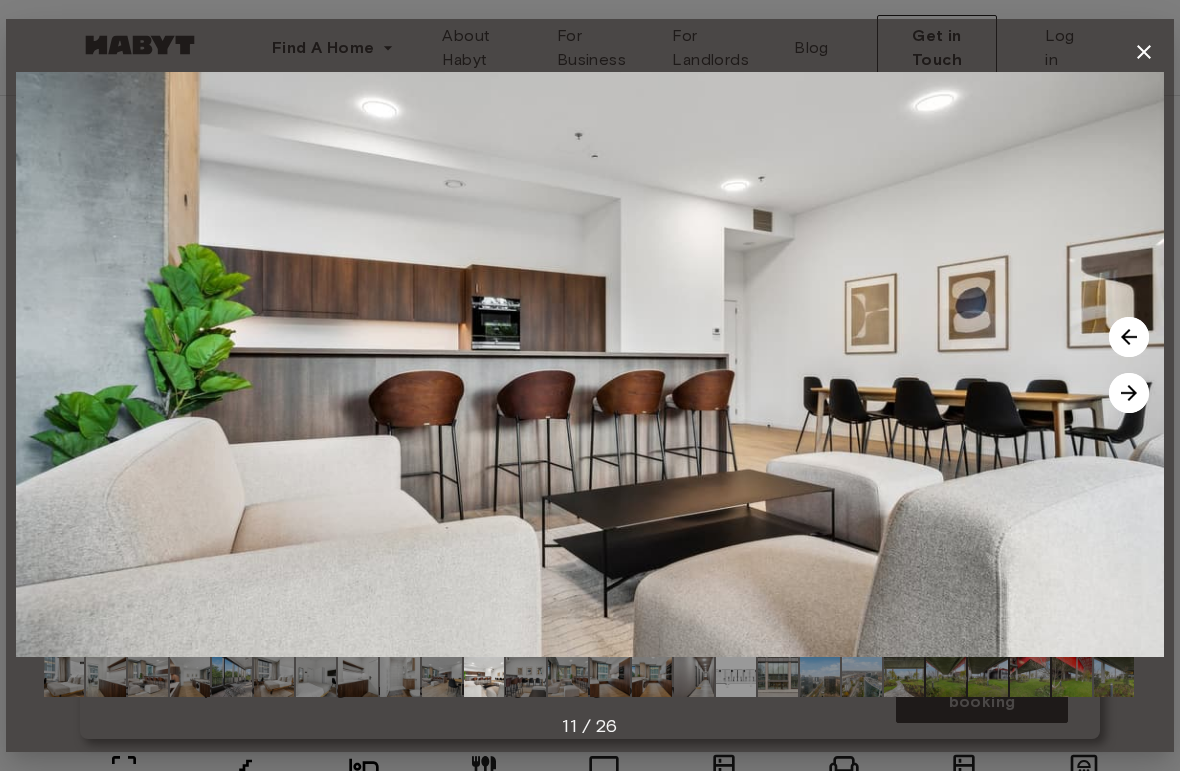 click at bounding box center (1129, 393) 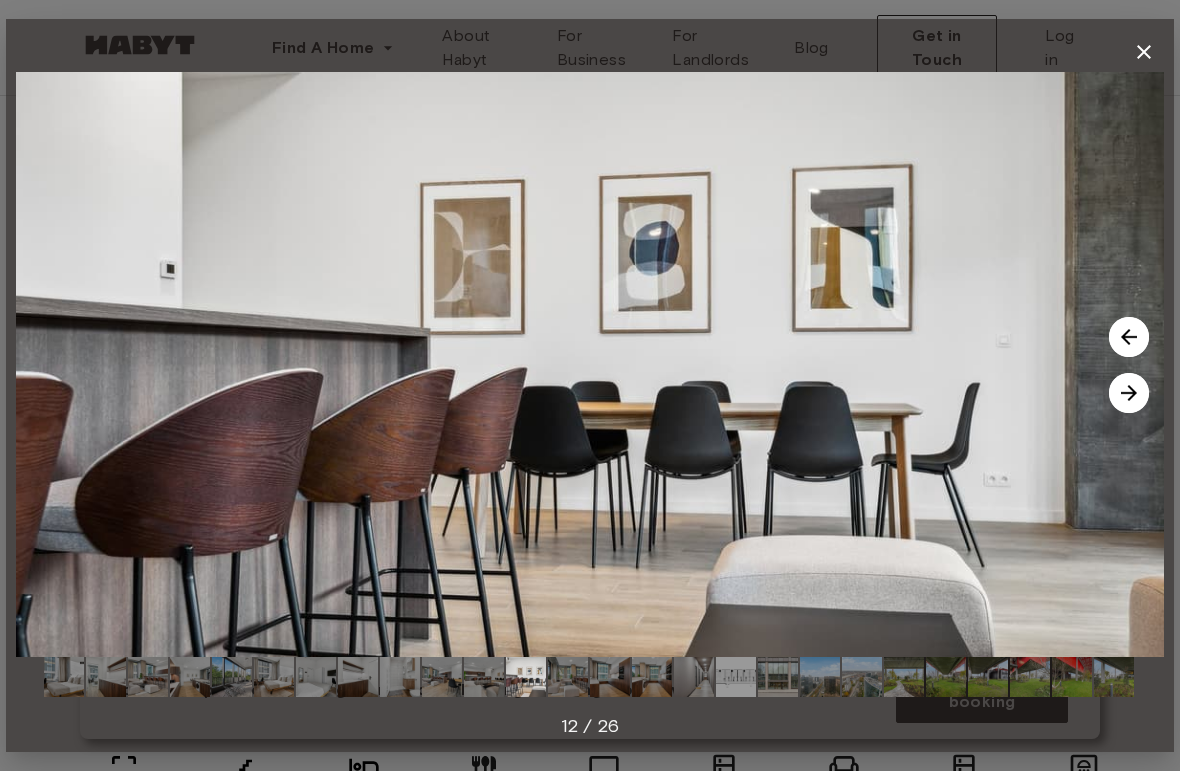 click at bounding box center [1129, 393] 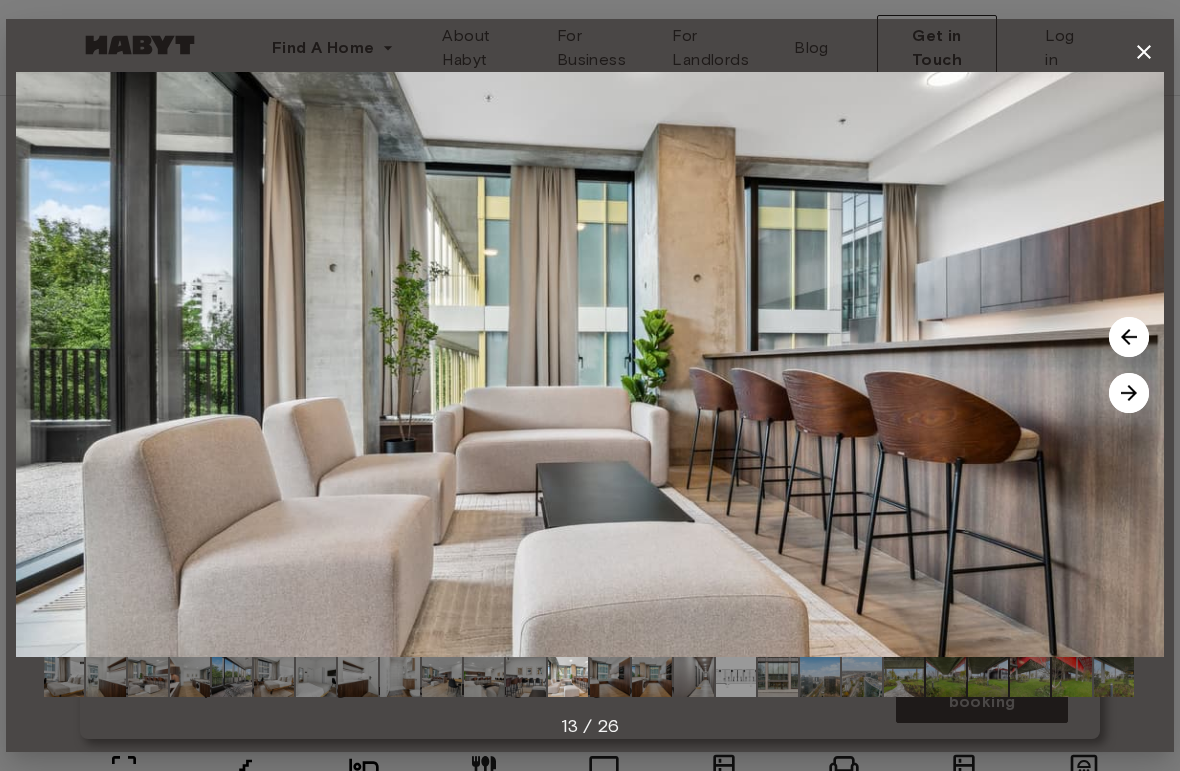 click at bounding box center (1129, 393) 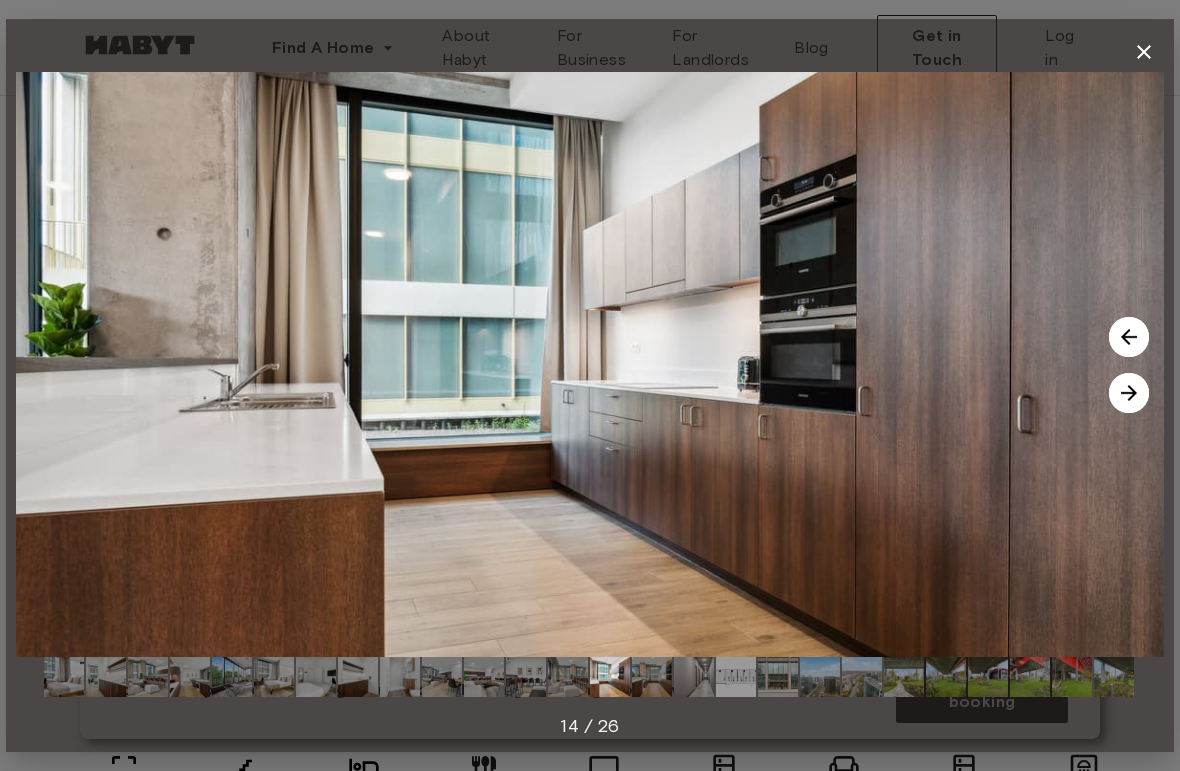 click at bounding box center (1129, 393) 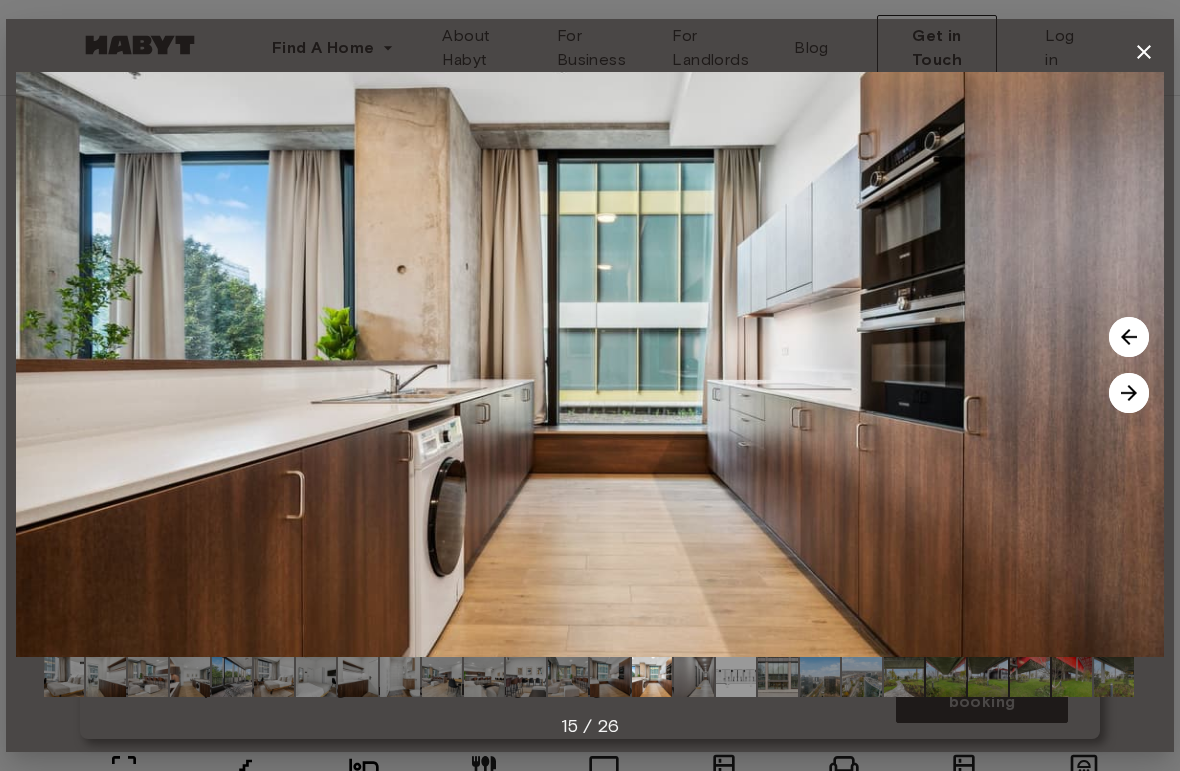 click at bounding box center [1129, 393] 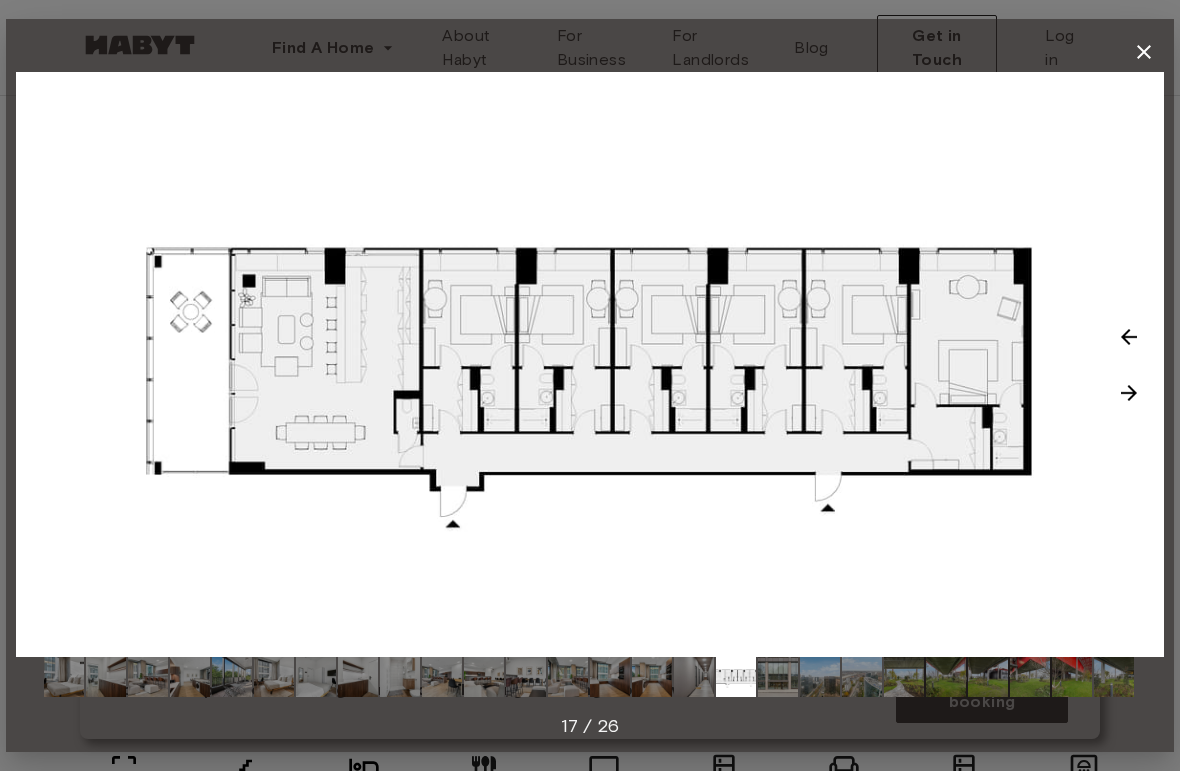 click 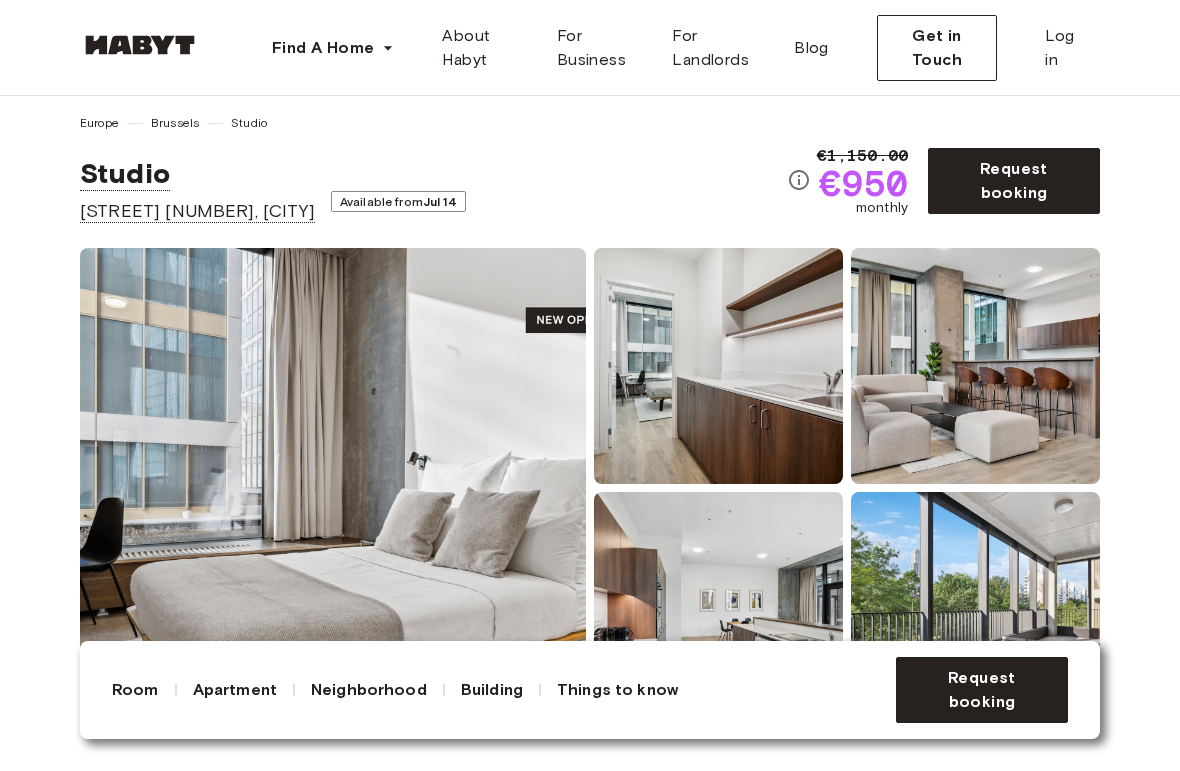 scroll, scrollTop: 12, scrollLeft: 0, axis: vertical 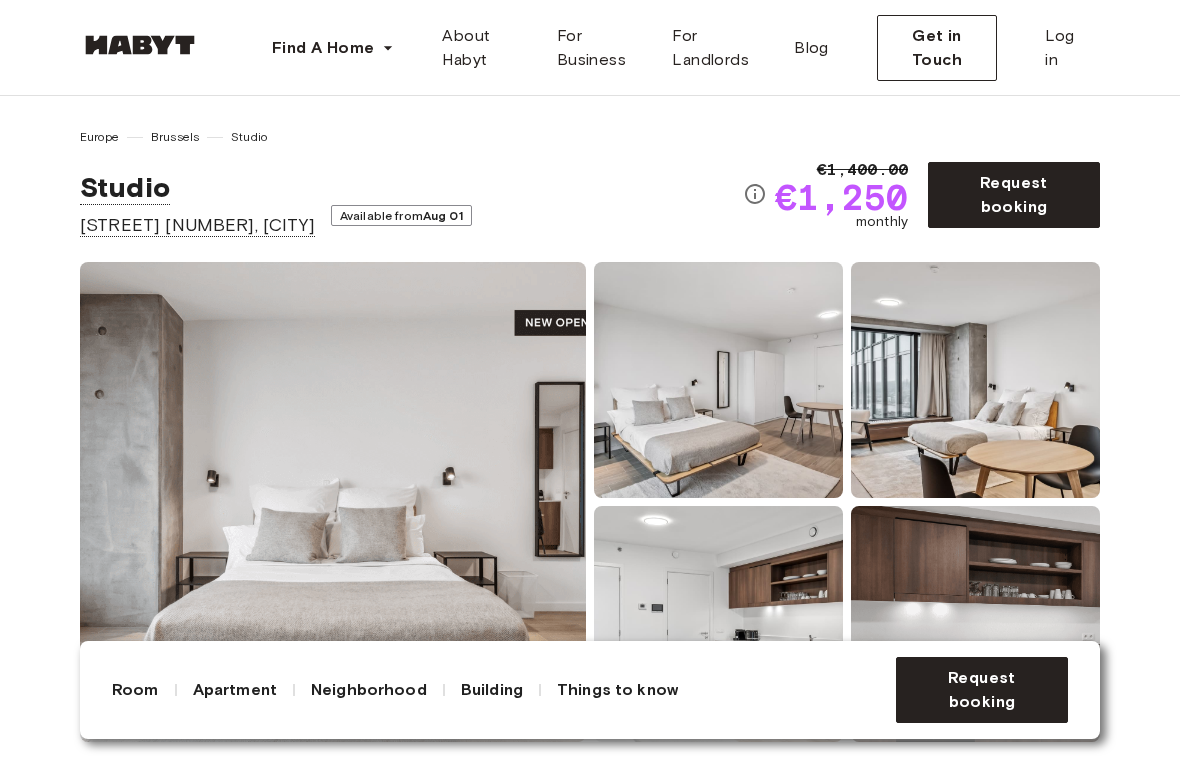 click at bounding box center [333, 502] 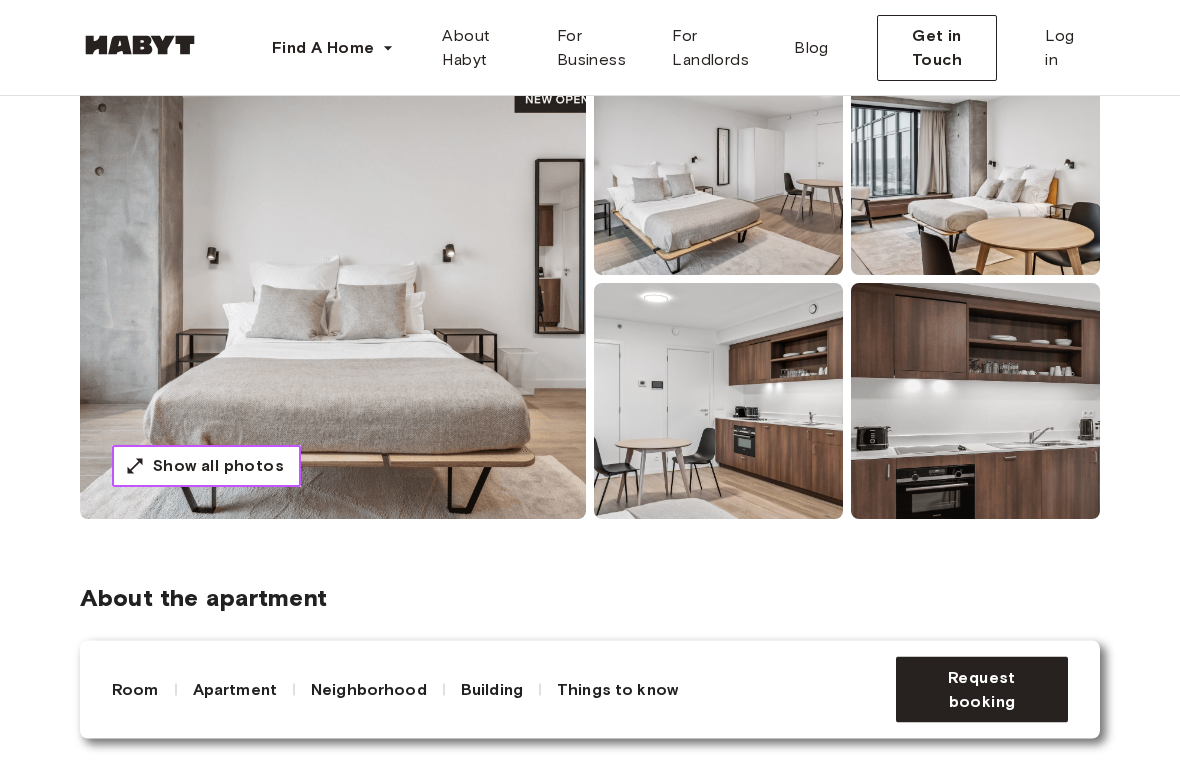 click on "Show all photos" at bounding box center [218, 467] 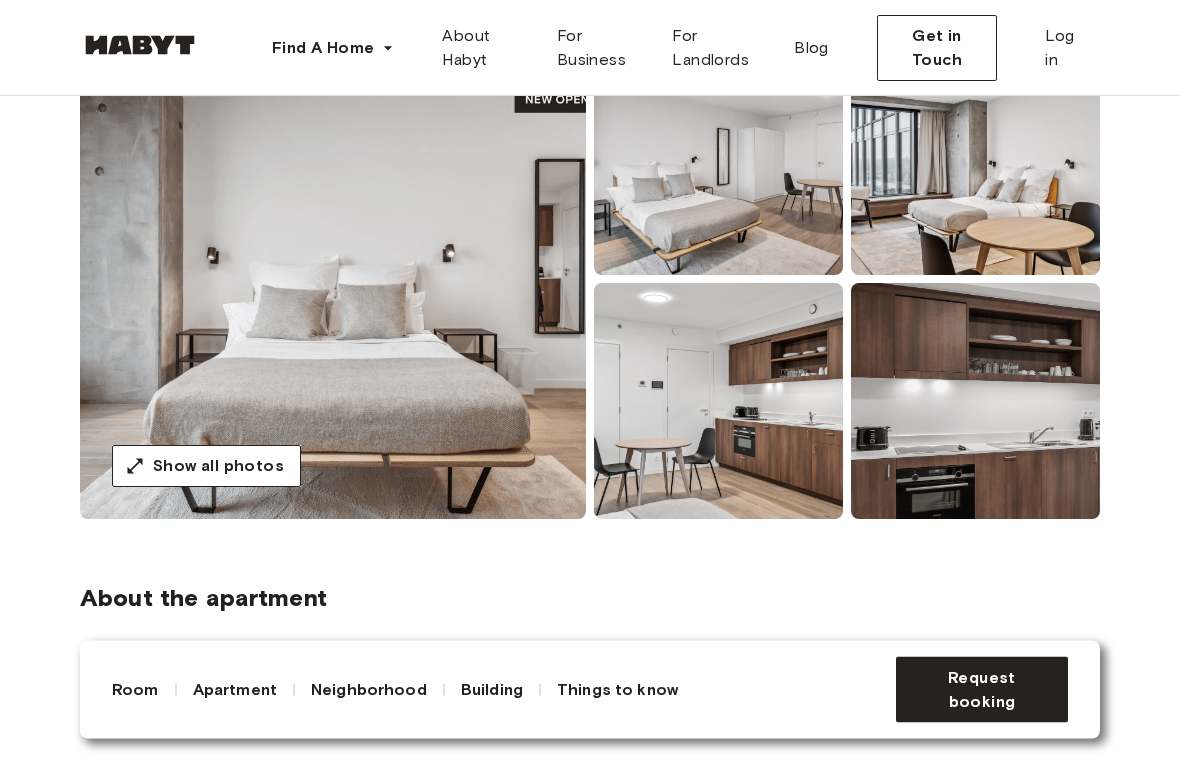 scroll, scrollTop: 223, scrollLeft: 0, axis: vertical 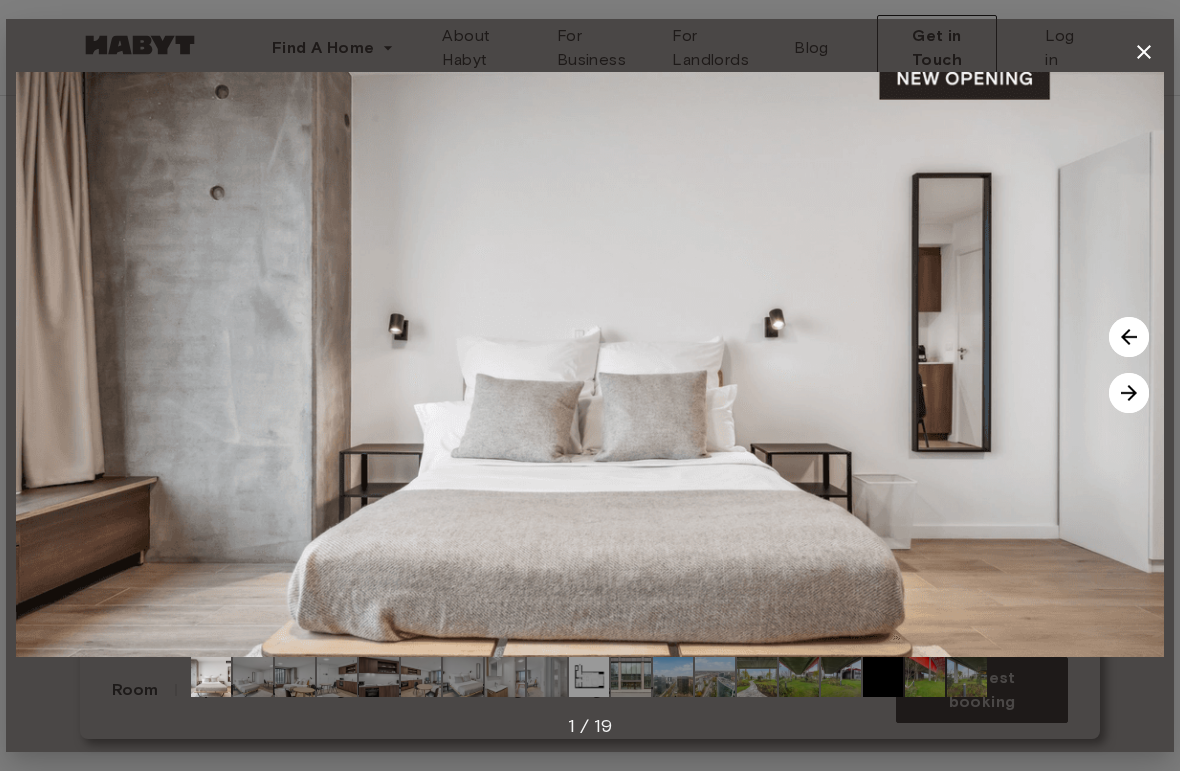 click at bounding box center [1129, 393] 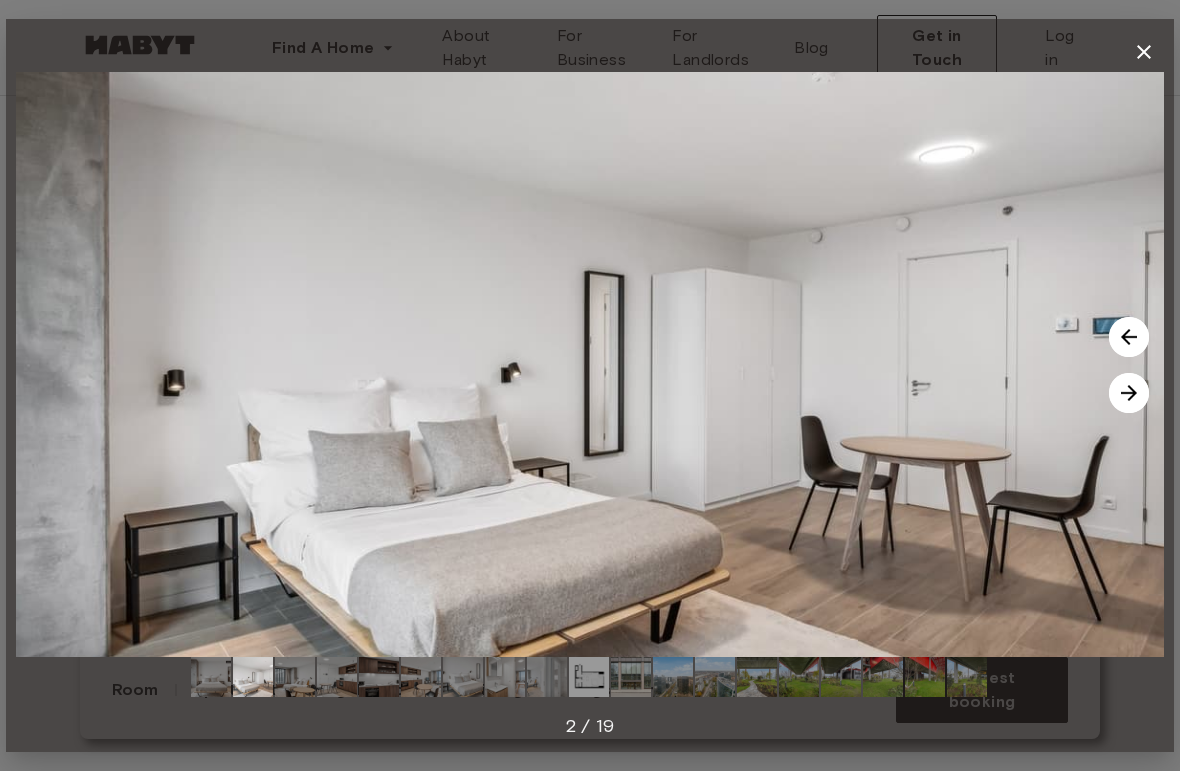 click at bounding box center (1129, 393) 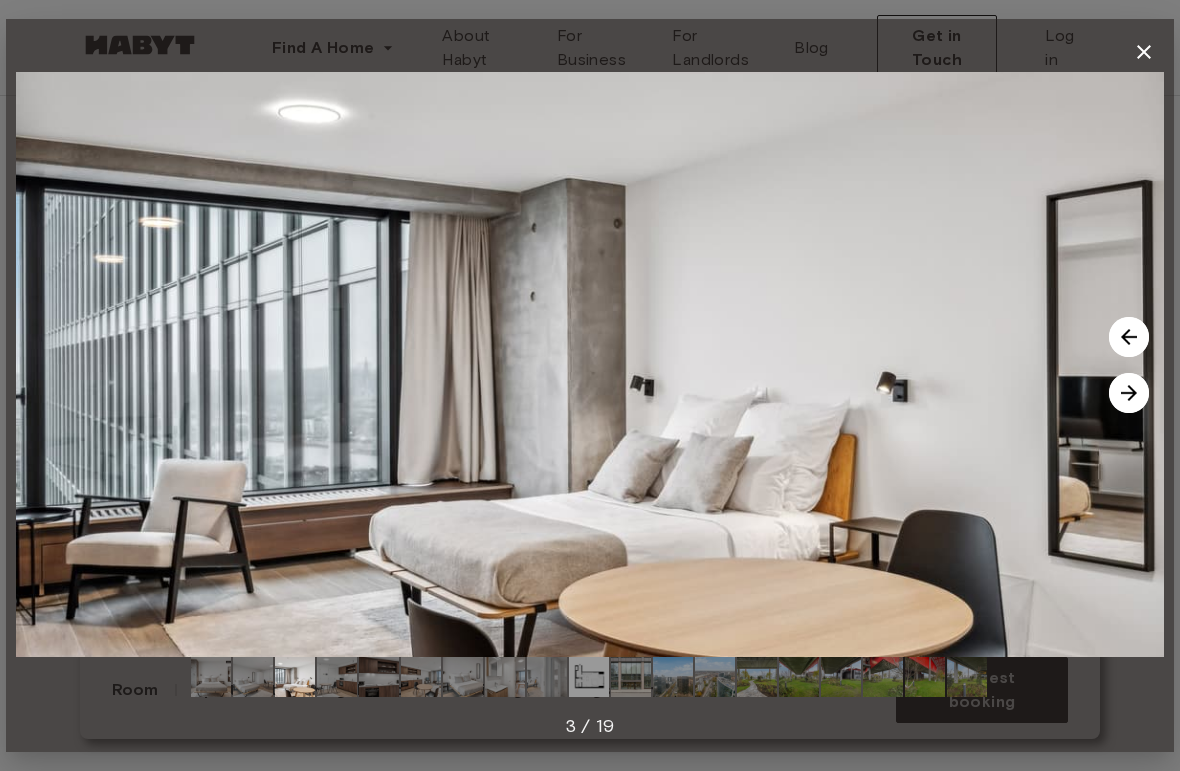 click at bounding box center (1129, 393) 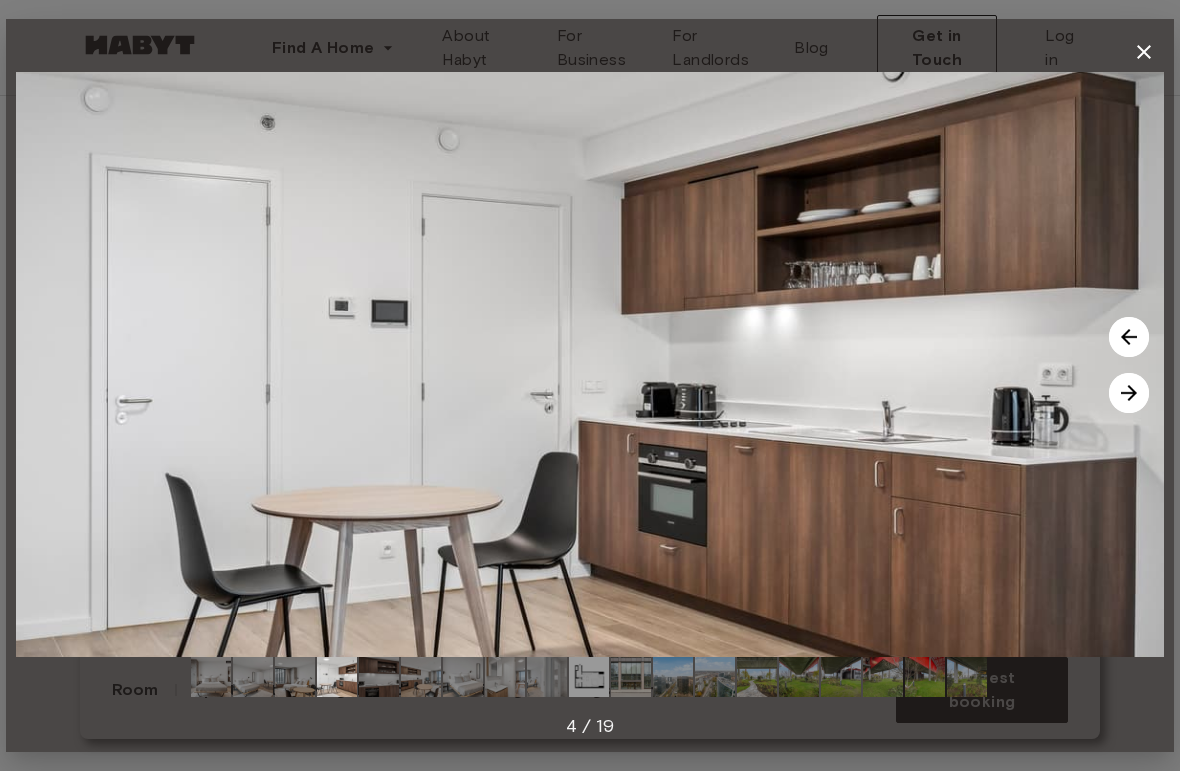 click at bounding box center (1129, 393) 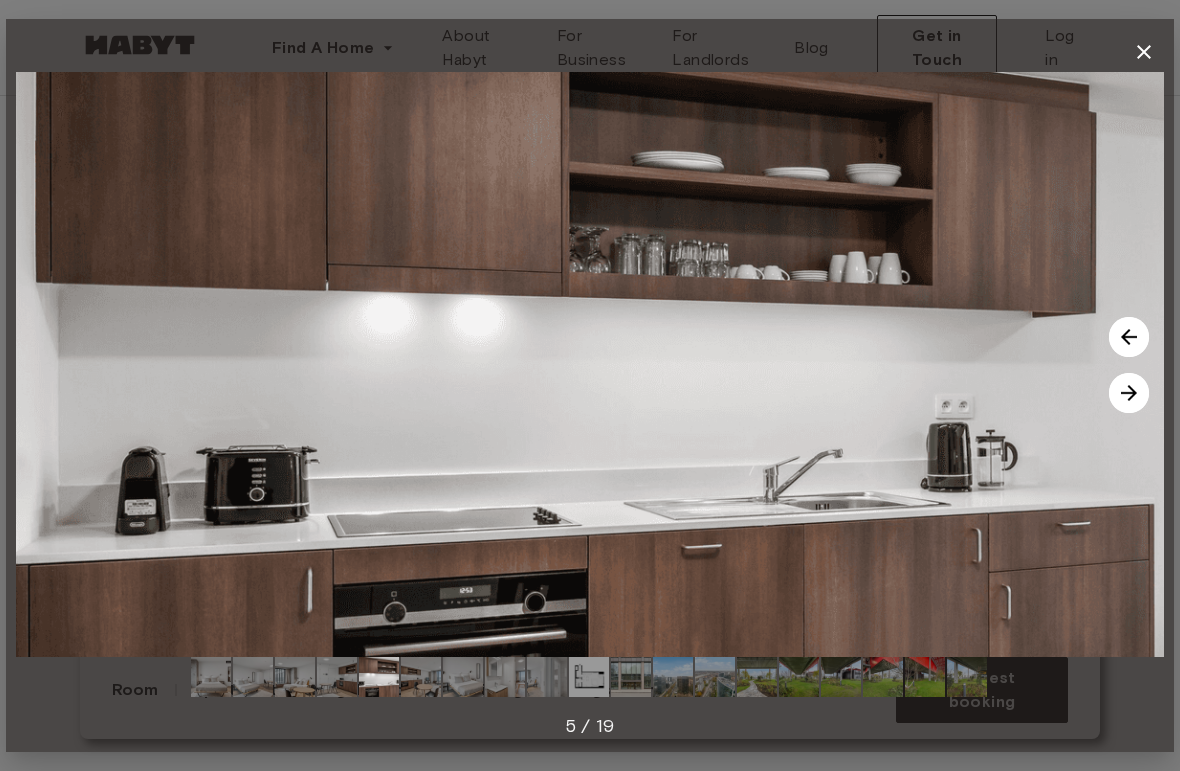 click at bounding box center [1129, 393] 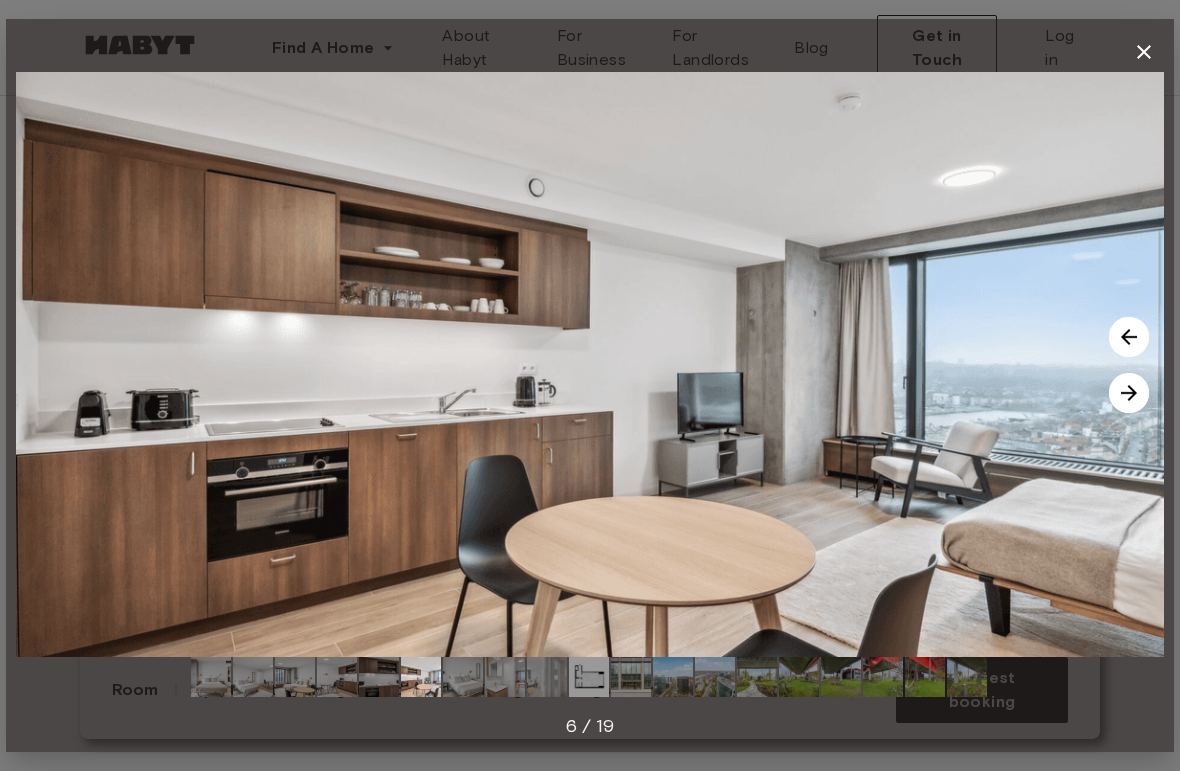 click at bounding box center [1129, 393] 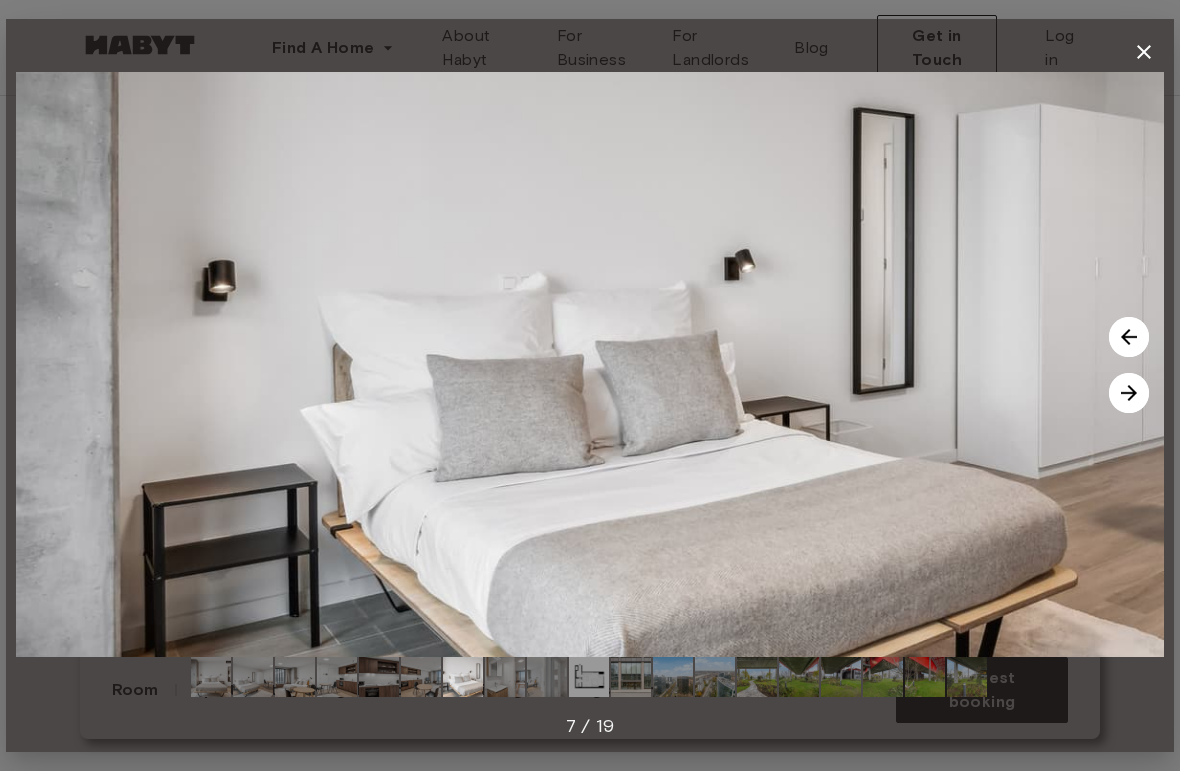 click at bounding box center (1129, 393) 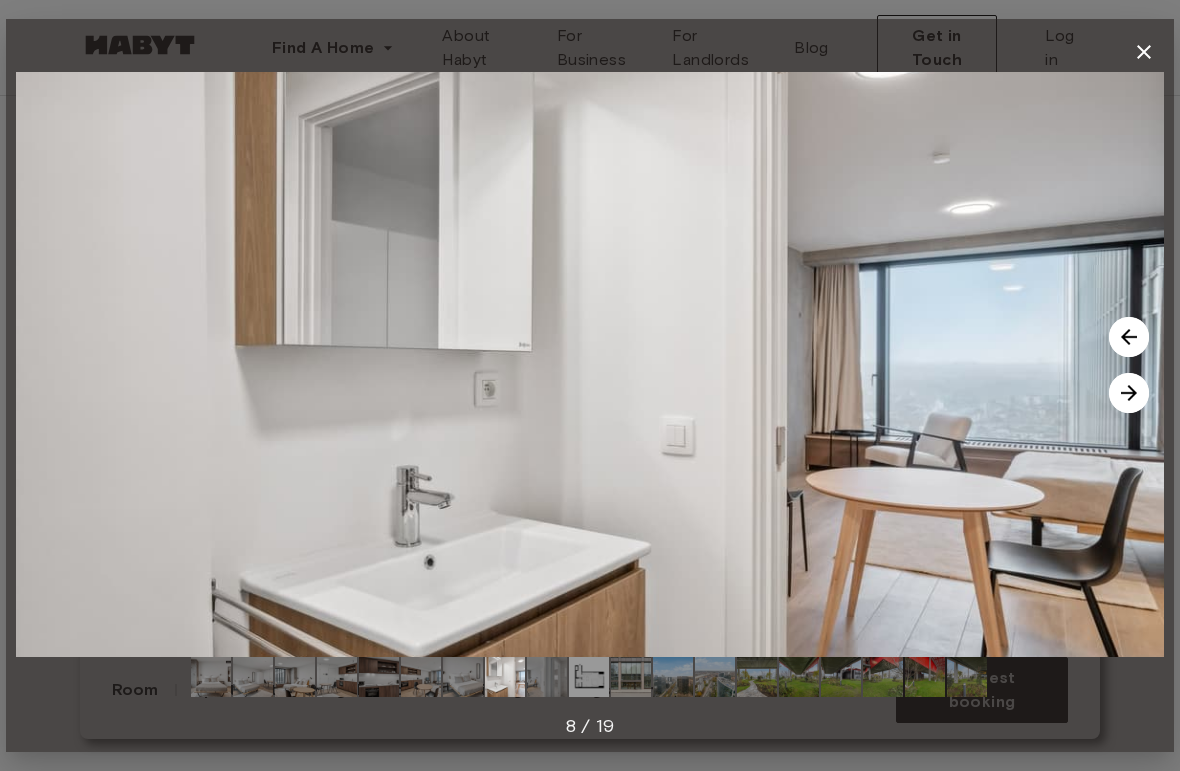 click at bounding box center (1129, 393) 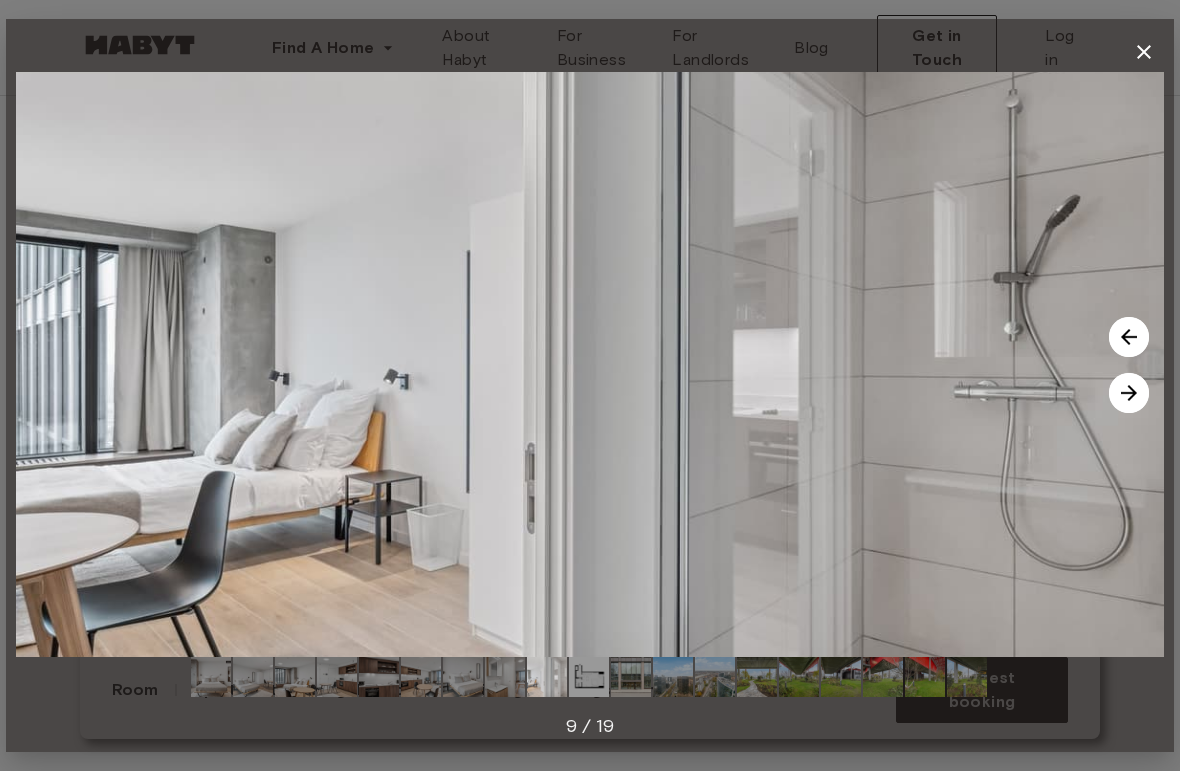 click at bounding box center [1129, 393] 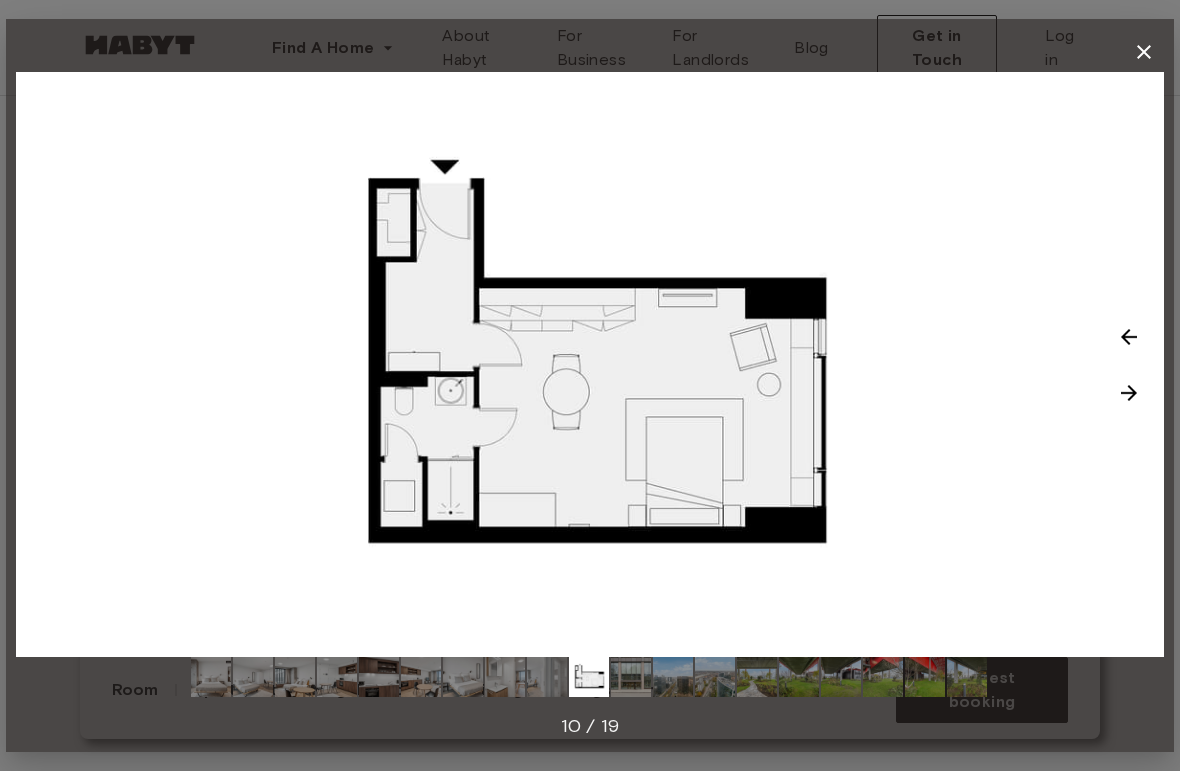 click at bounding box center (1129, 393) 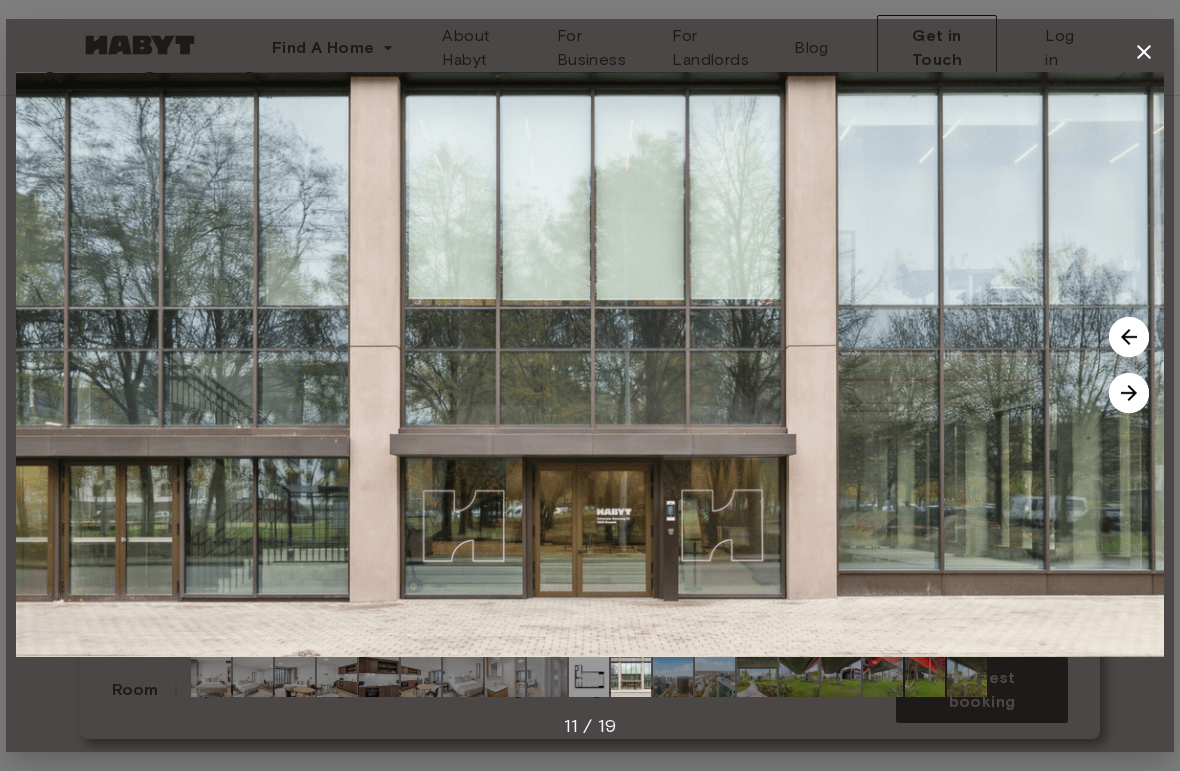 click at bounding box center (589, 677) 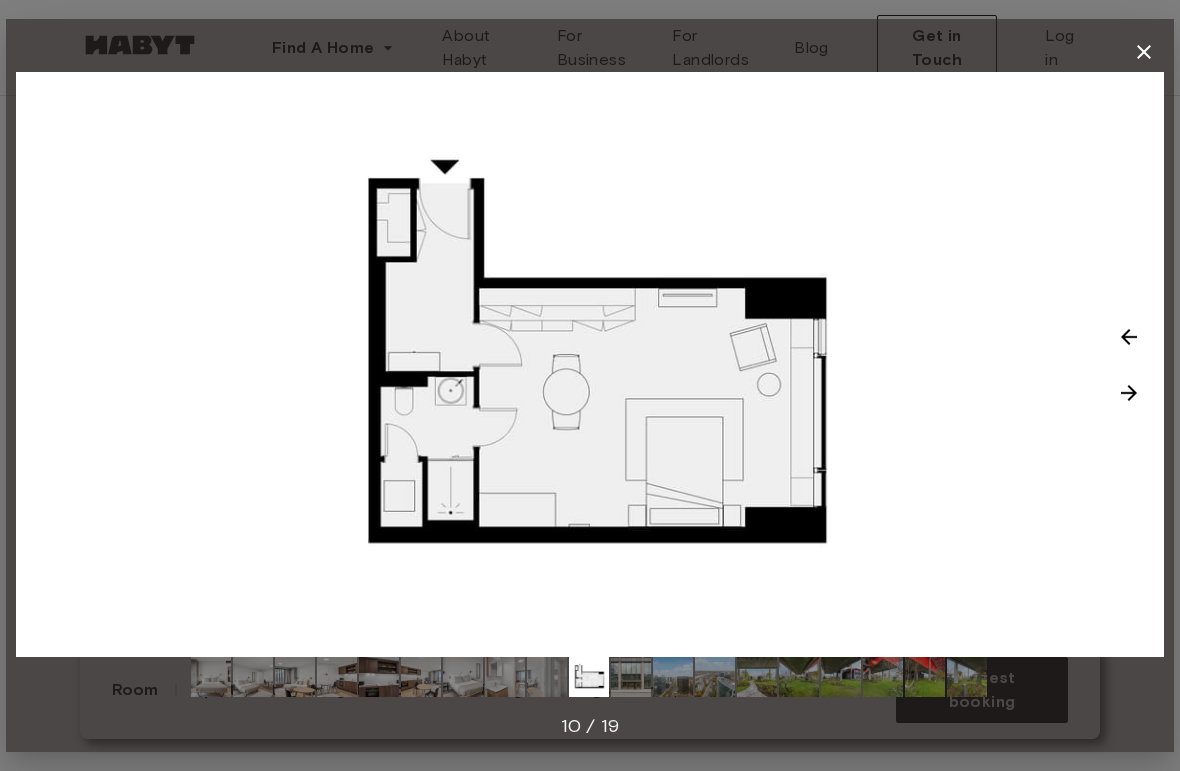 click at bounding box center [211, 677] 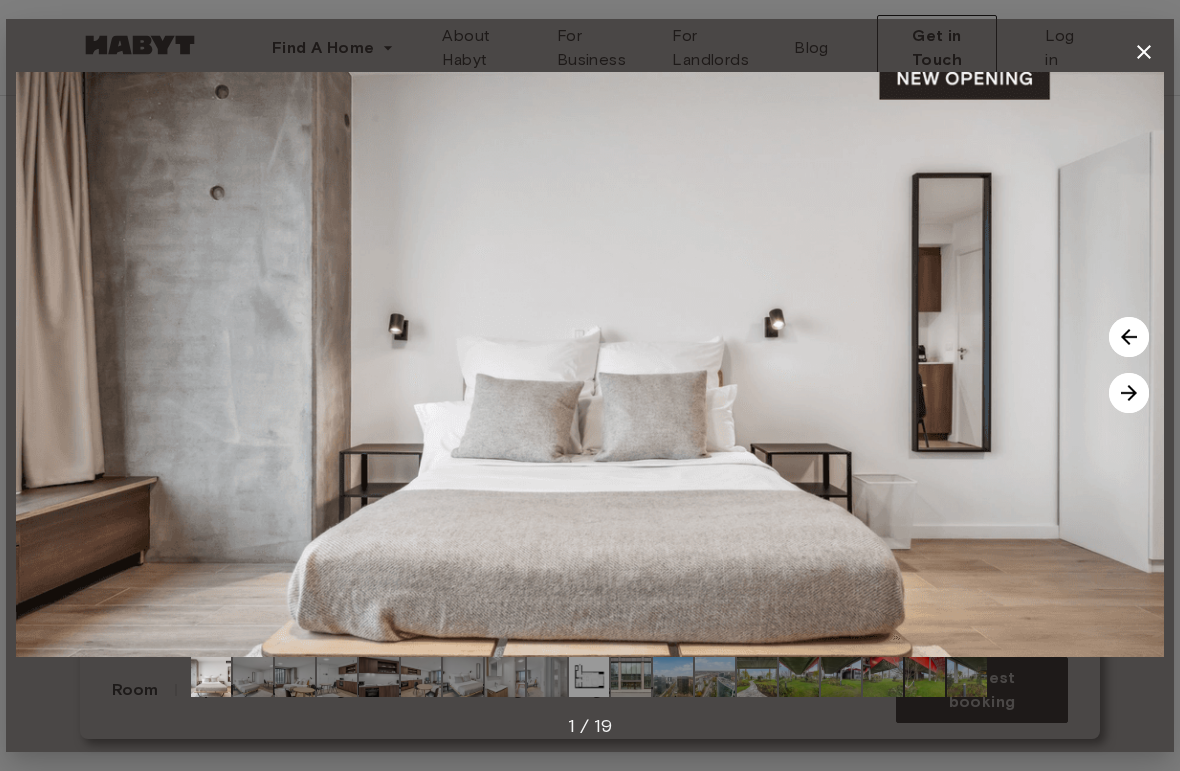 click 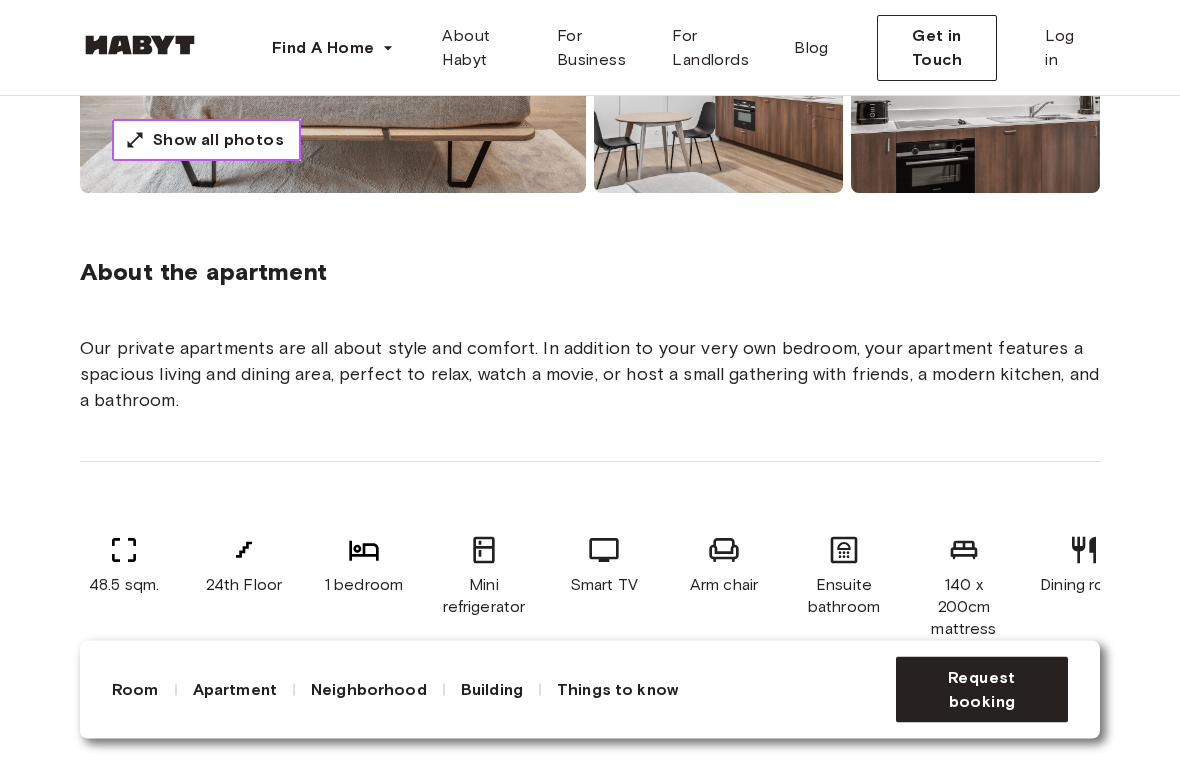 scroll, scrollTop: 606, scrollLeft: 0, axis: vertical 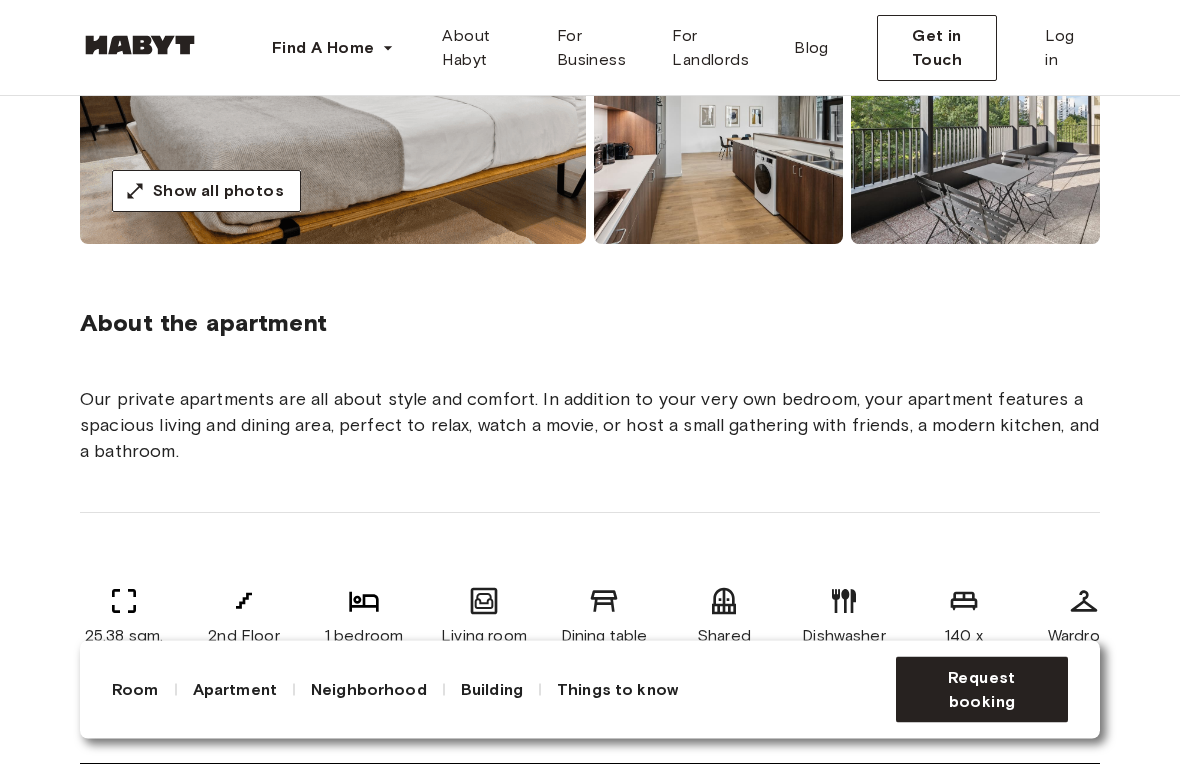 click at bounding box center [333, 5] 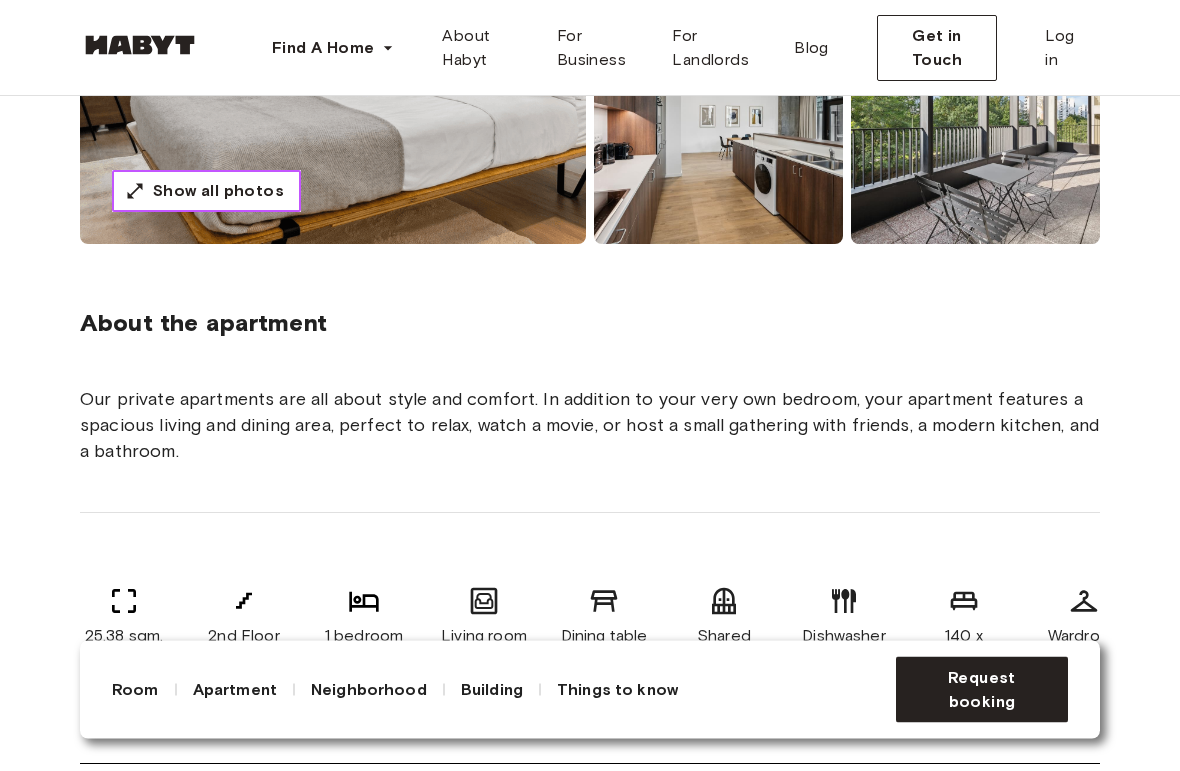 click on "Show all photos" at bounding box center [206, 192] 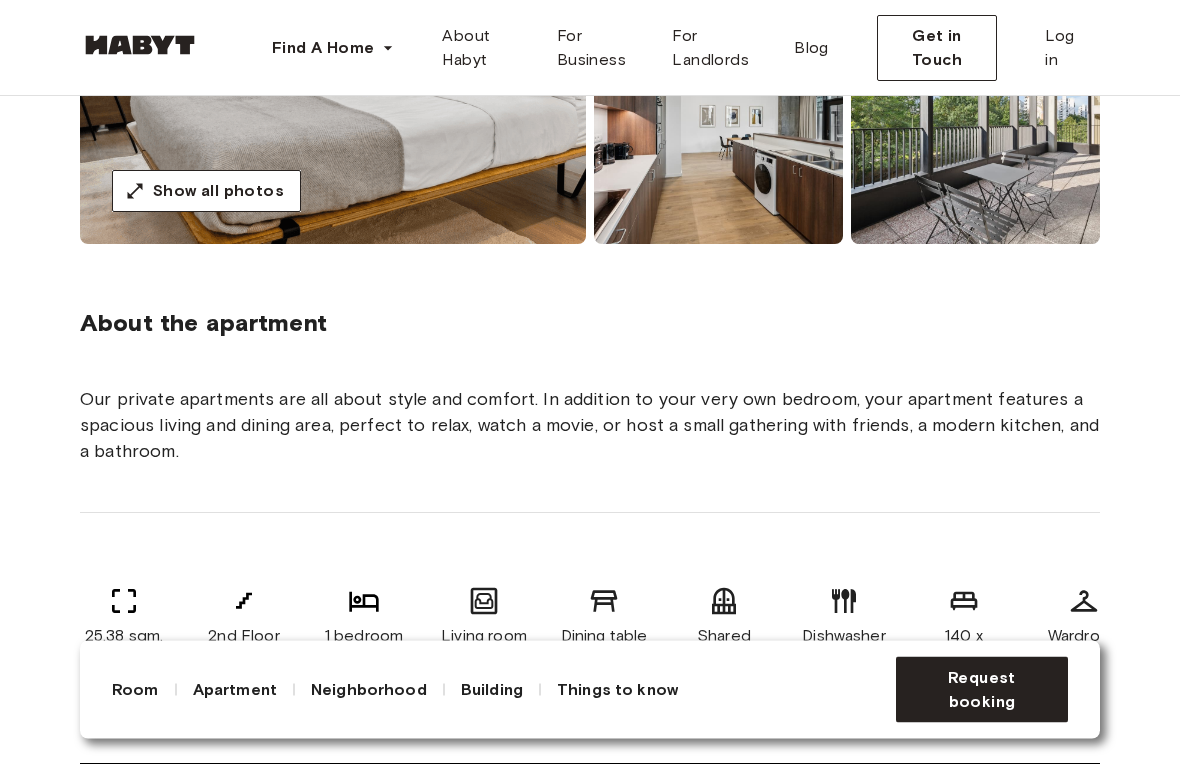 scroll, scrollTop: 498, scrollLeft: 0, axis: vertical 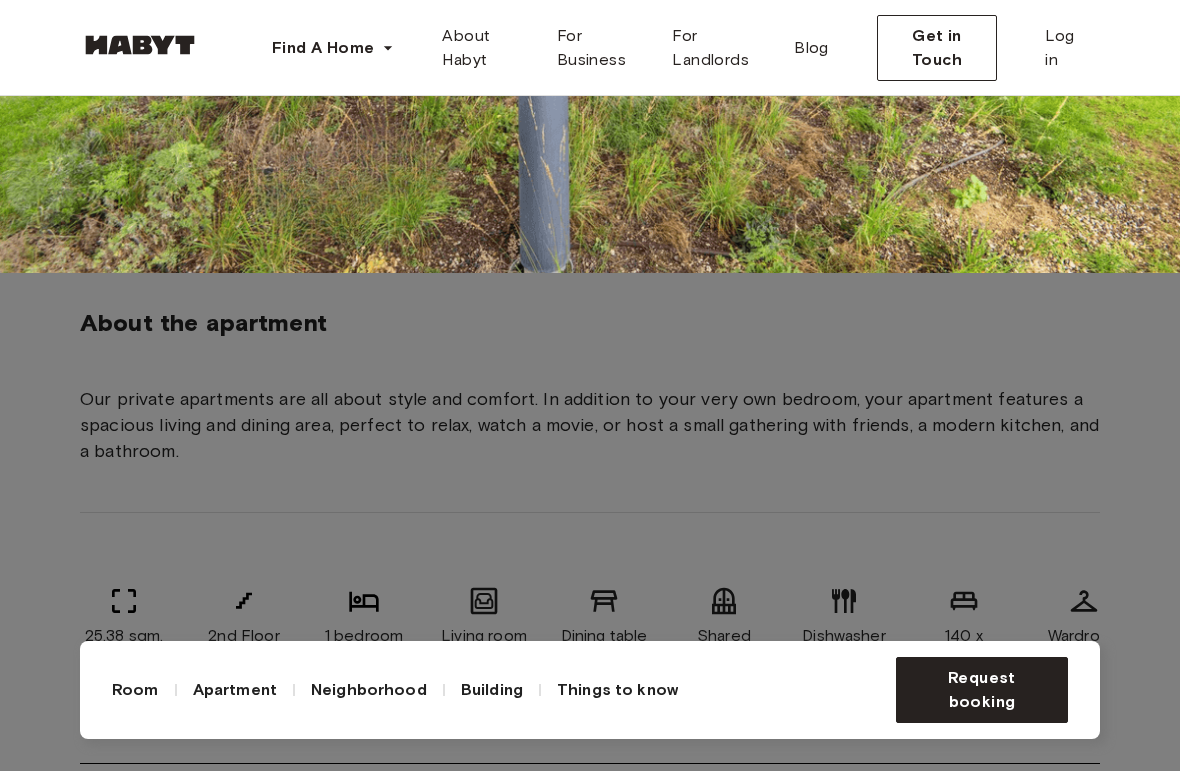 click at bounding box center [590, -113] 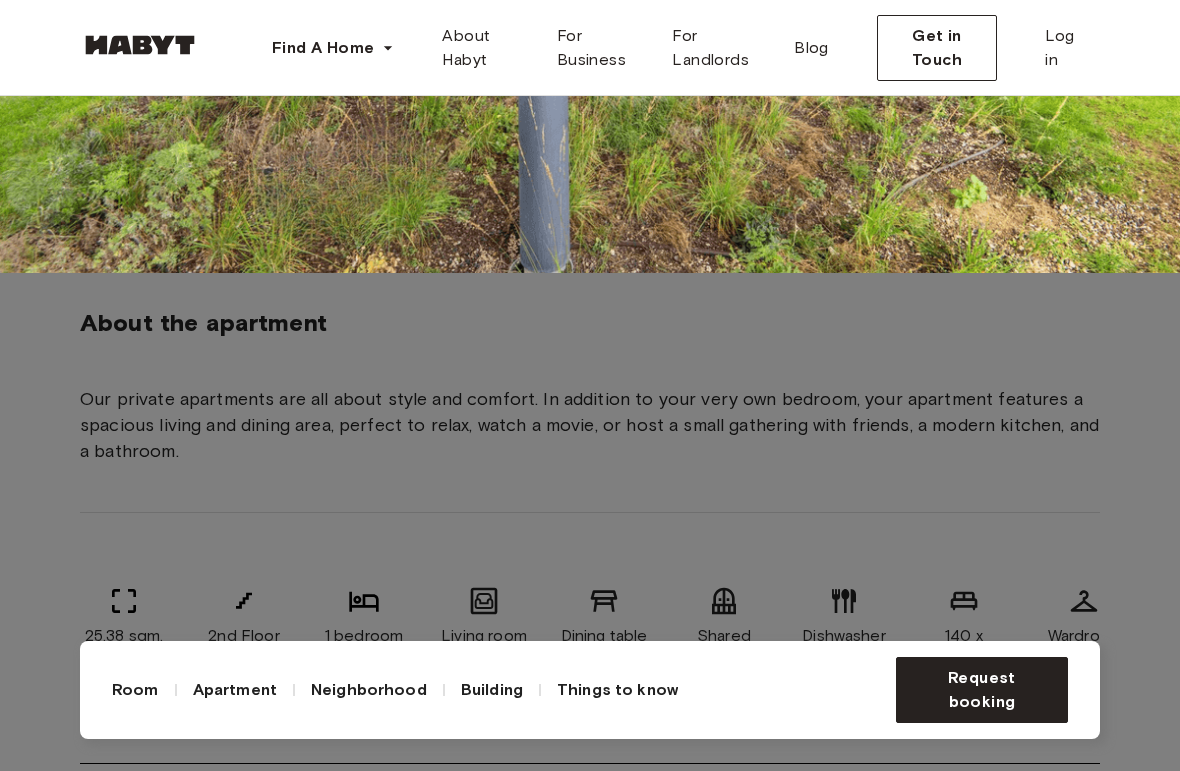click 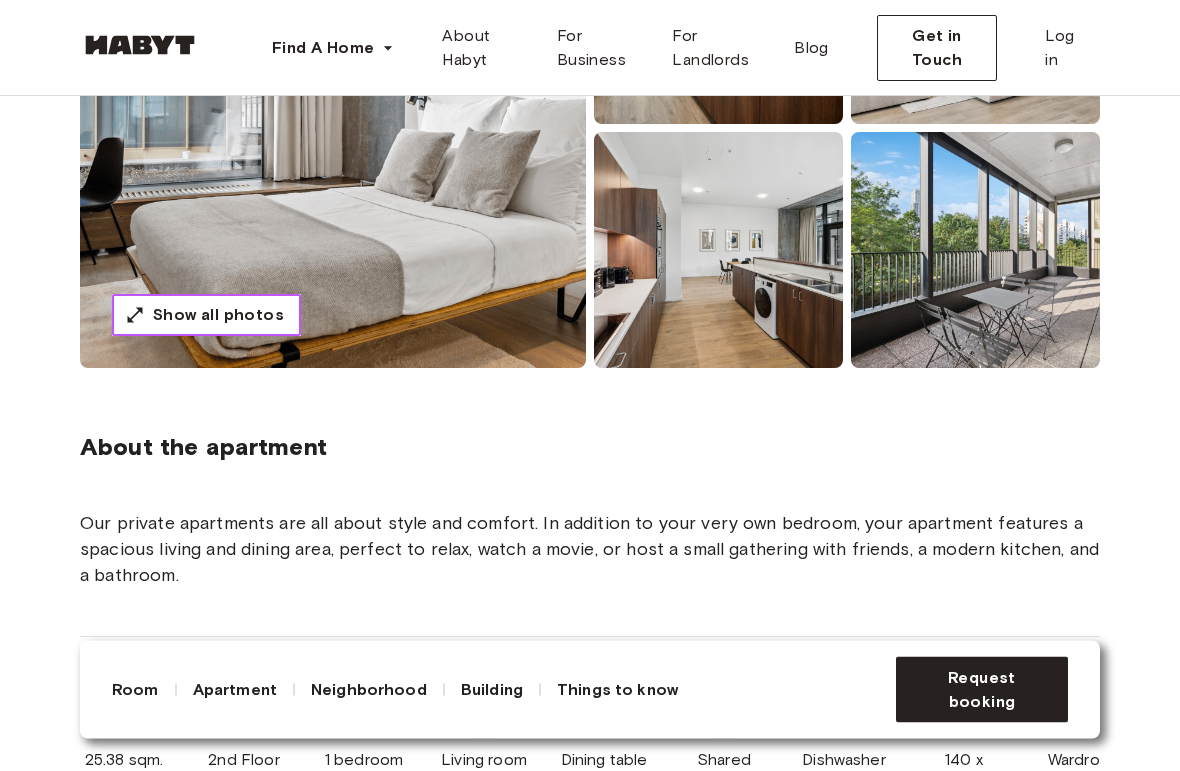 scroll, scrollTop: 309, scrollLeft: 0, axis: vertical 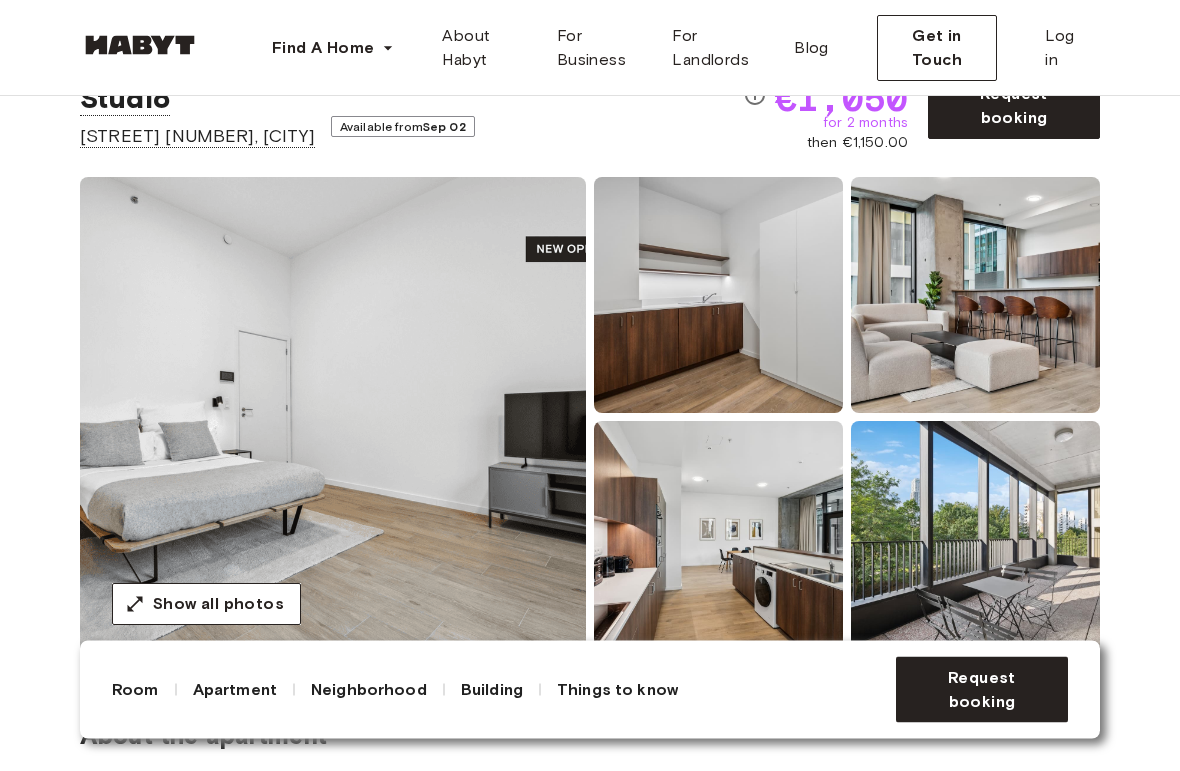 click at bounding box center (333, 418) 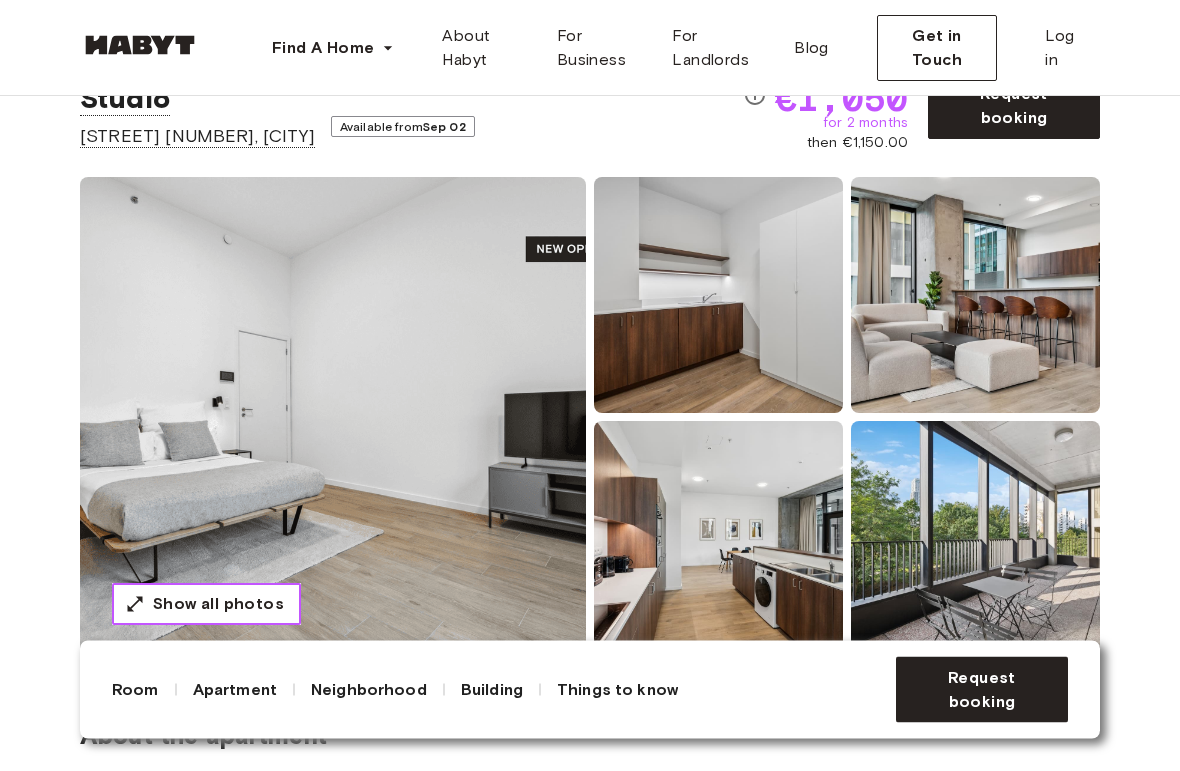 click on "Show all photos" at bounding box center (206, 605) 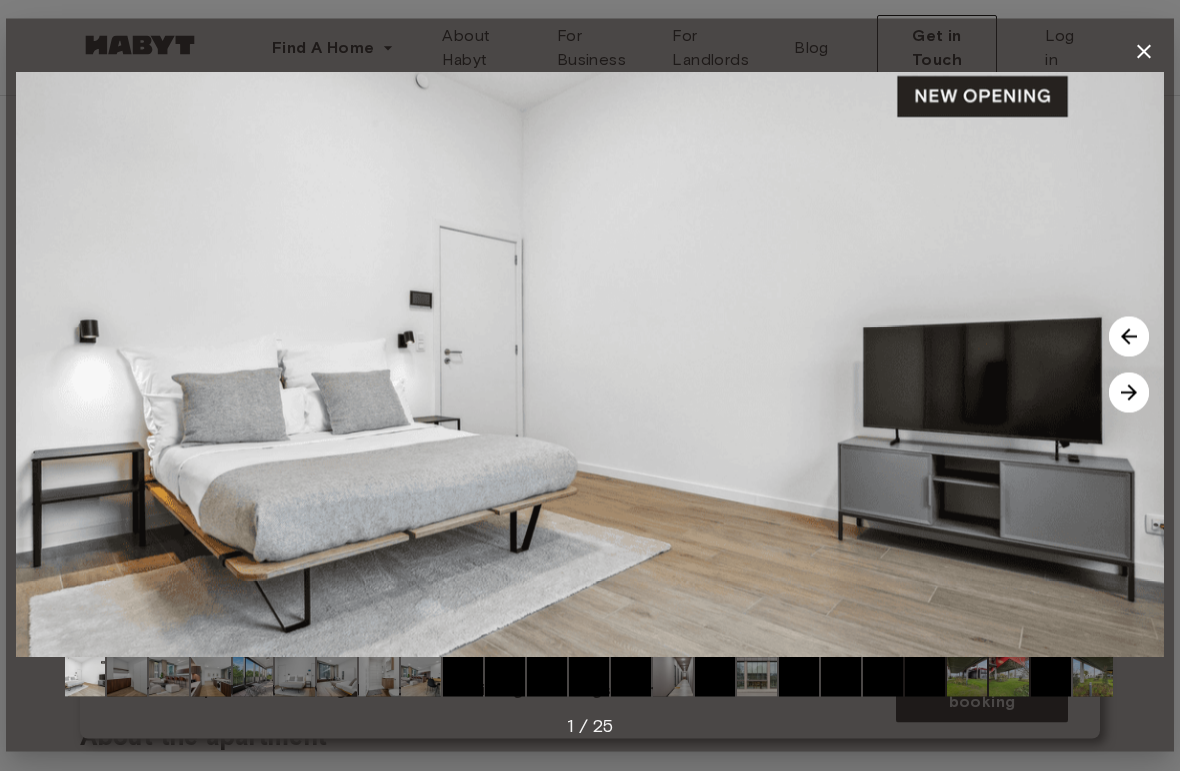 scroll, scrollTop: 93, scrollLeft: 0, axis: vertical 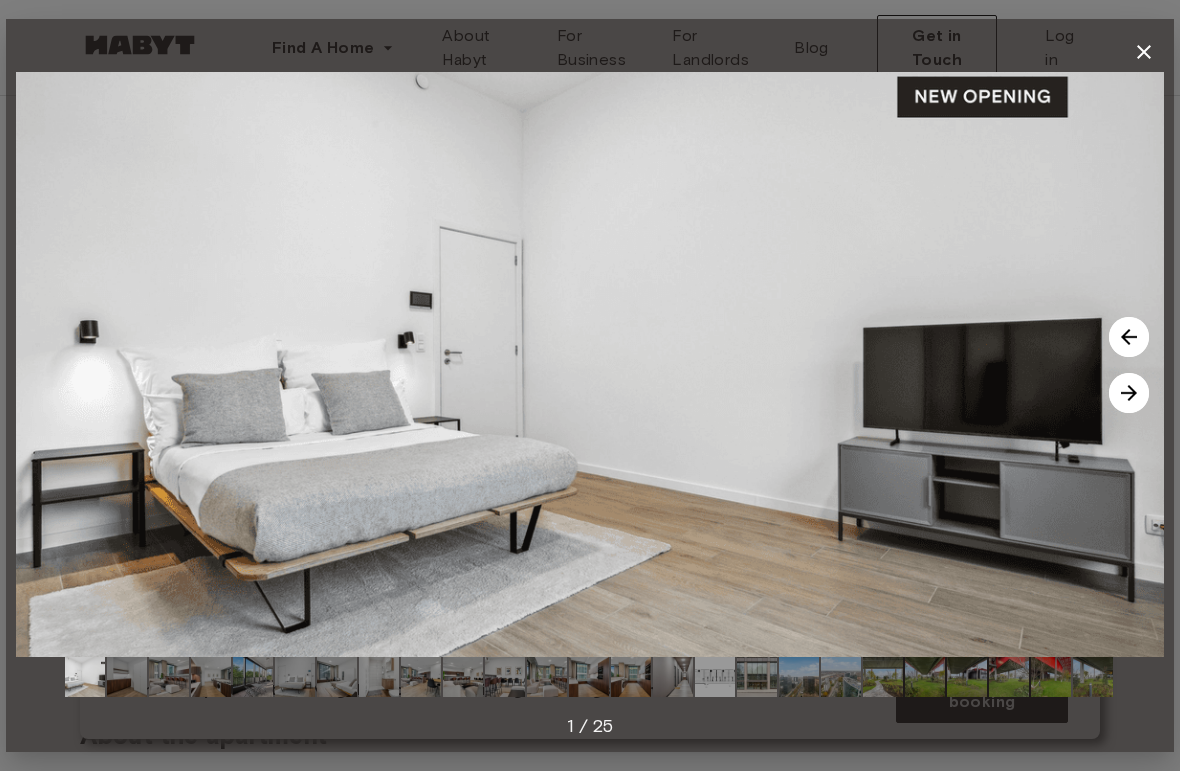 click at bounding box center (1129, 393) 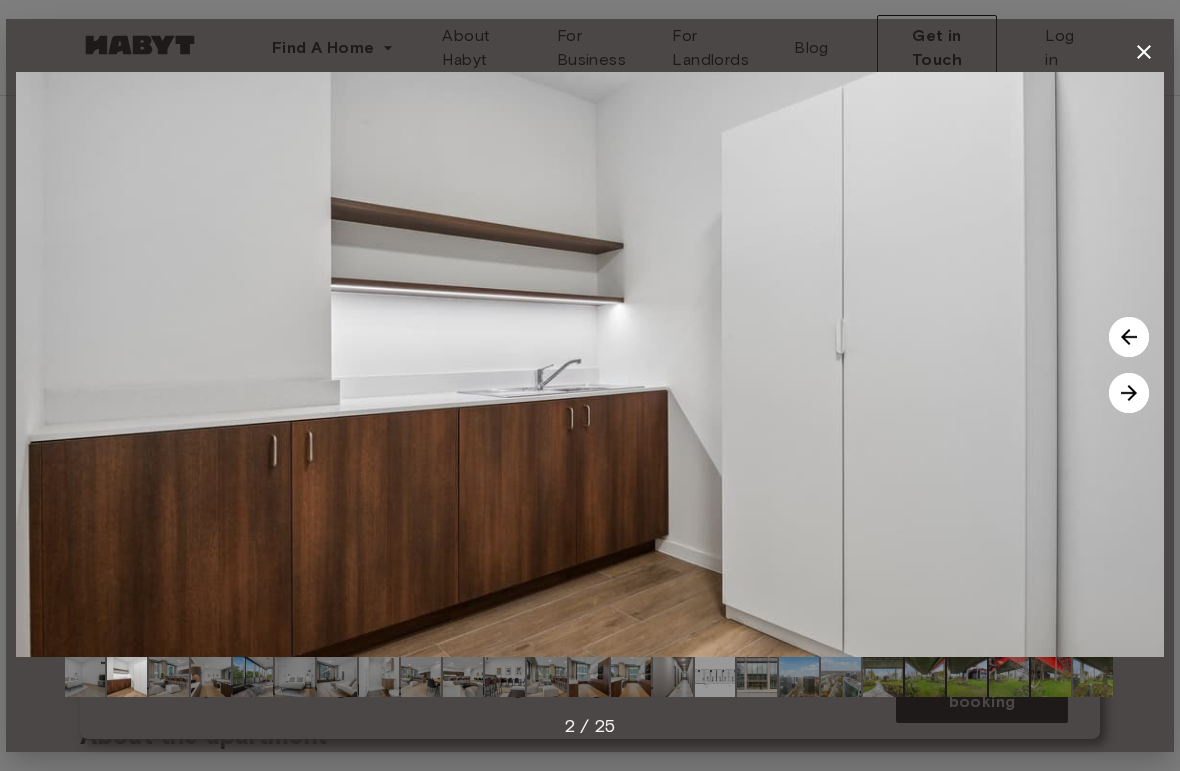 click at bounding box center (1129, 393) 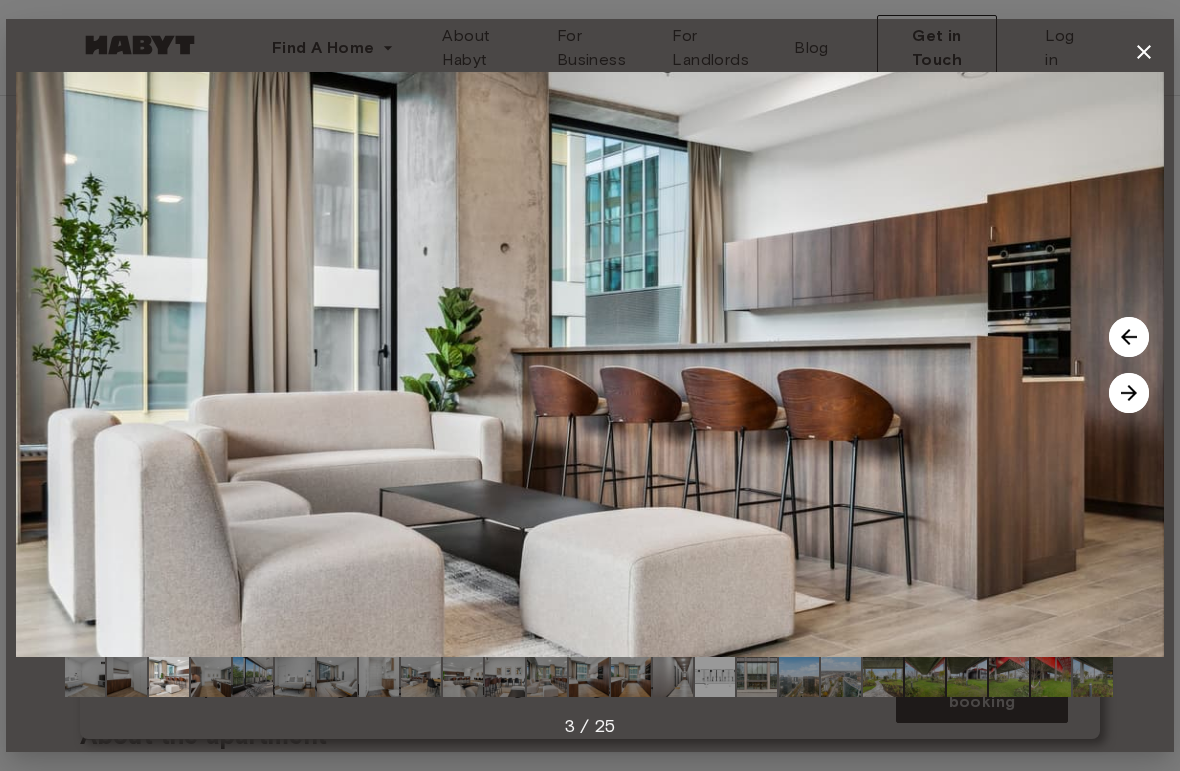click at bounding box center (1129, 393) 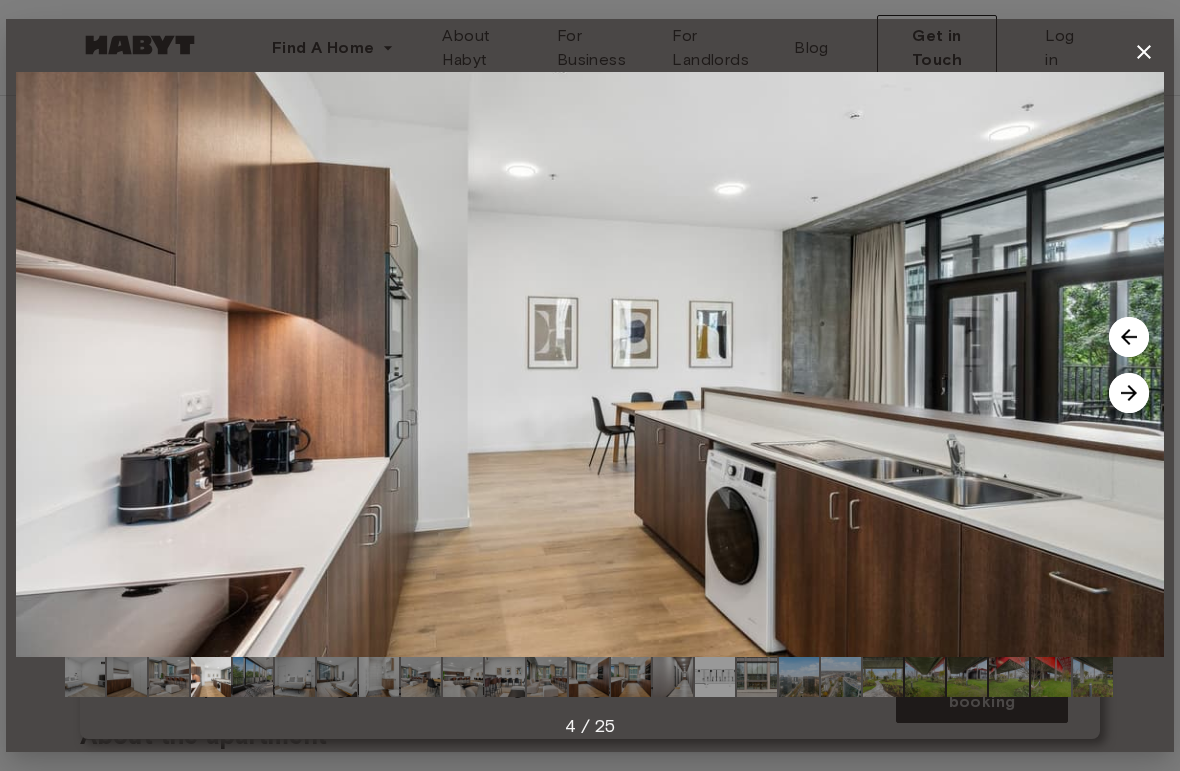 click at bounding box center [1129, 393] 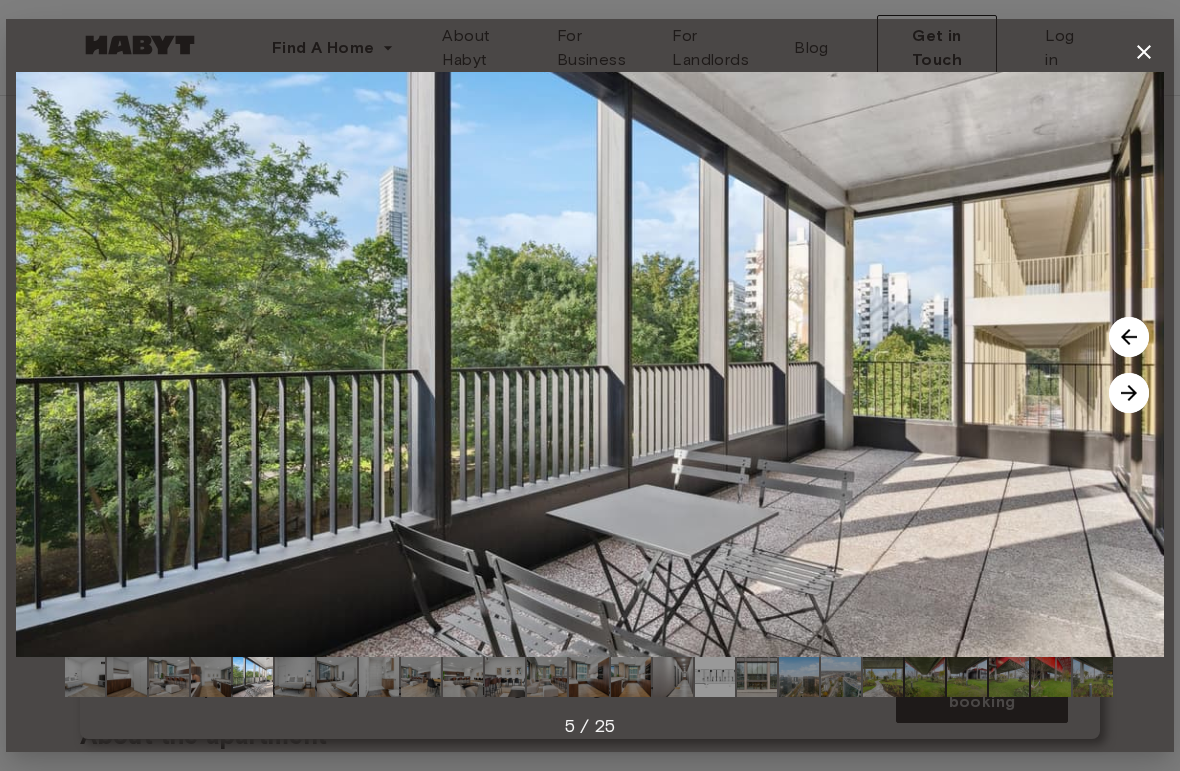 click at bounding box center (1129, 393) 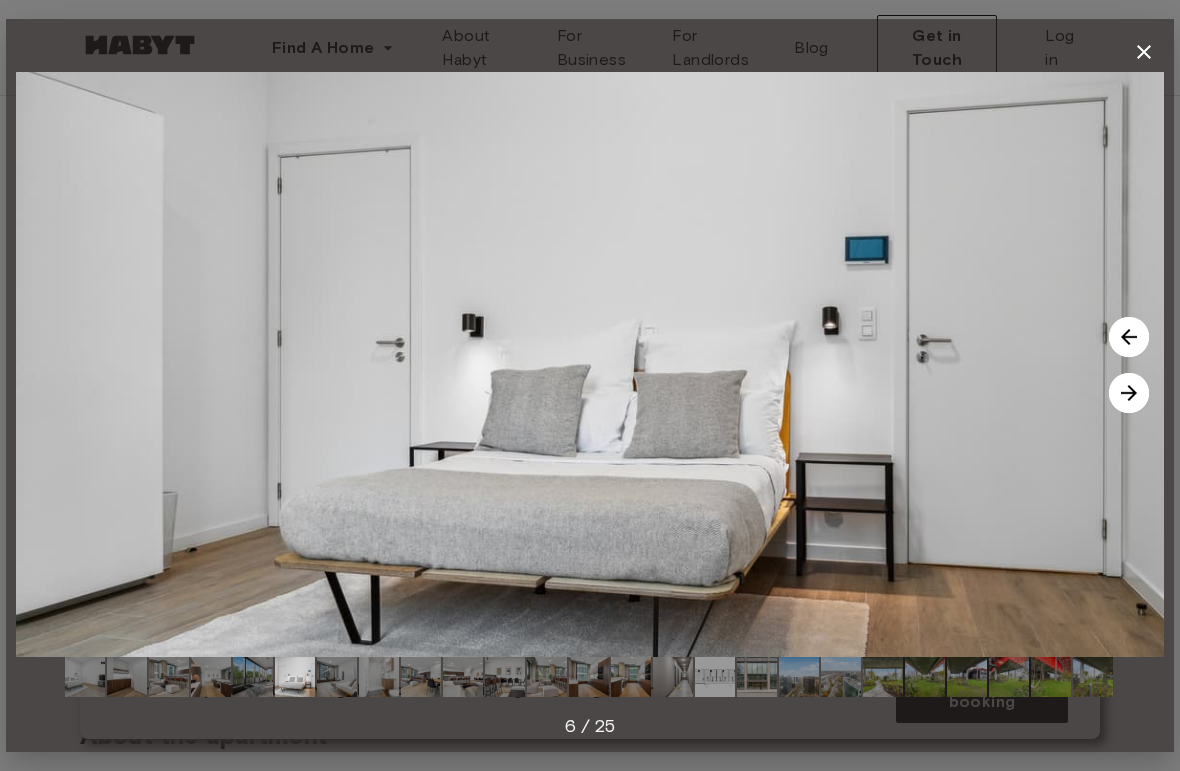 click at bounding box center (1129, 393) 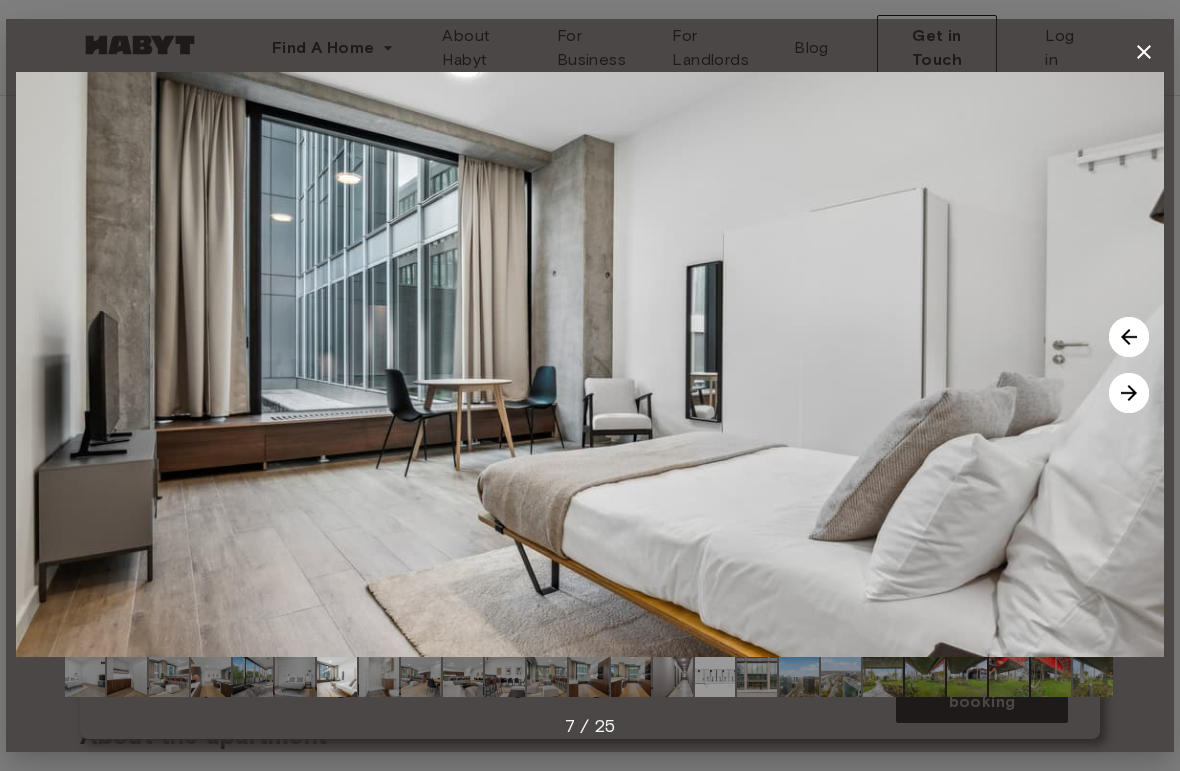 click at bounding box center [1129, 393] 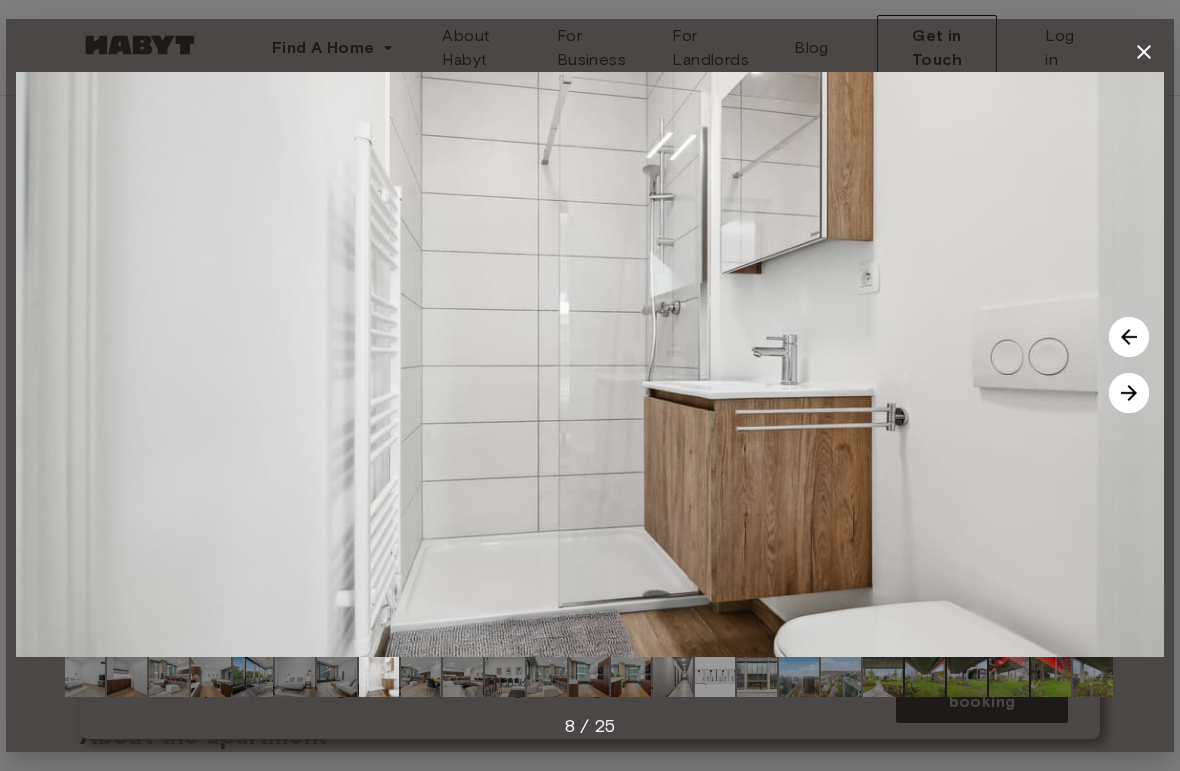 click at bounding box center [1129, 393] 